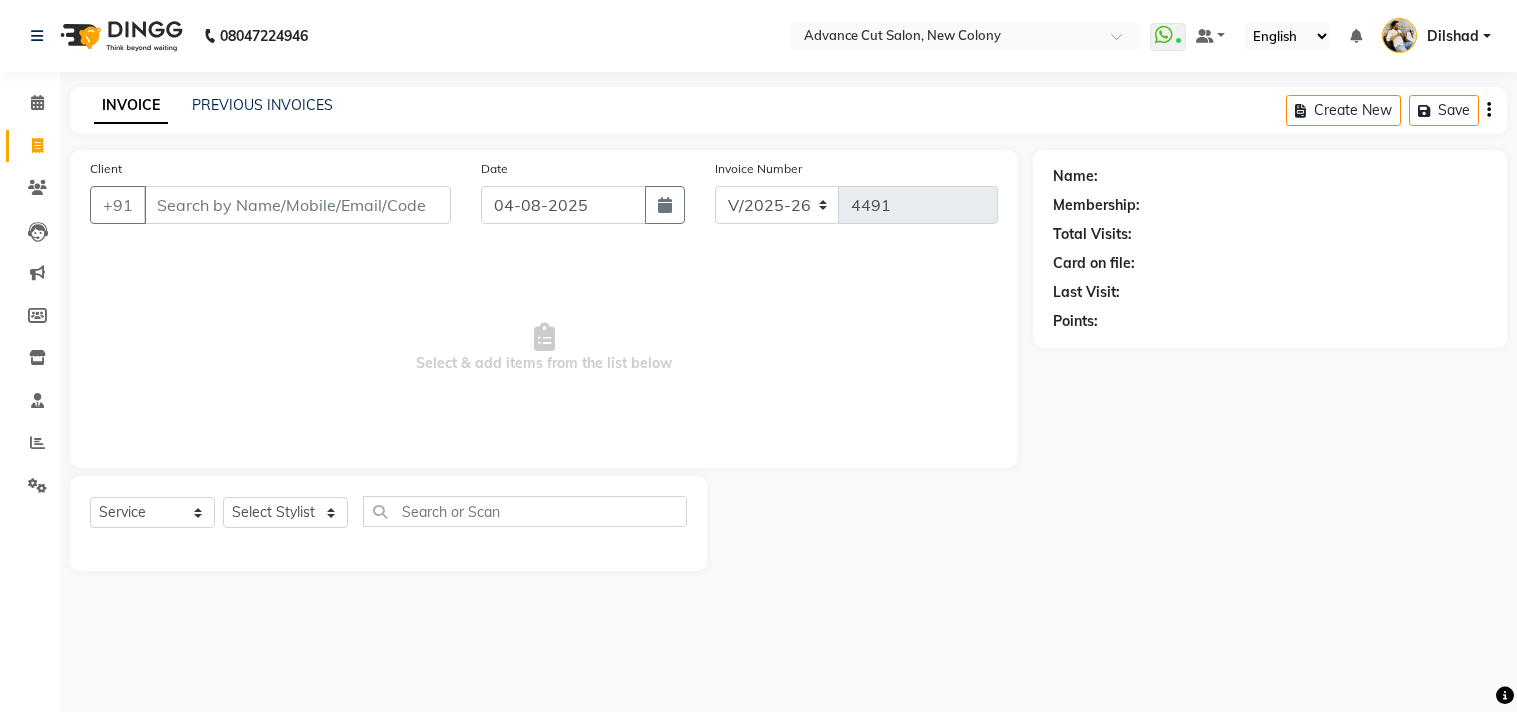 select on "922" 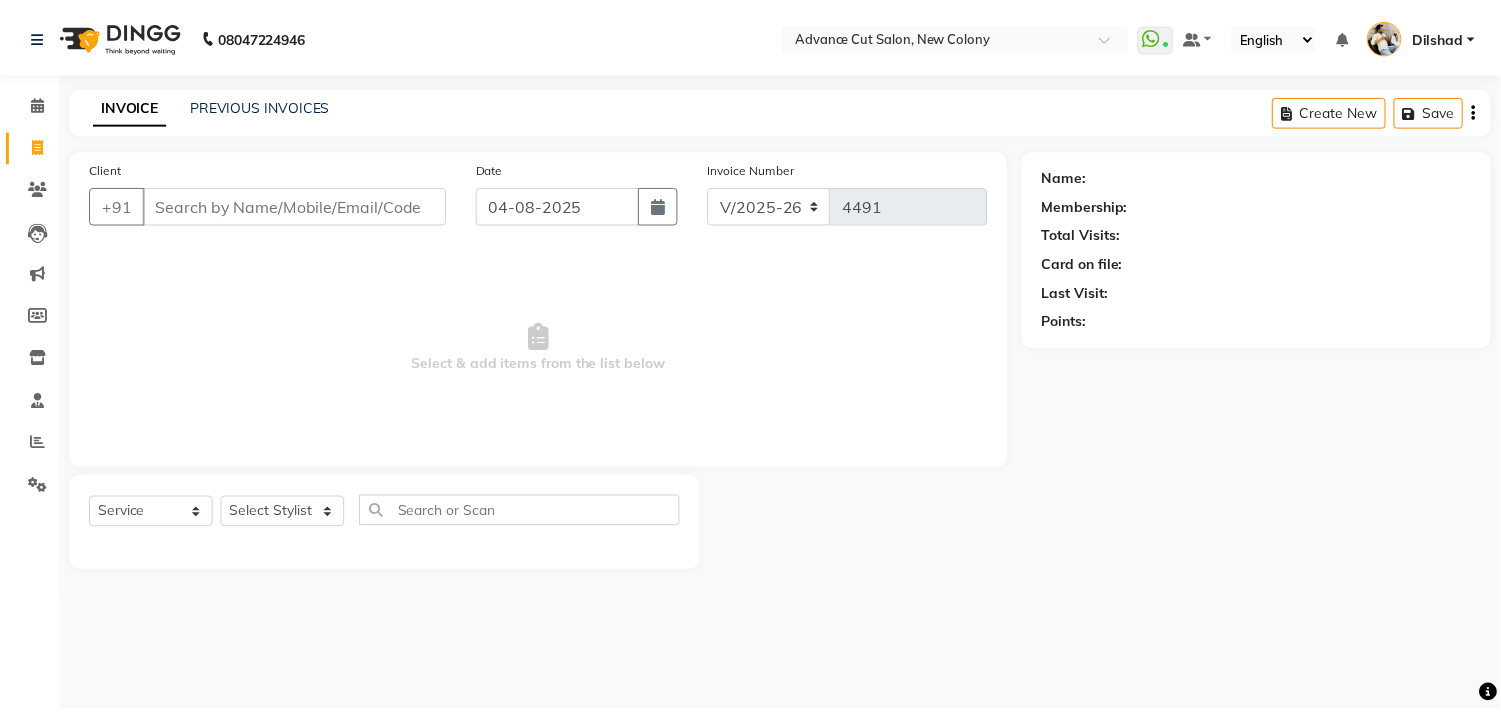scroll, scrollTop: 0, scrollLeft: 0, axis: both 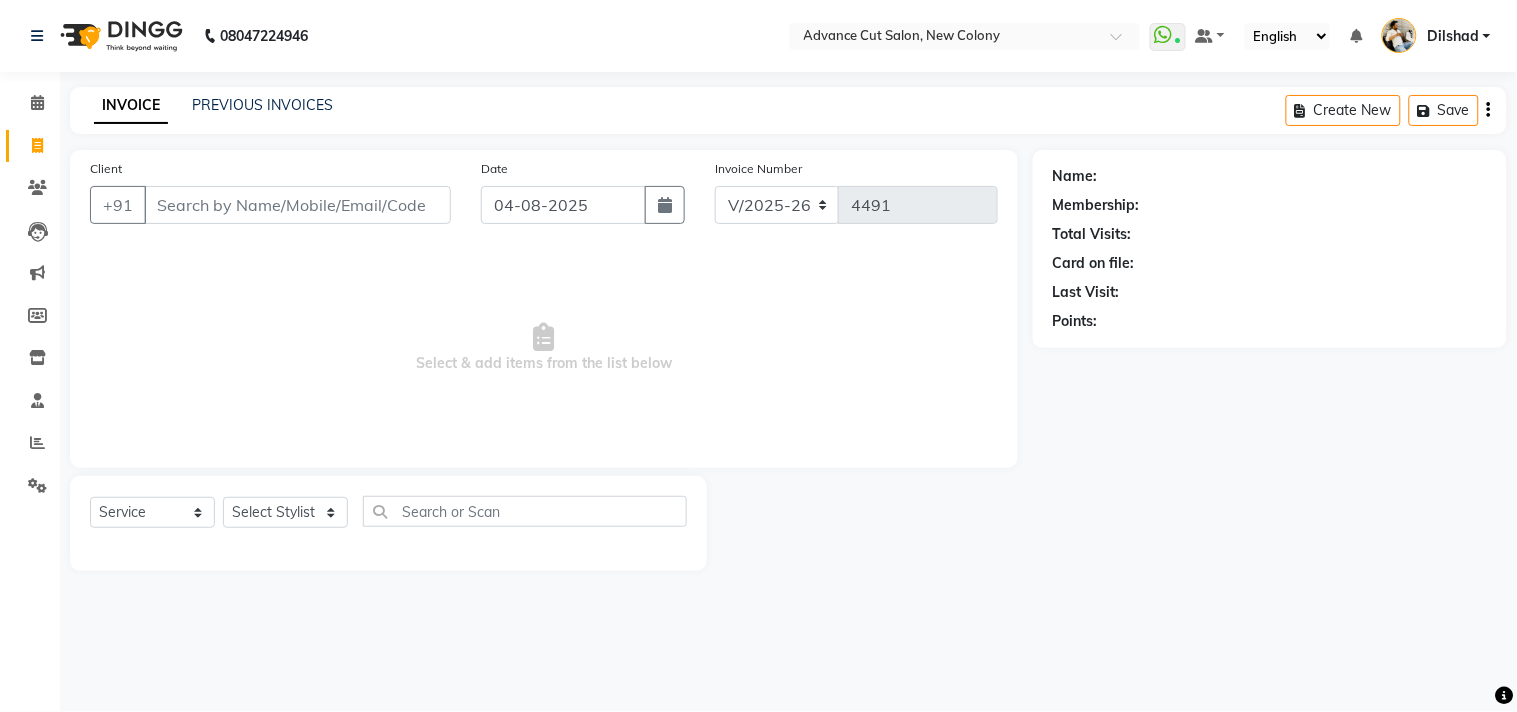 click on "Client" at bounding box center [297, 205] 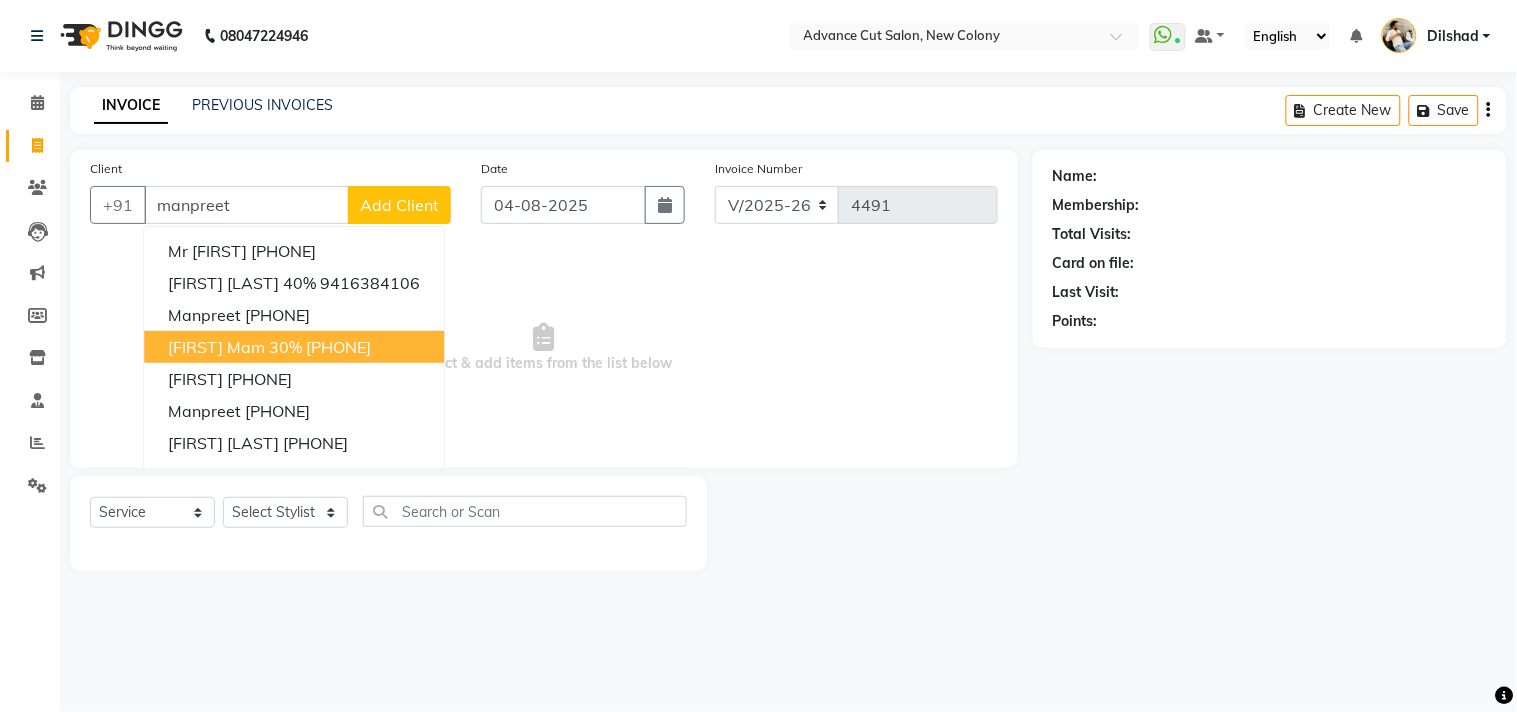 click on "[FIRST] Mam 30%" at bounding box center [235, 347] 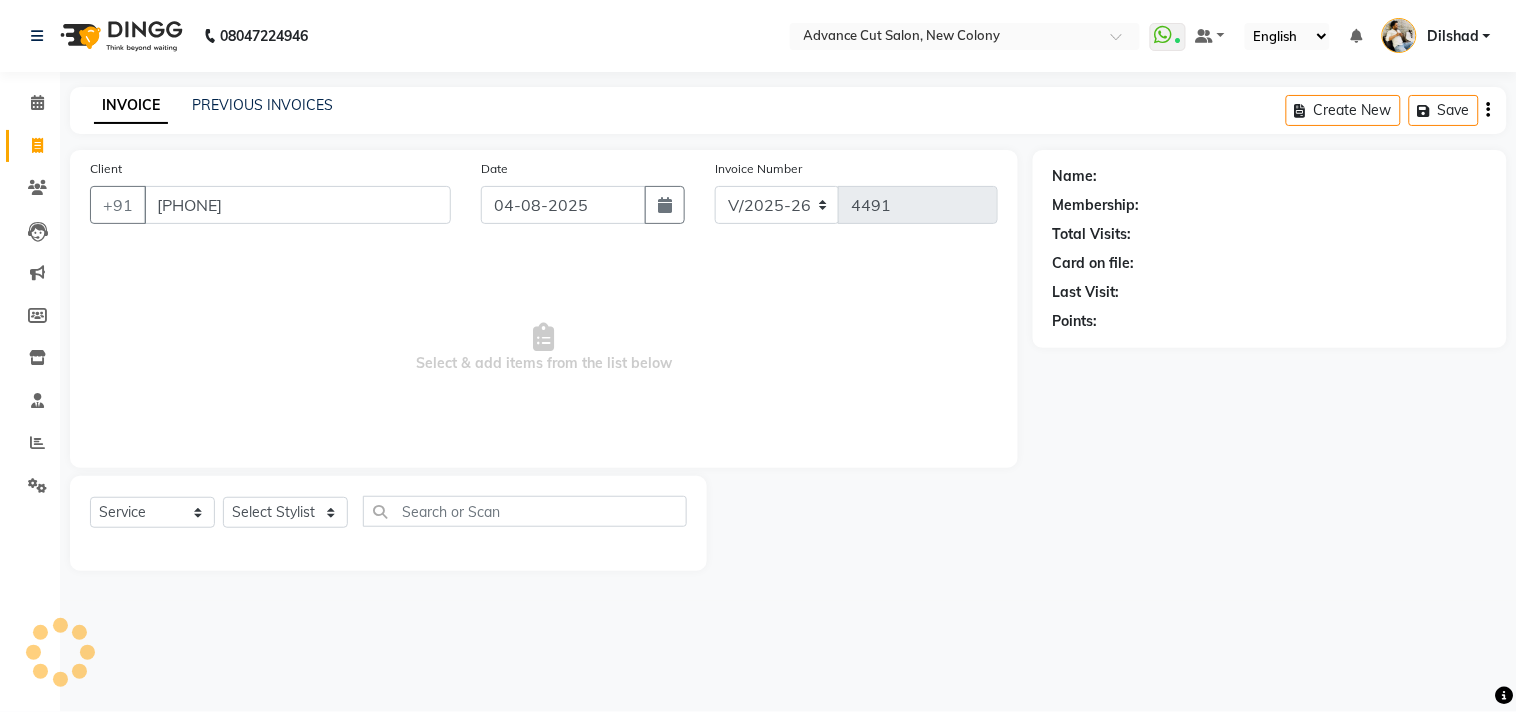 type on "[PHONE]" 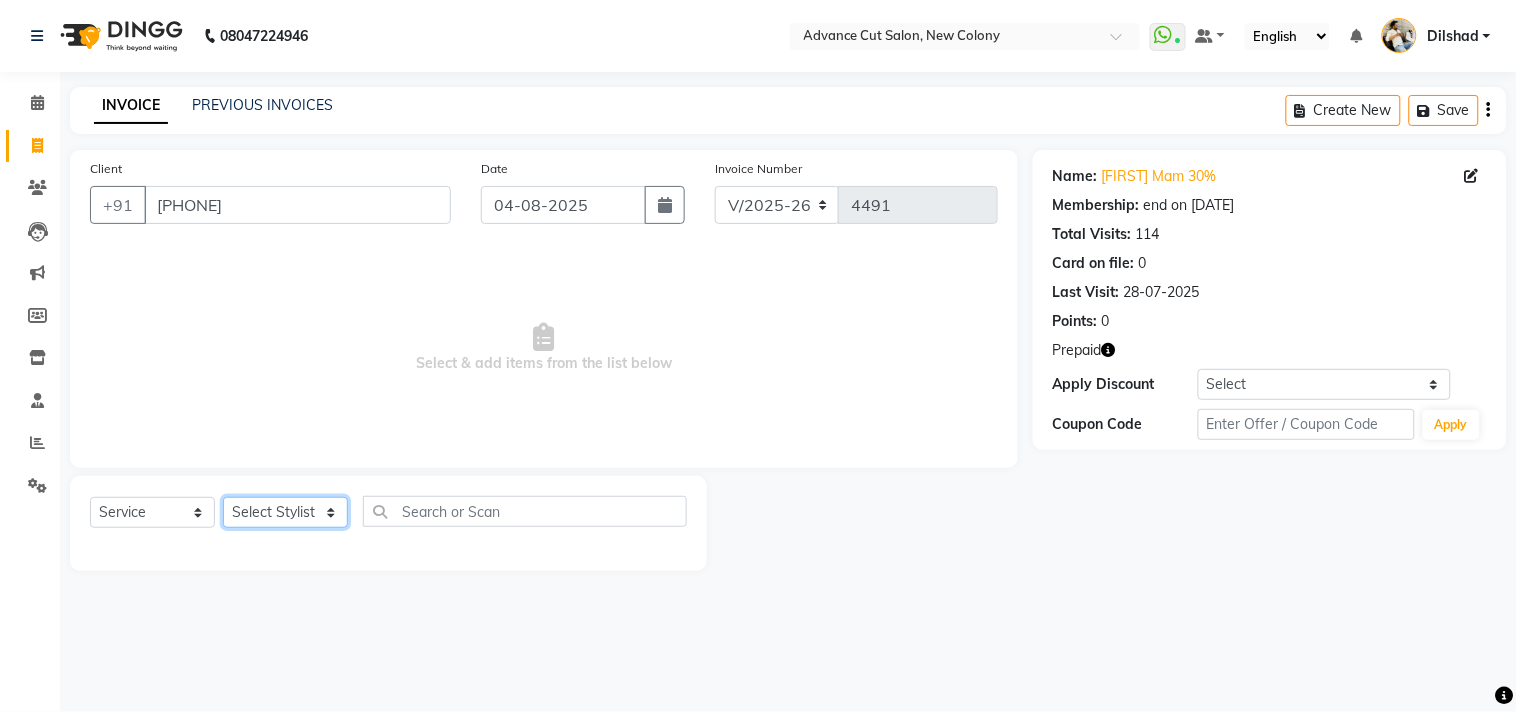 click on "Select Stylist Abrar Alam Dilshad Lallan Meenu Nafeesh Ahmad Naved O.P. Sharma  Pryag Samar Shahzad  SHWETA SINGH Zarina" 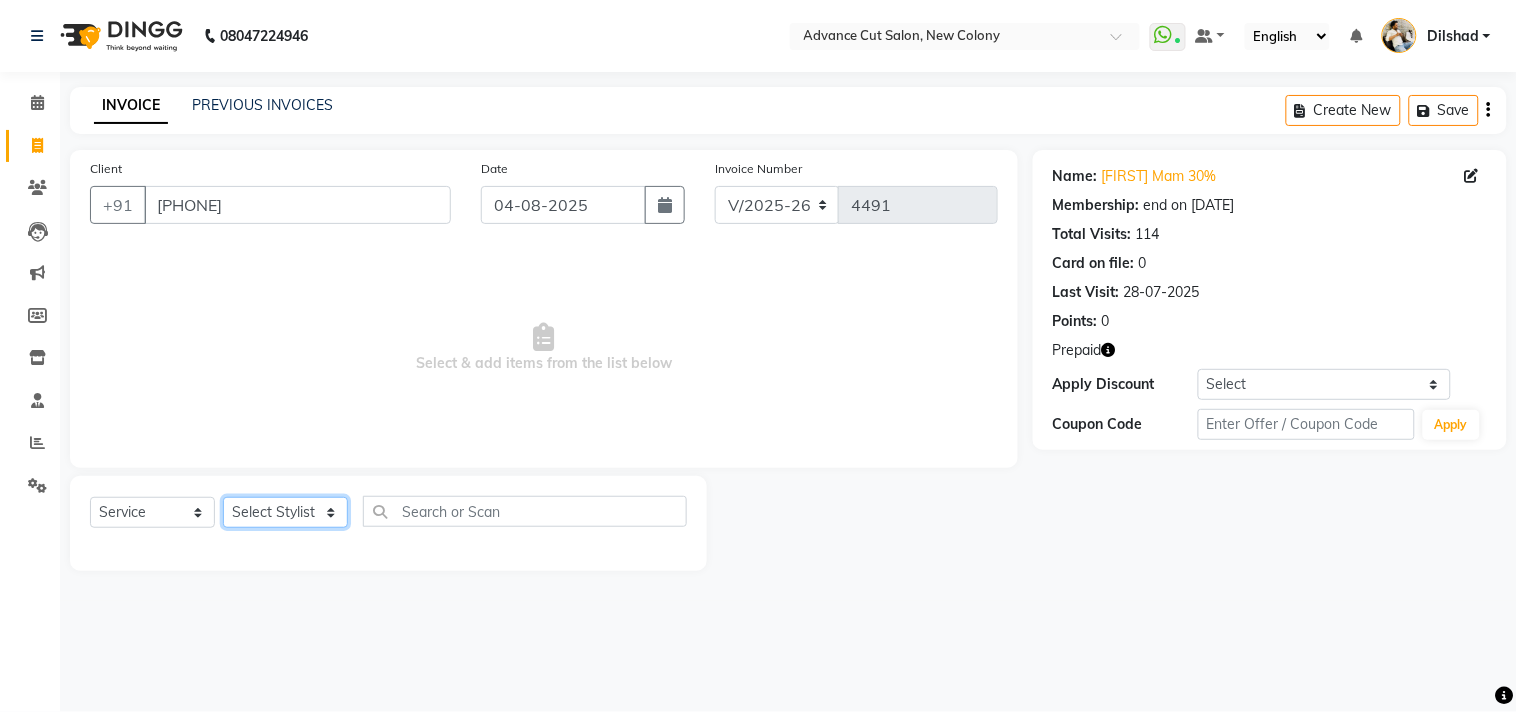 select on "15350" 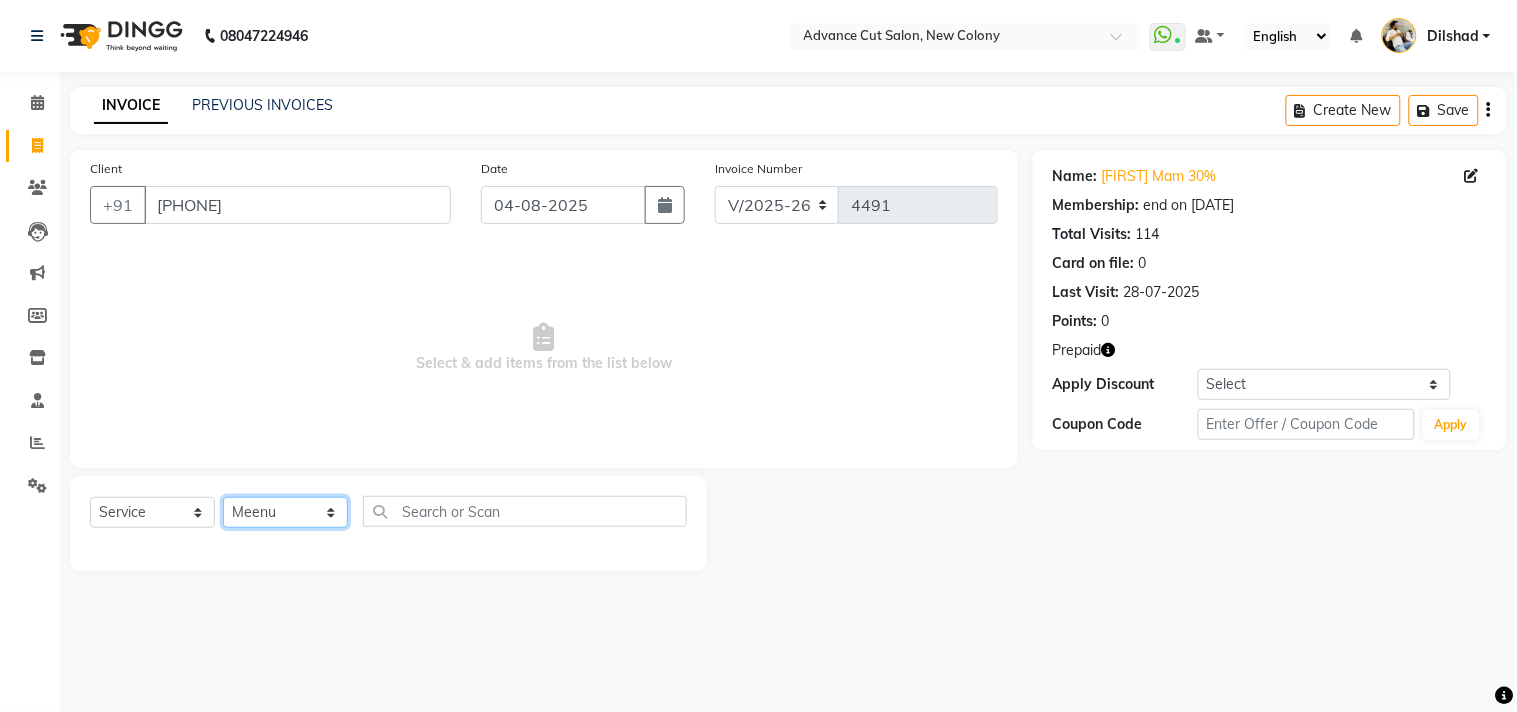 click on "Select Stylist Abrar Alam Dilshad Lallan Meenu Nafeesh Ahmad Naved O.P. Sharma  Pryag Samar Shahzad  SHWETA SINGH Zarina" 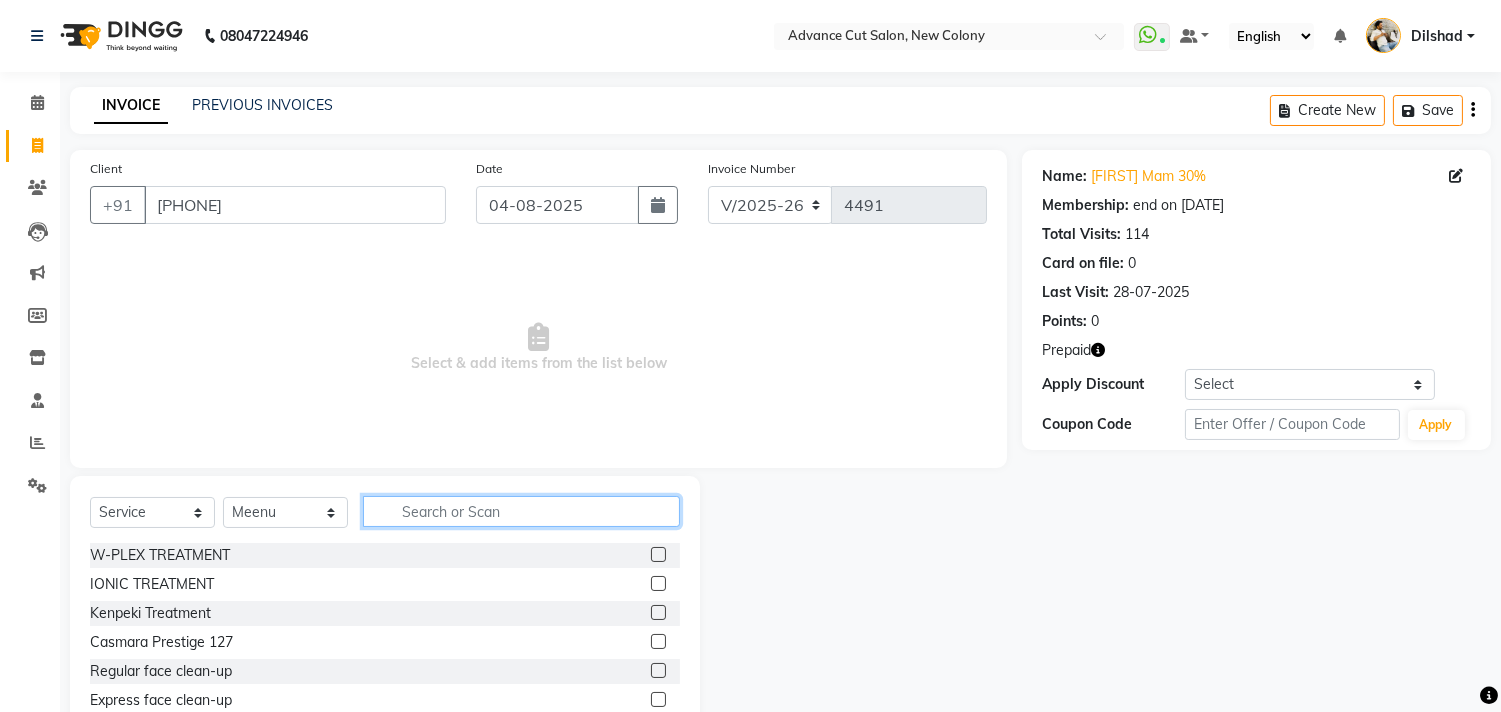click 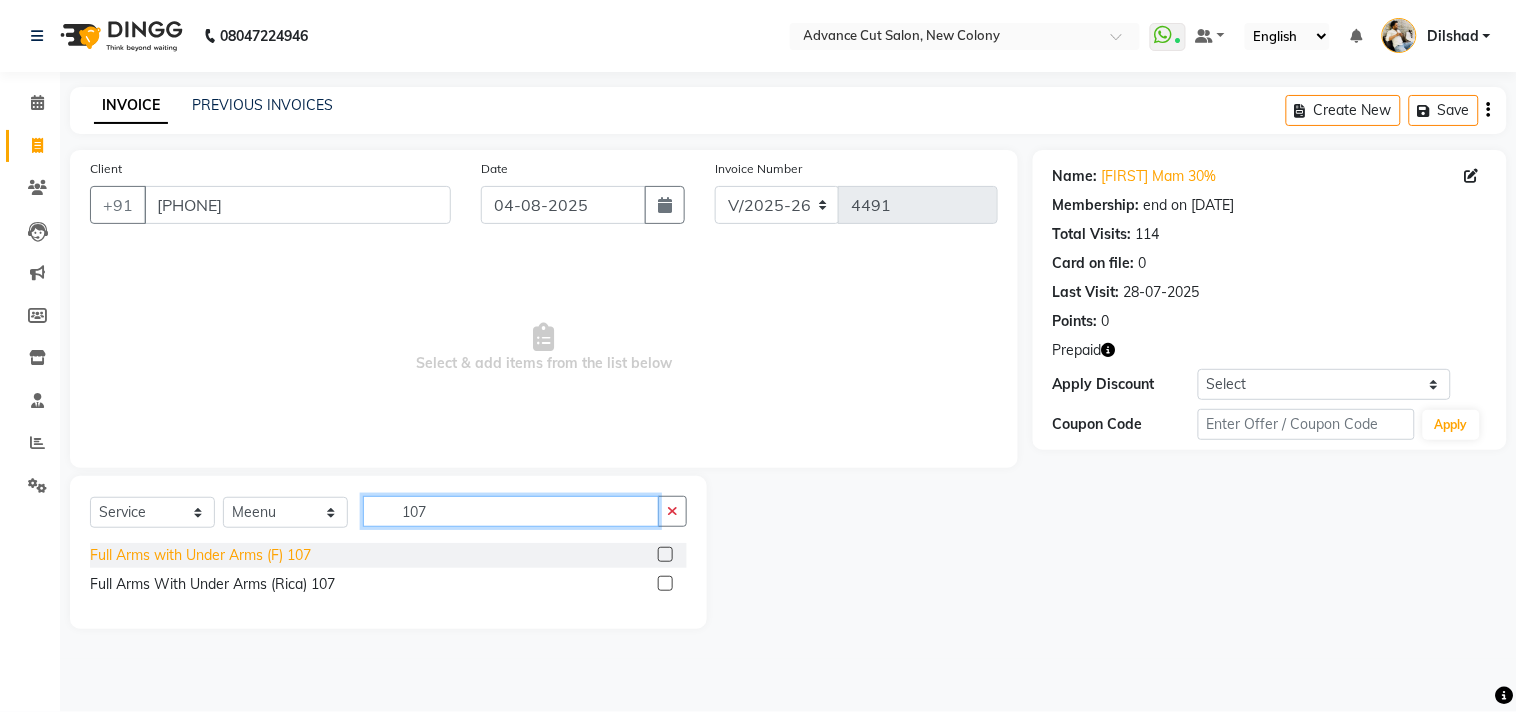 type on "107" 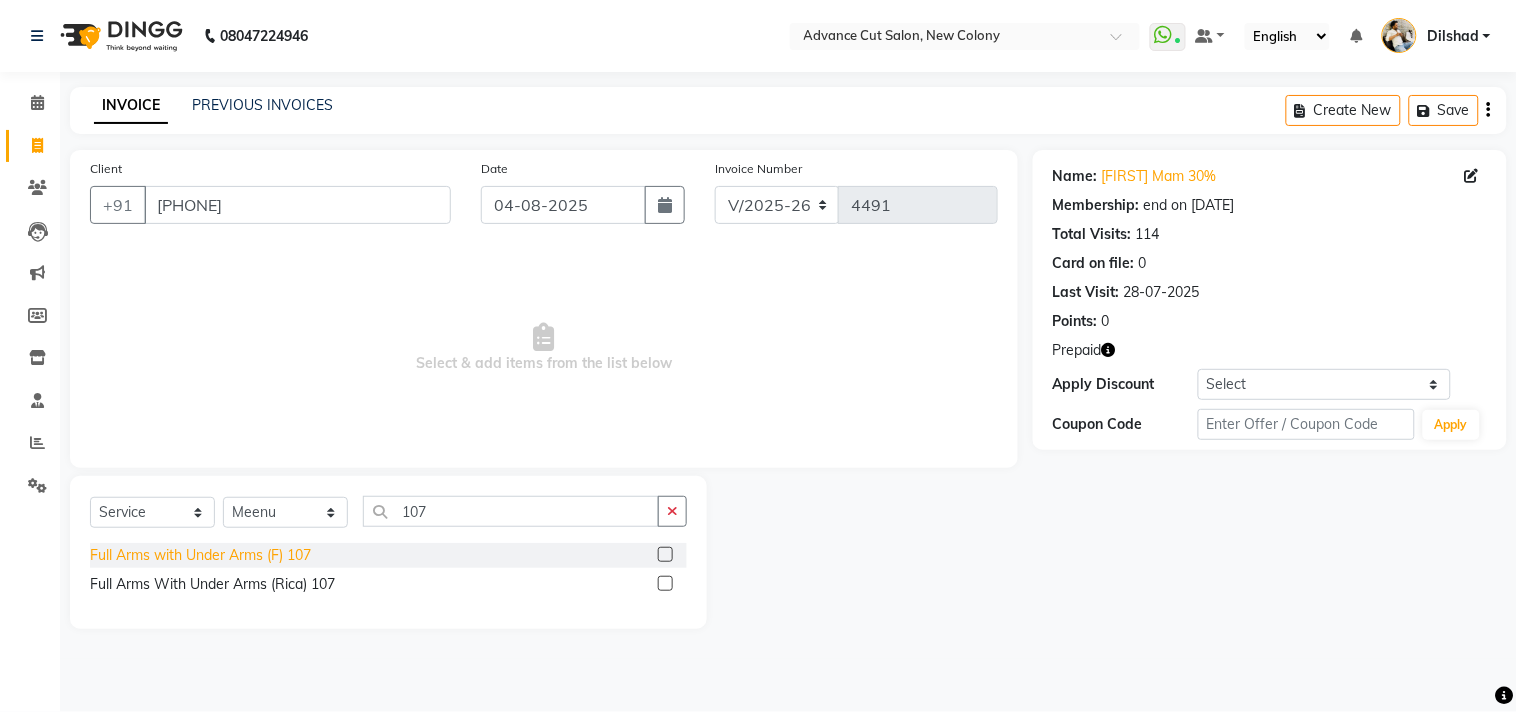 click on "Full Arms with Under Arms (F) 107" 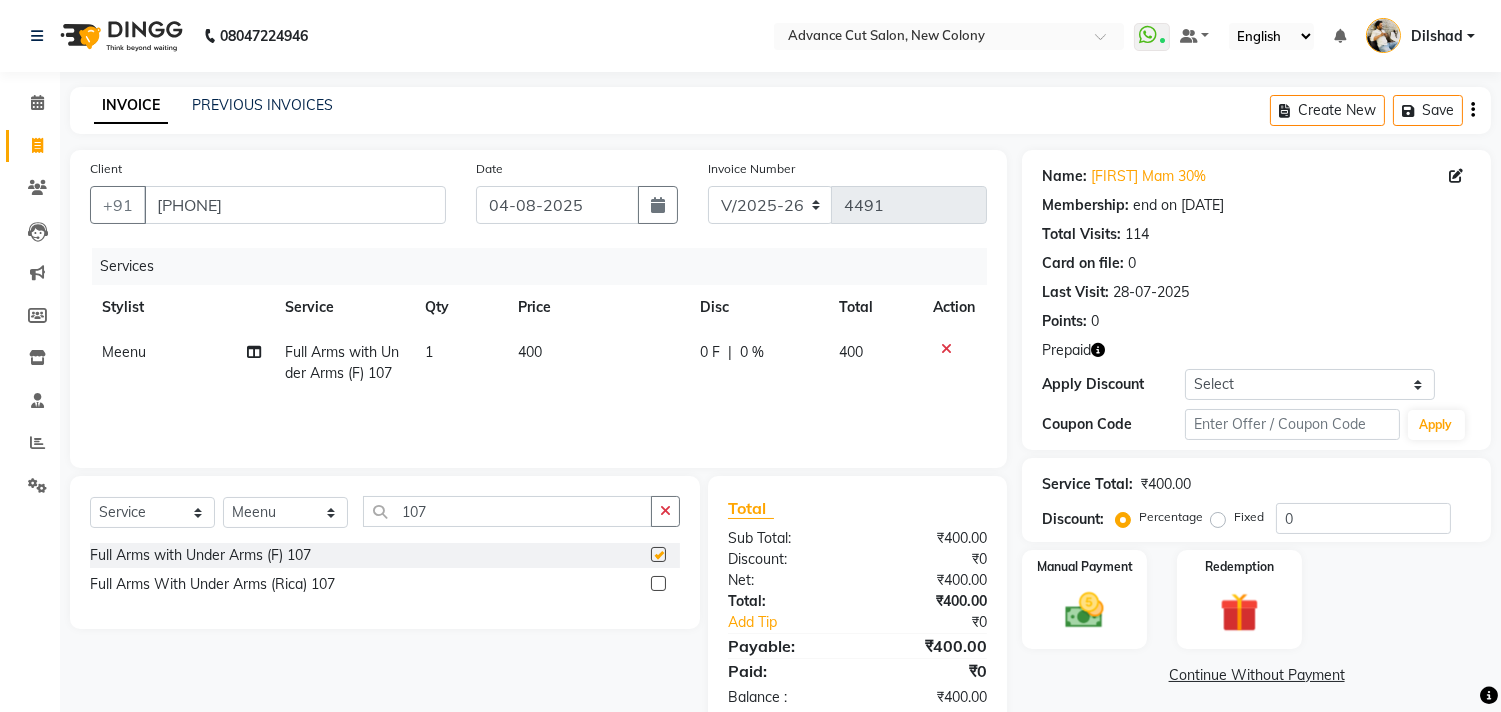 checkbox on "false" 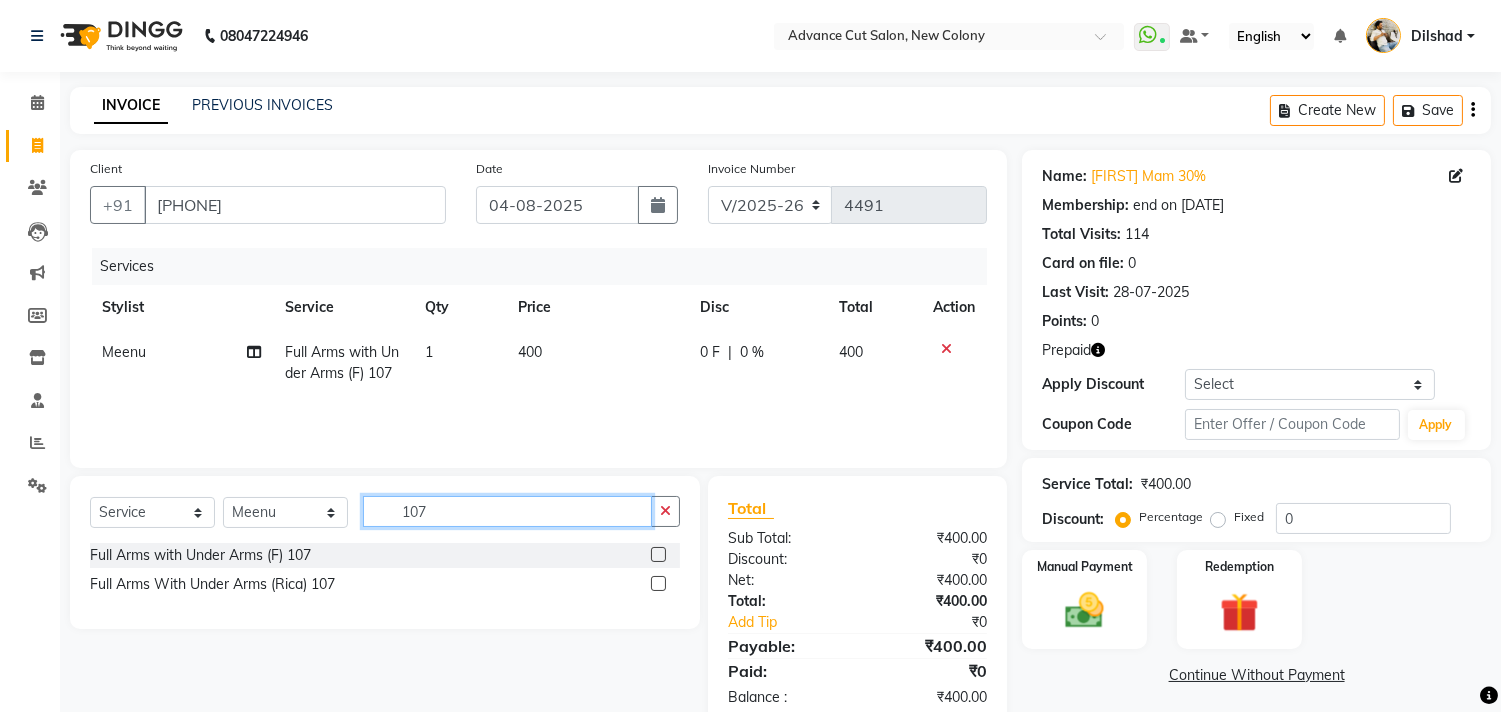 click on "107" 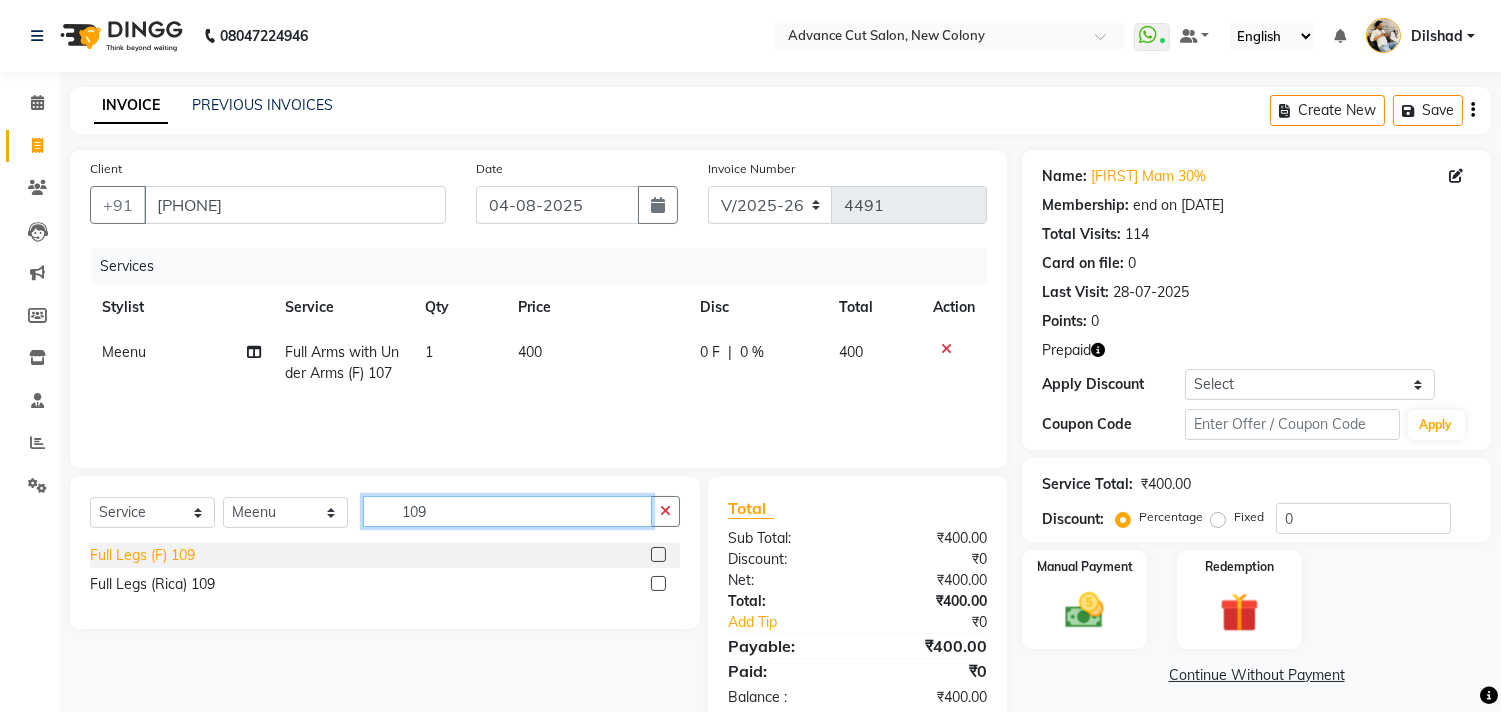 type on "109" 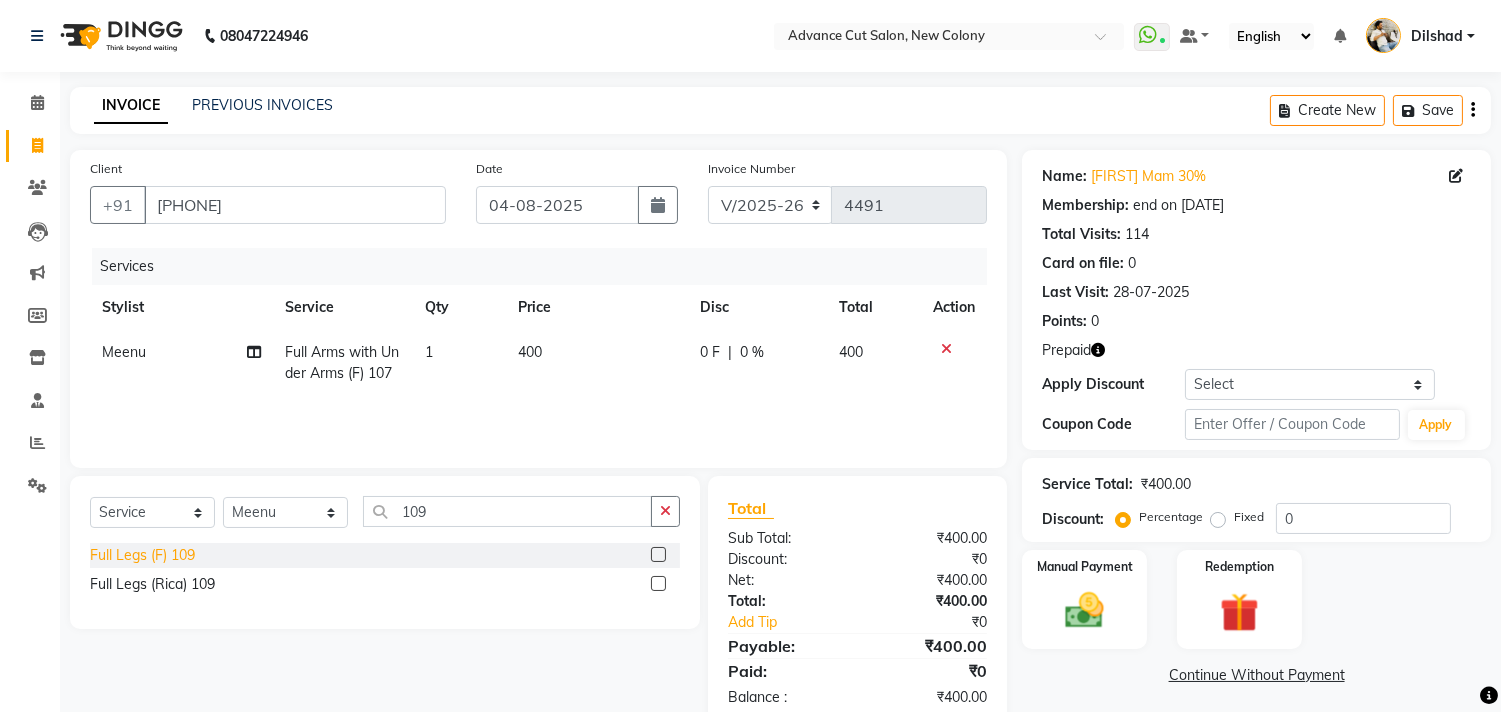 click on "Full Legs (F) 109" 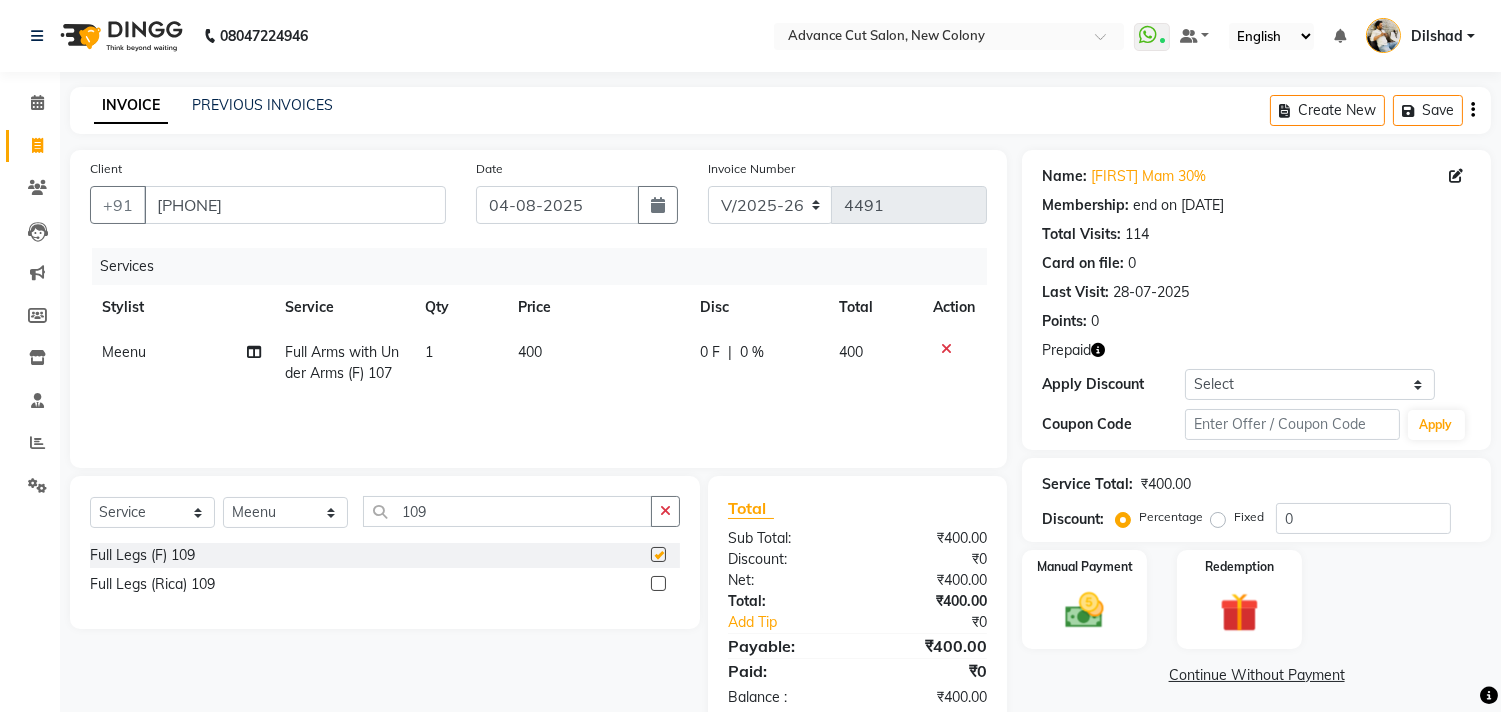 checkbox on "false" 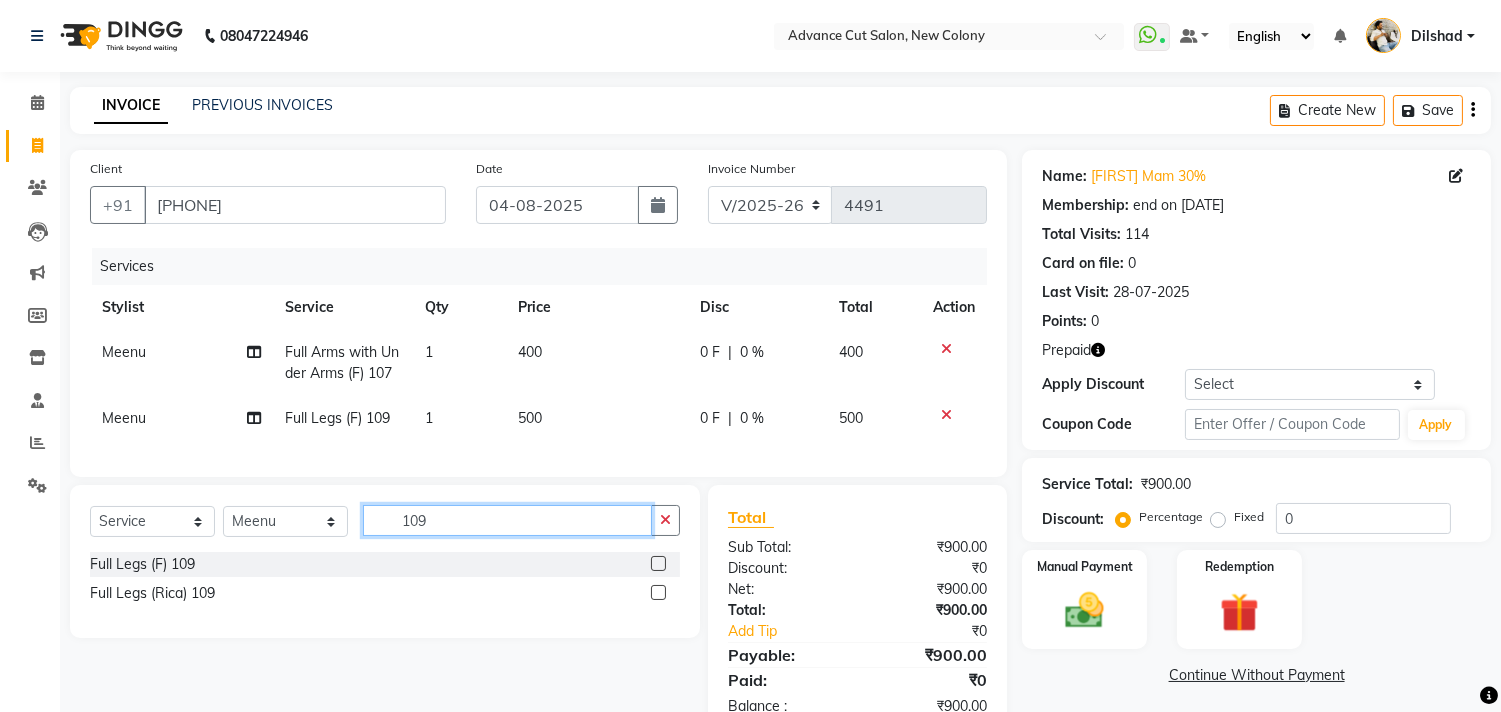 click on "109" 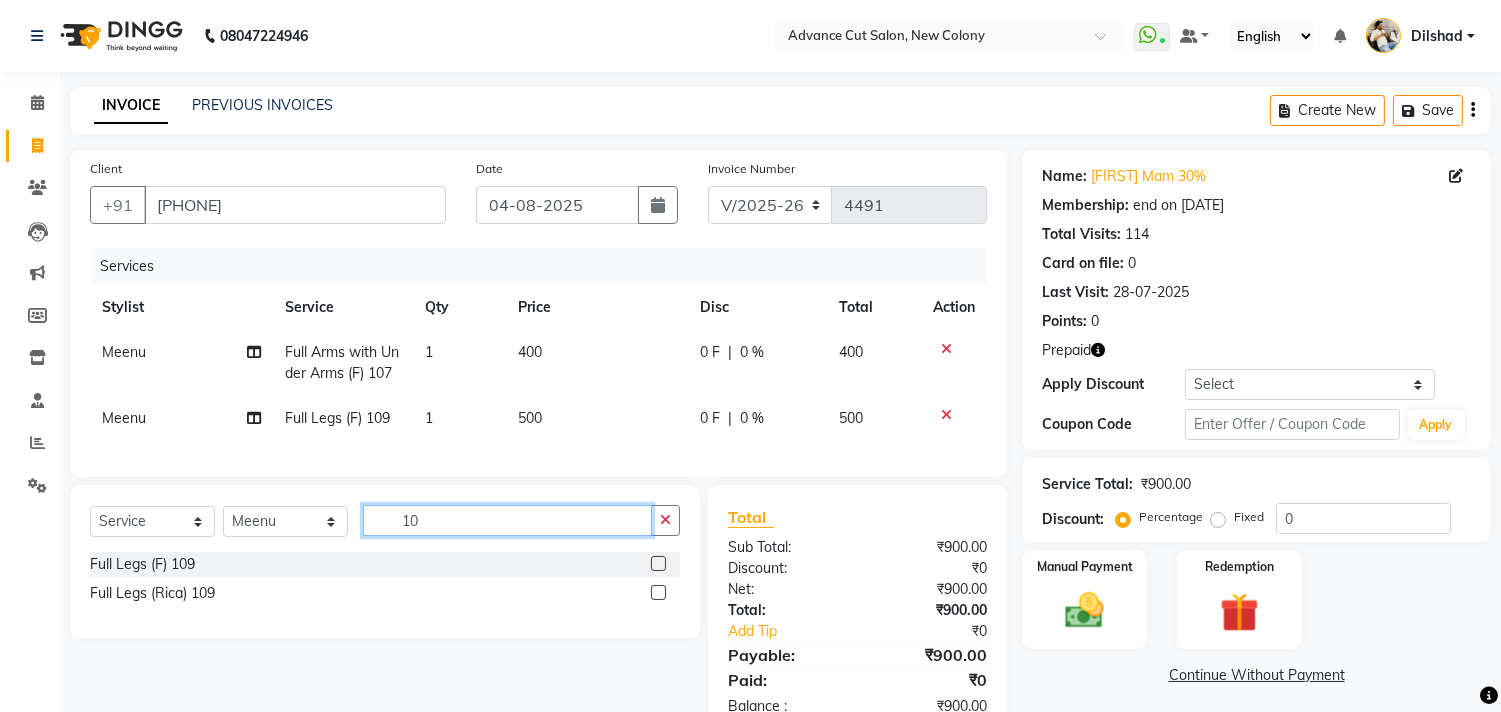 type on "1" 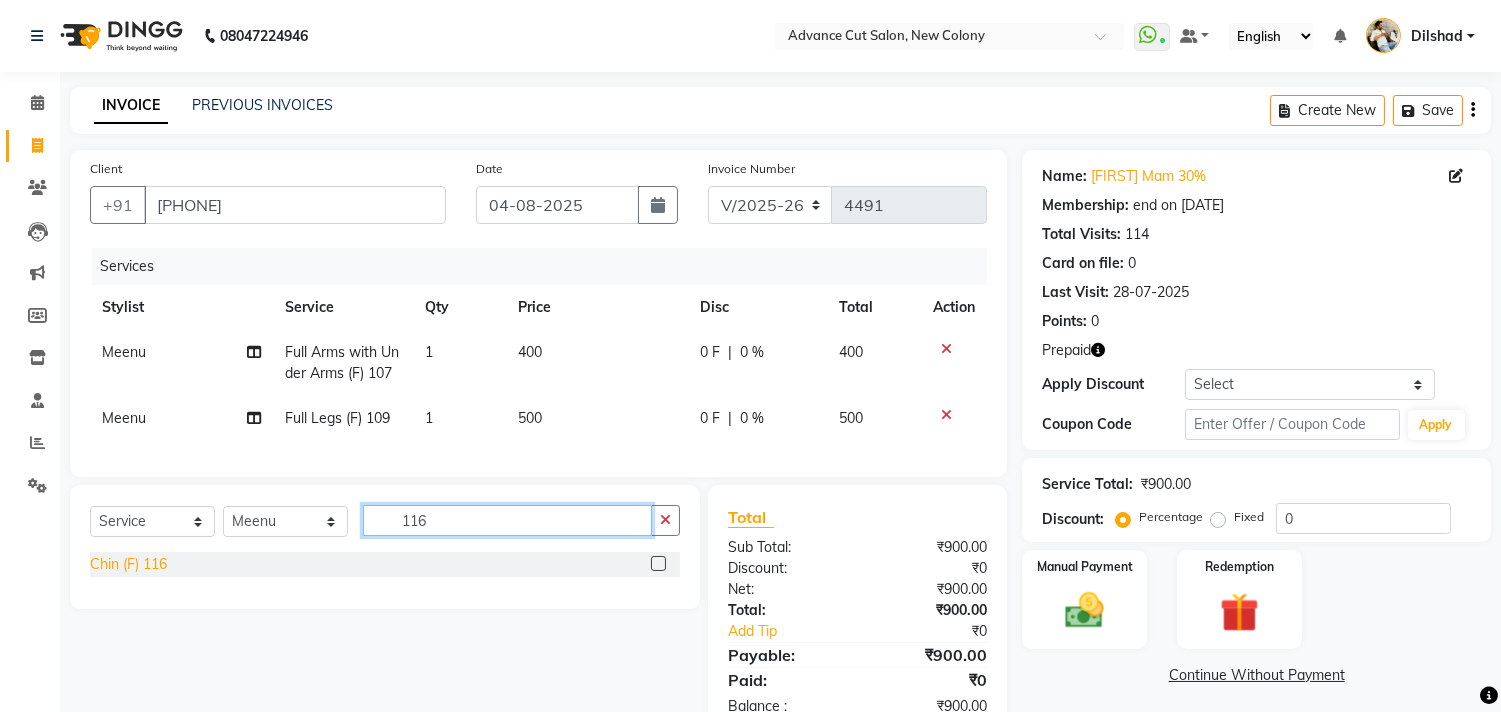 type on "116" 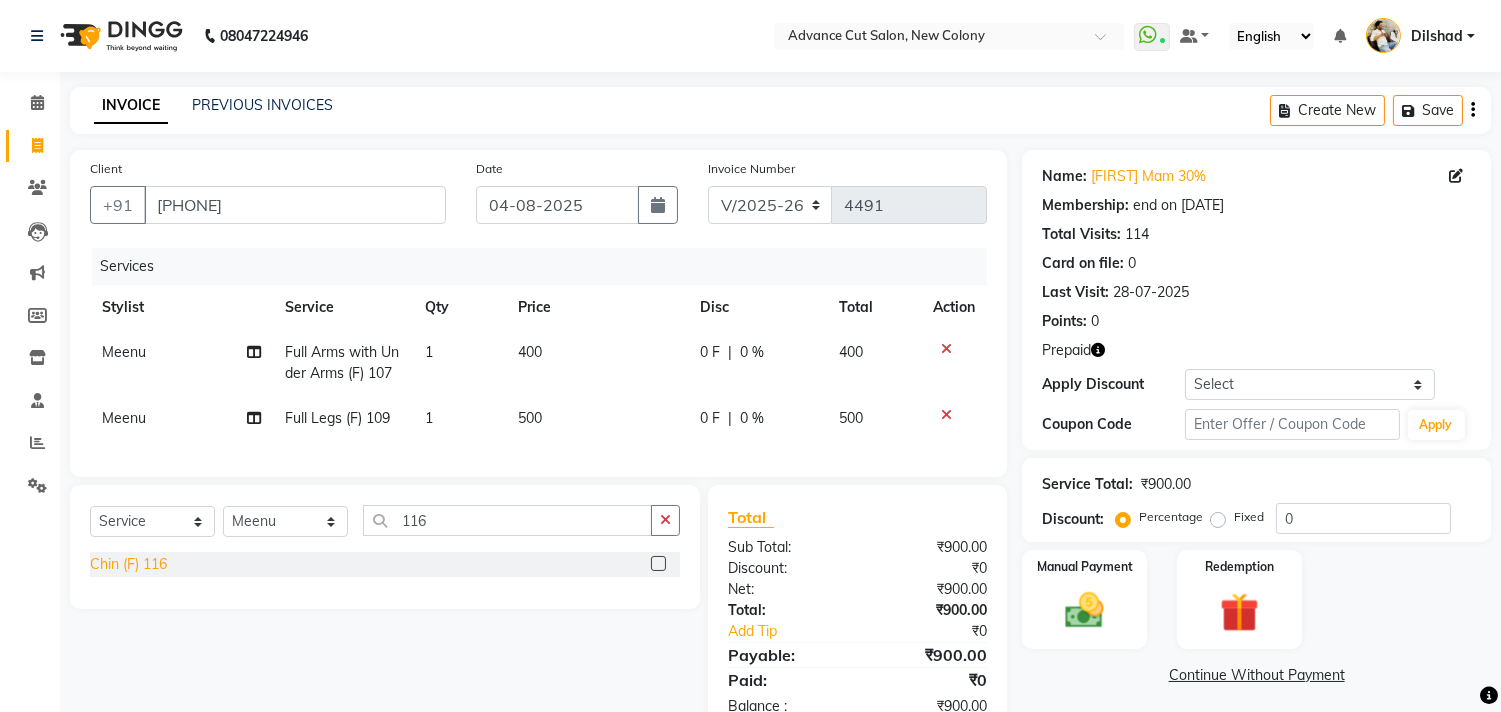 click on "Chin (F) 116" 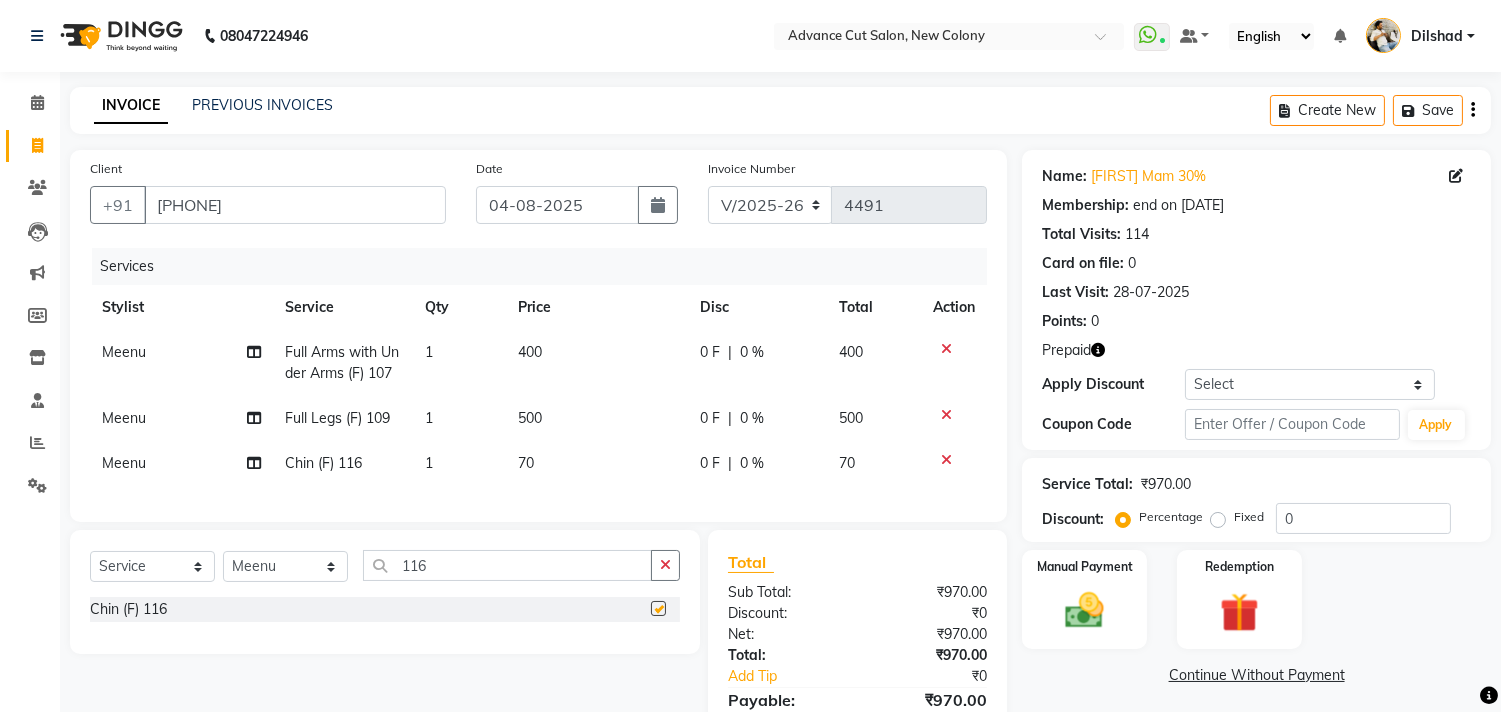 checkbox on "false" 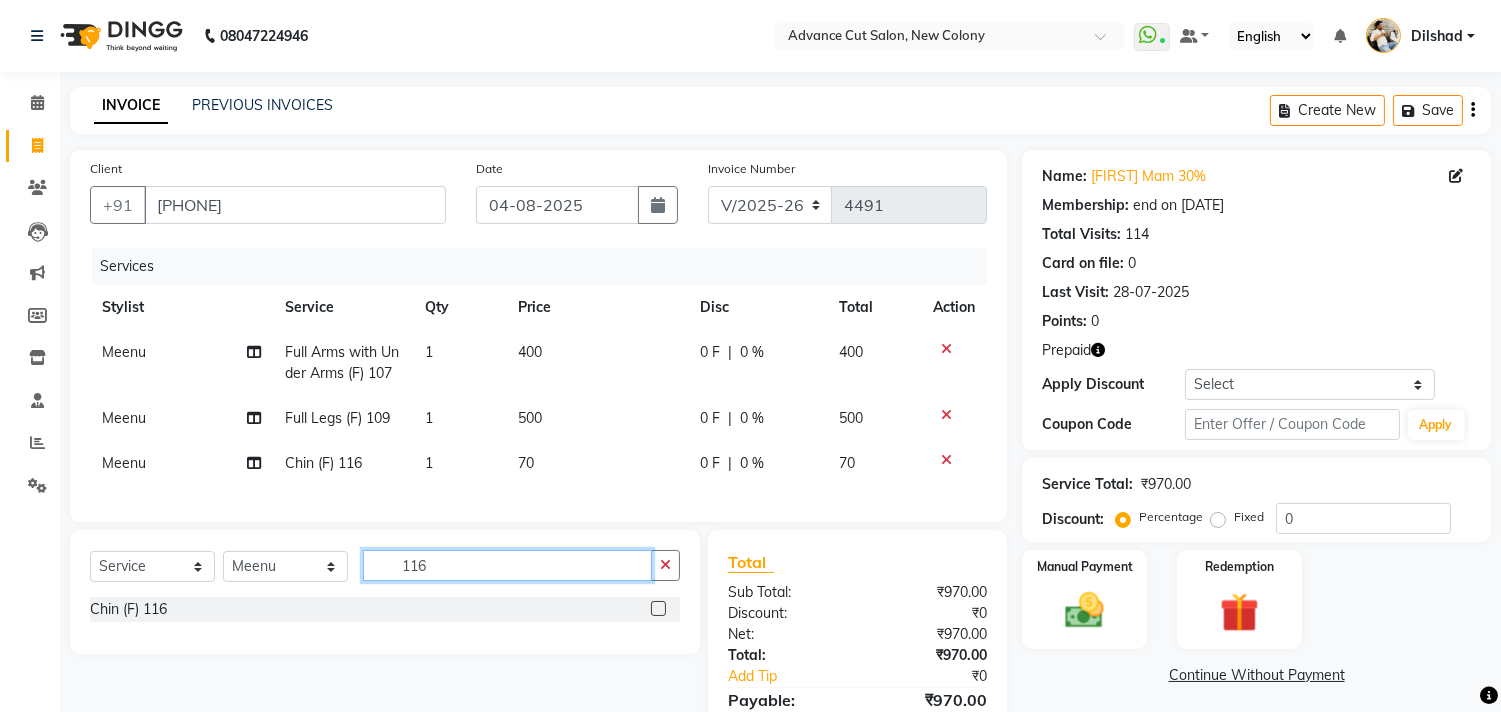 click on "116" 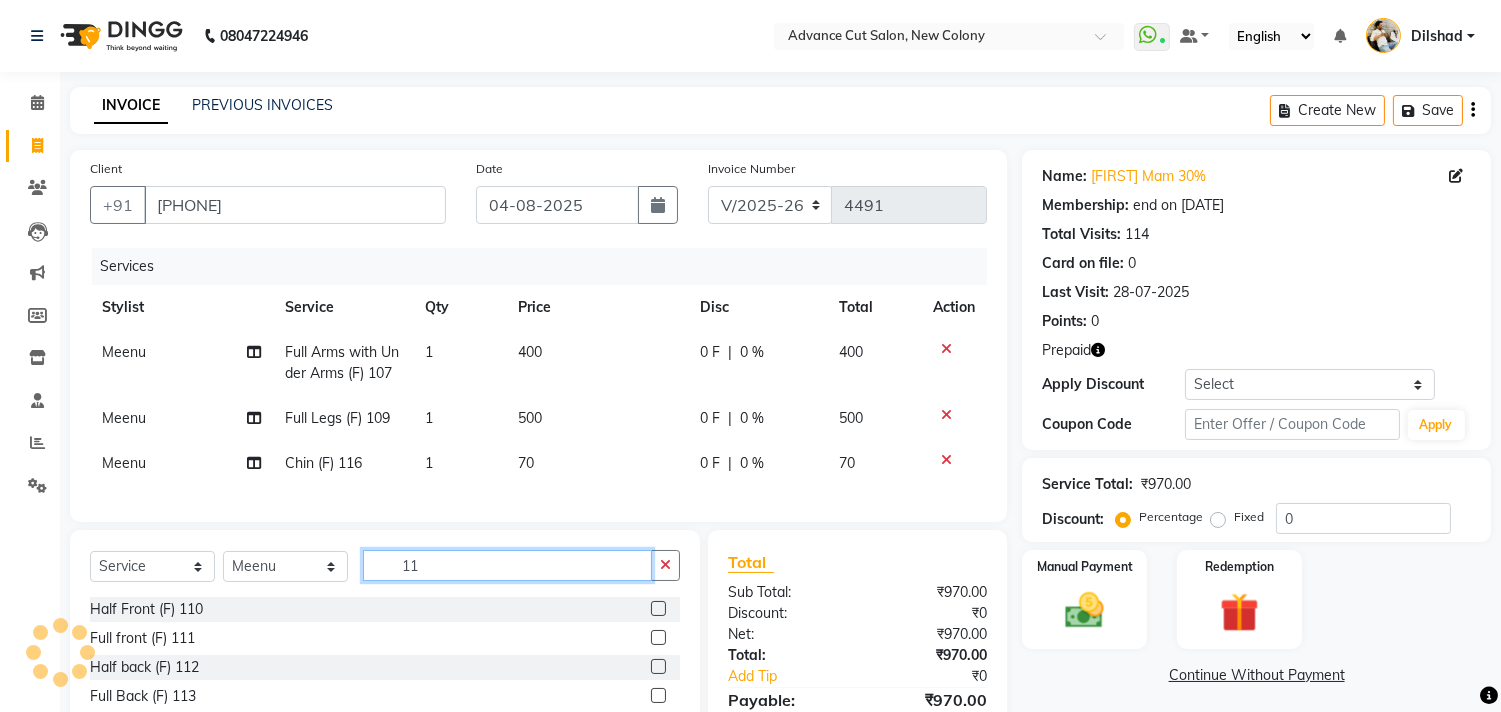 type on "1" 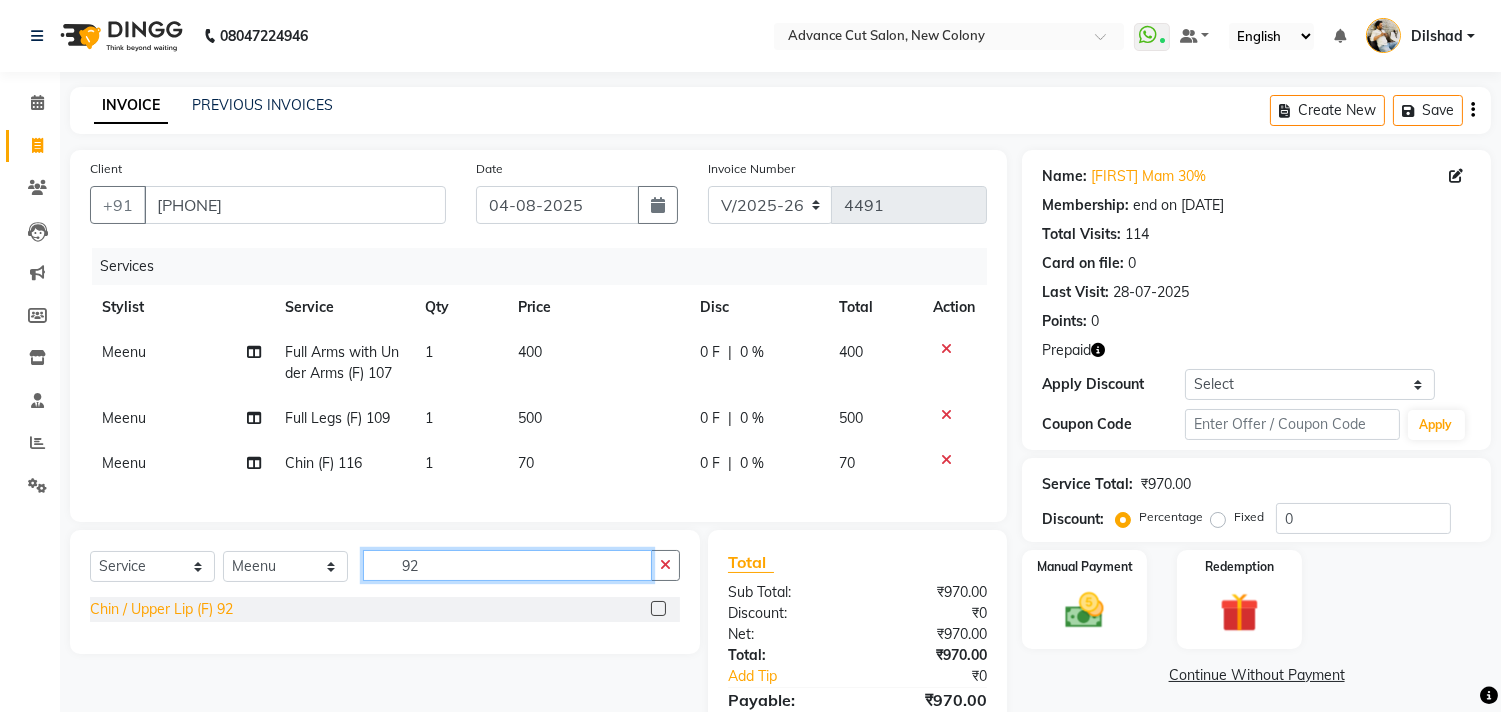 type on "92" 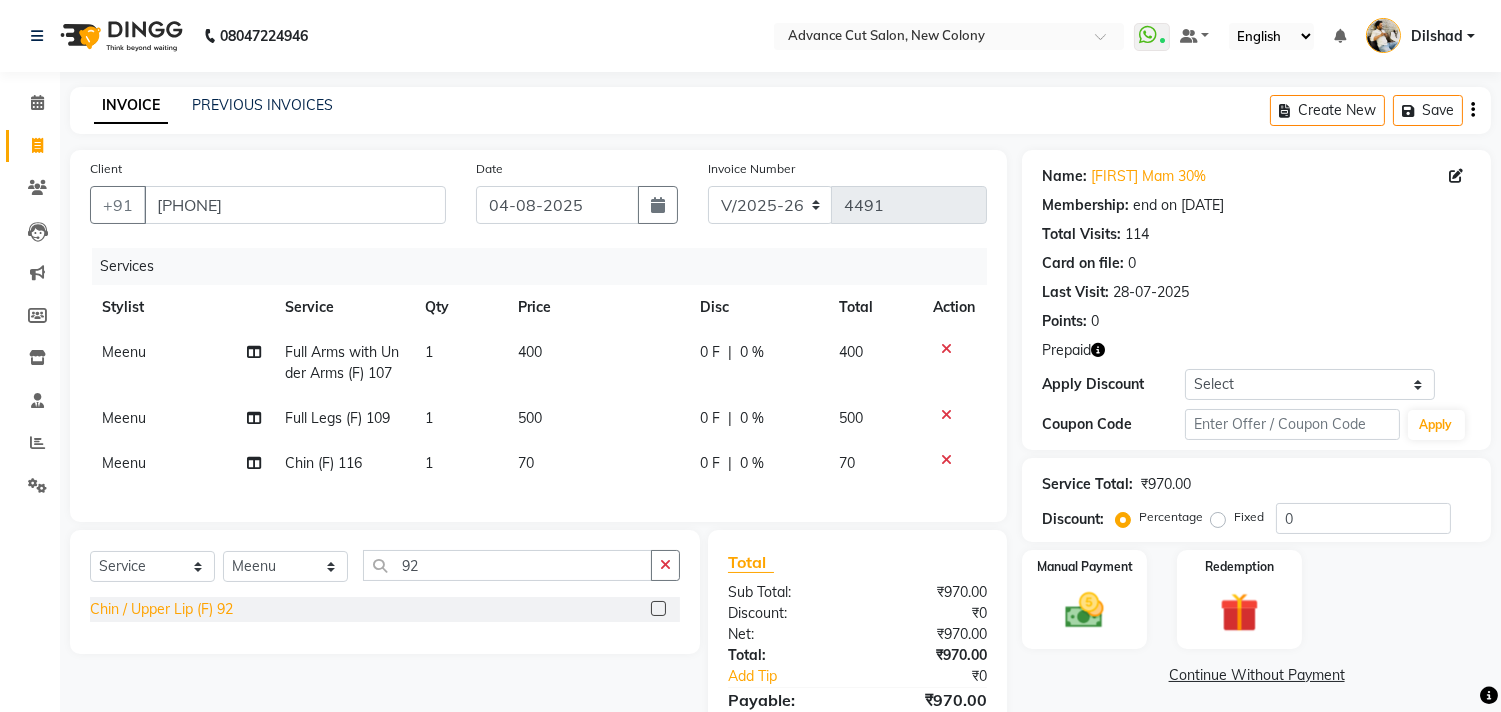 click on "Chin / Upper Lip (F) 92" 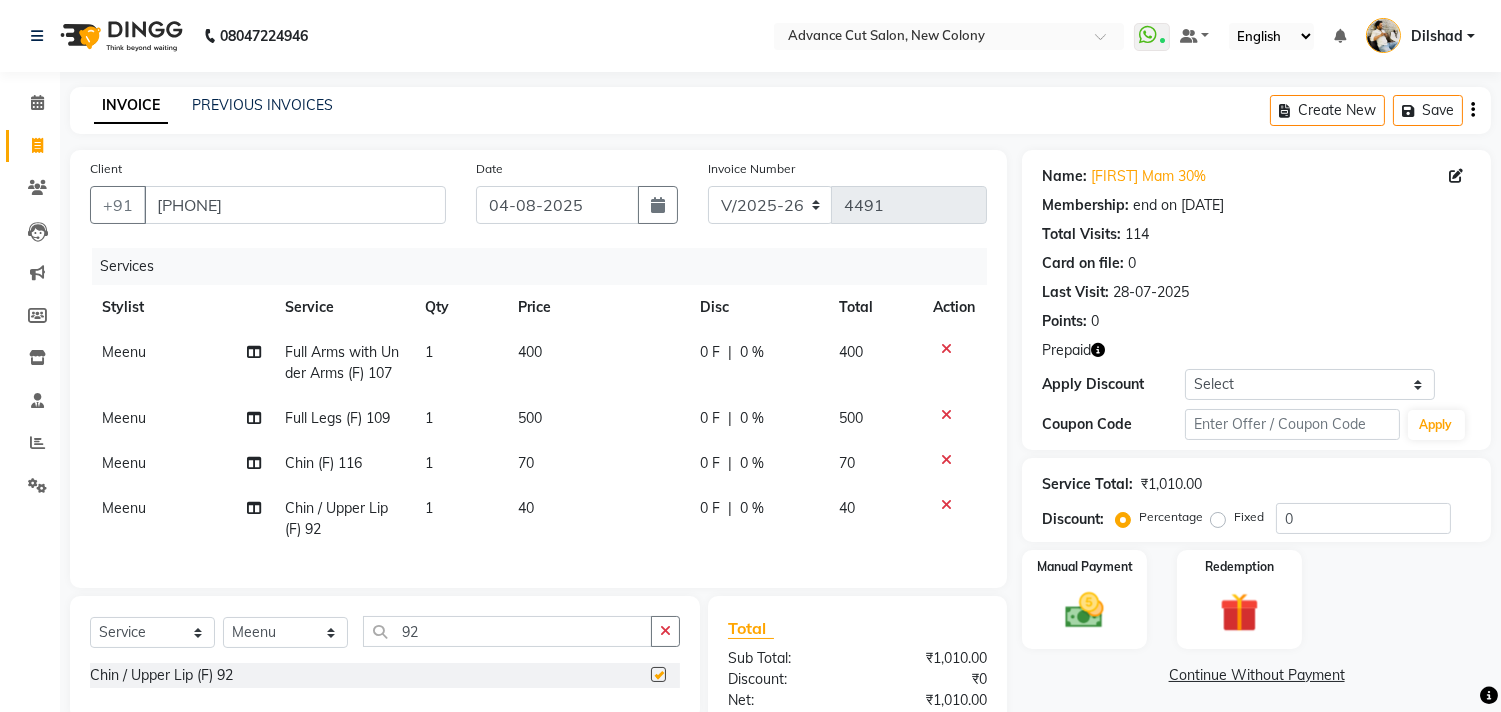 checkbox on "false" 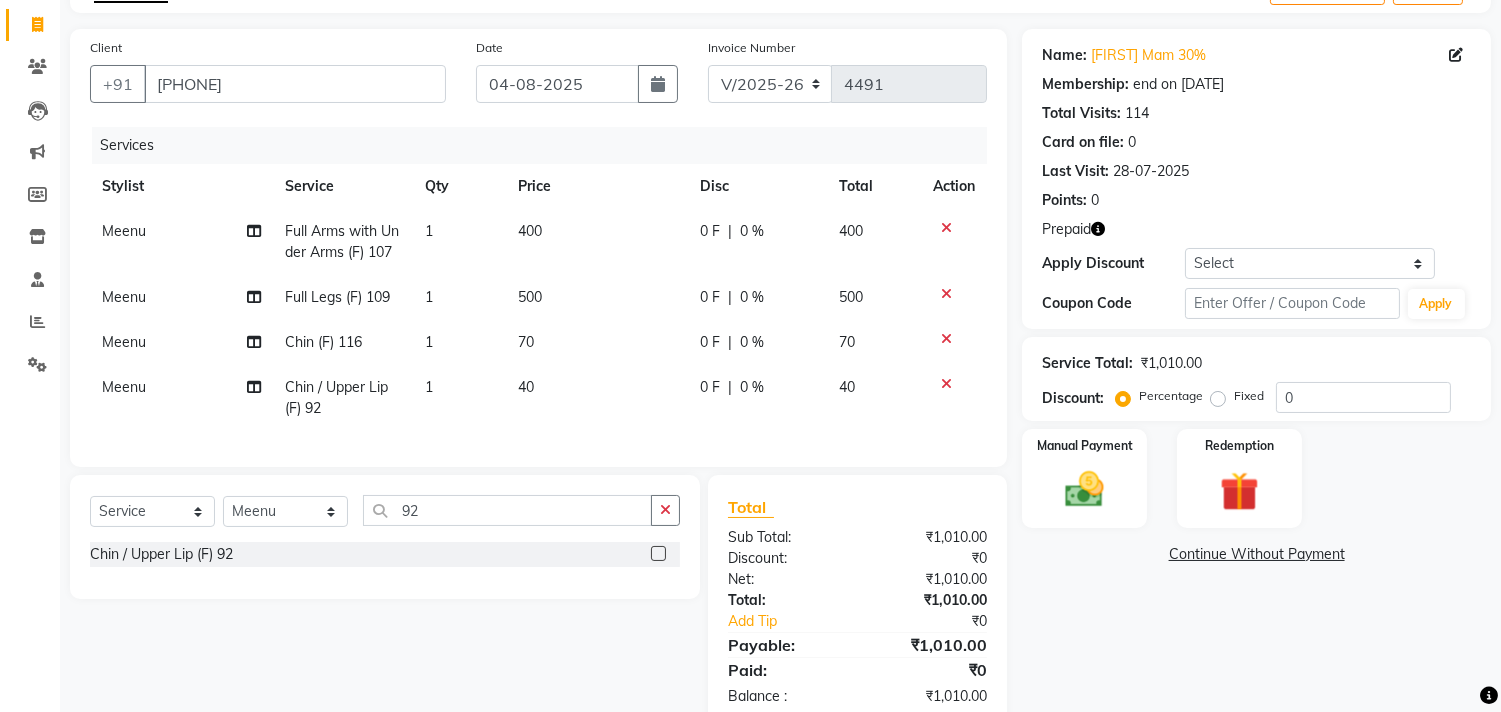 scroll, scrollTop: 71, scrollLeft: 0, axis: vertical 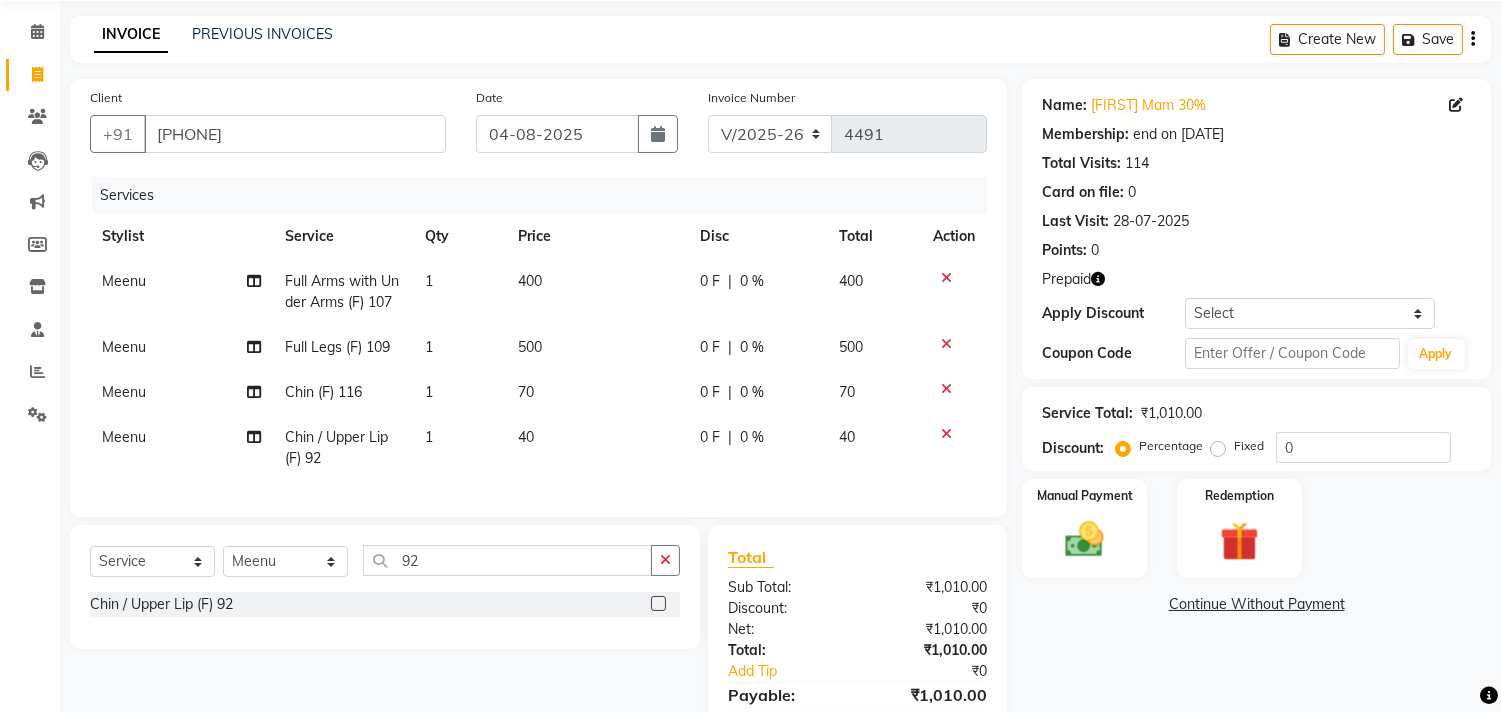 click on "Percentage   Fixed" 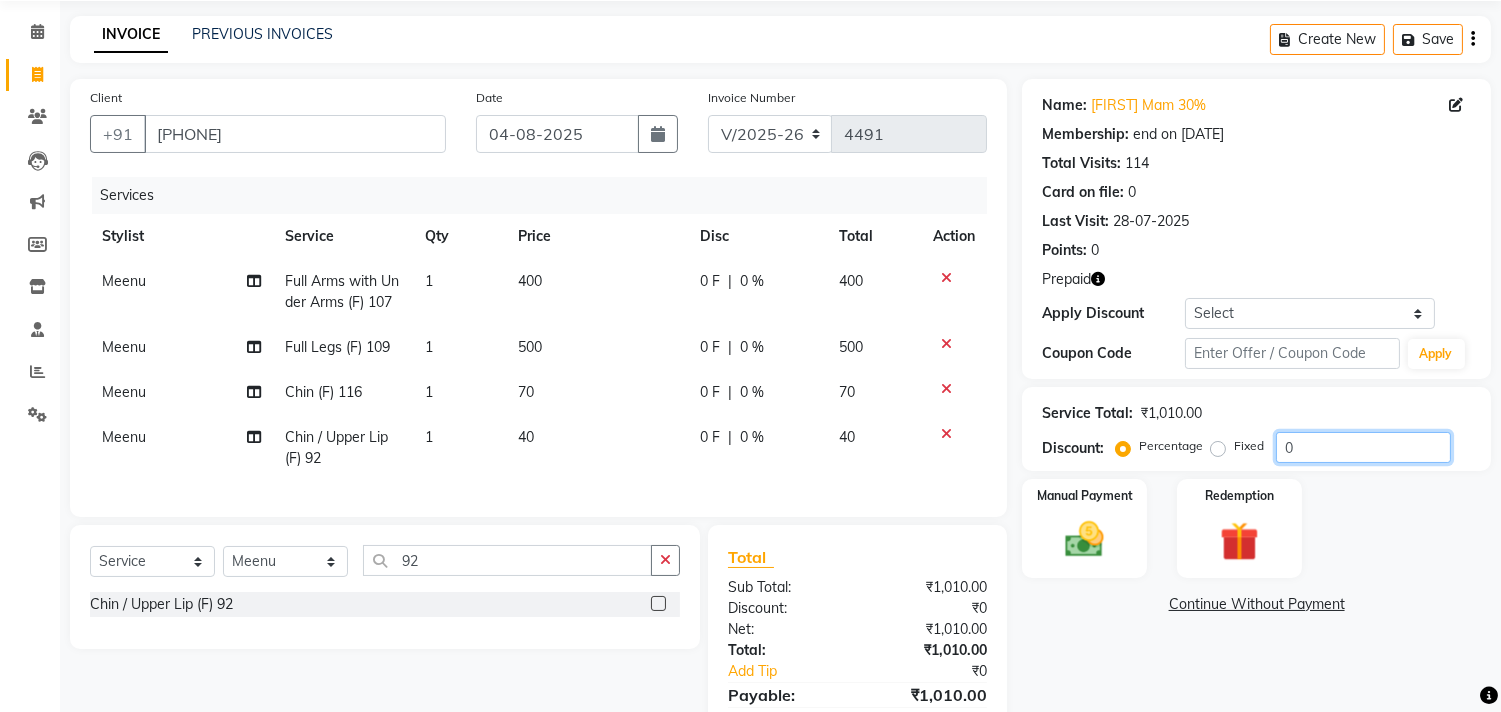 click on "0" 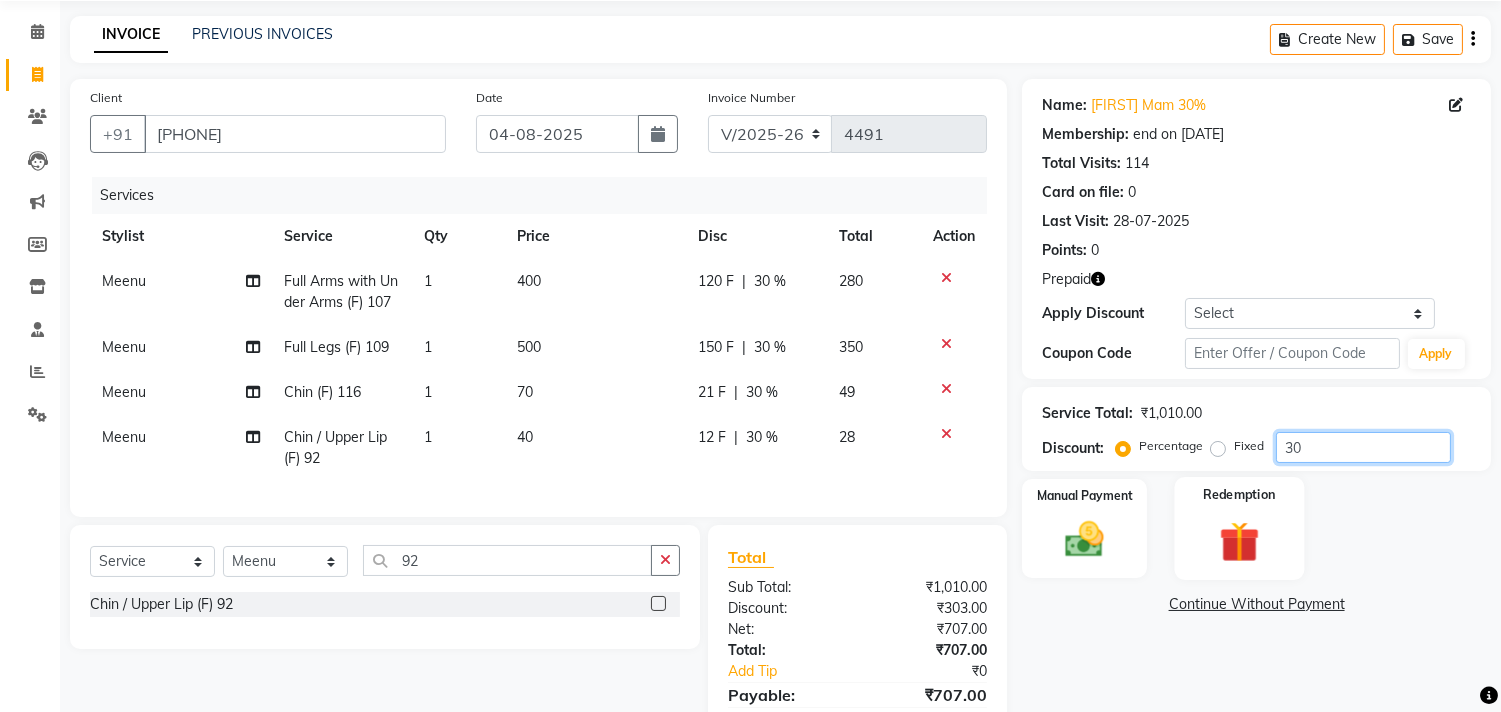 type on "30" 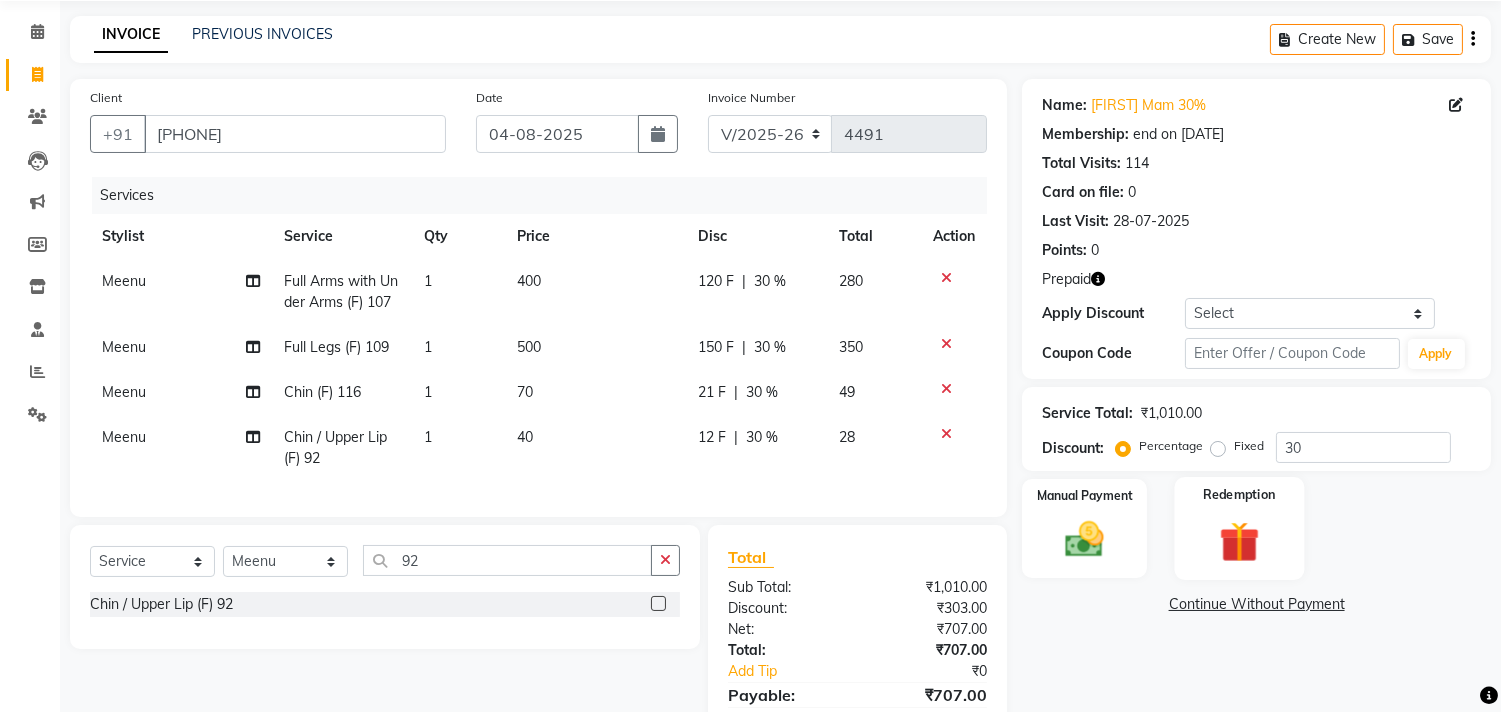 click on "Redemption" 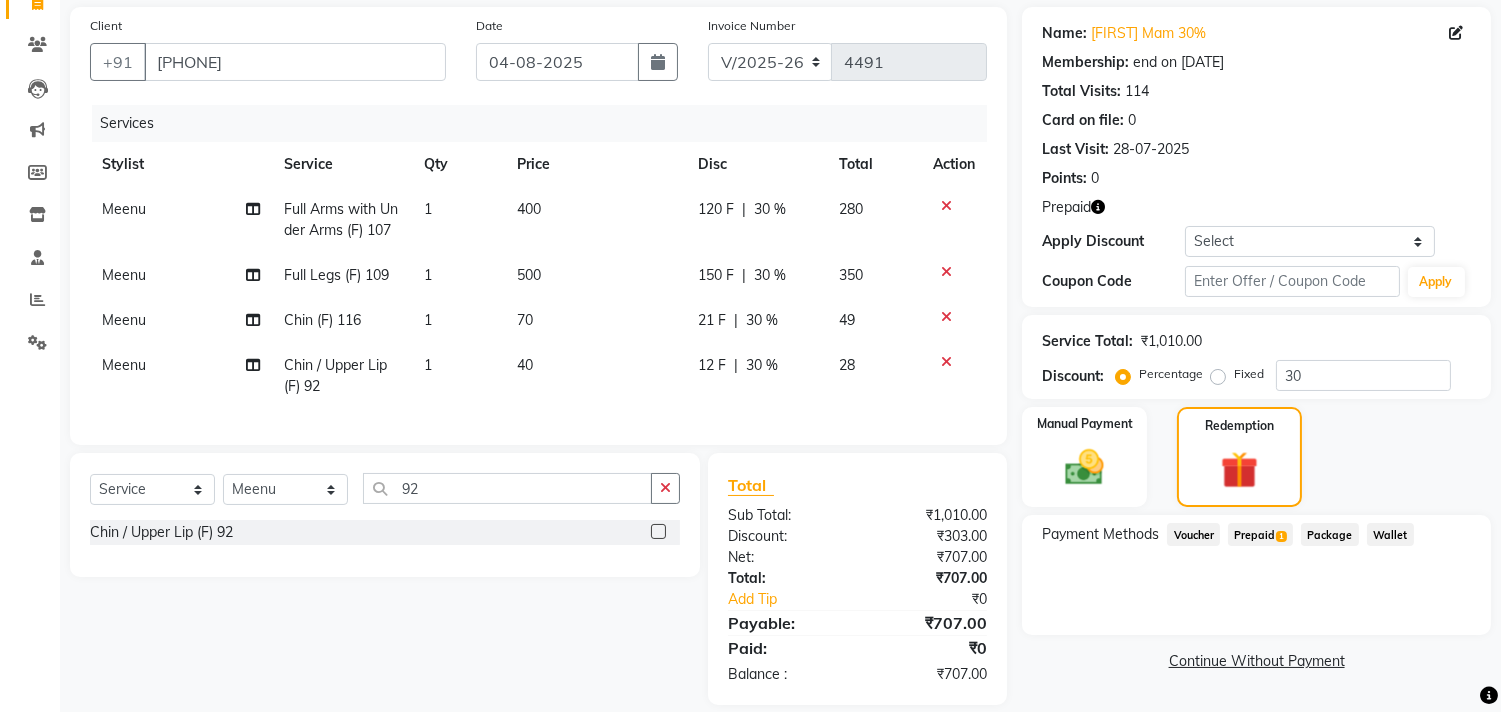 scroll, scrollTop: 182, scrollLeft: 0, axis: vertical 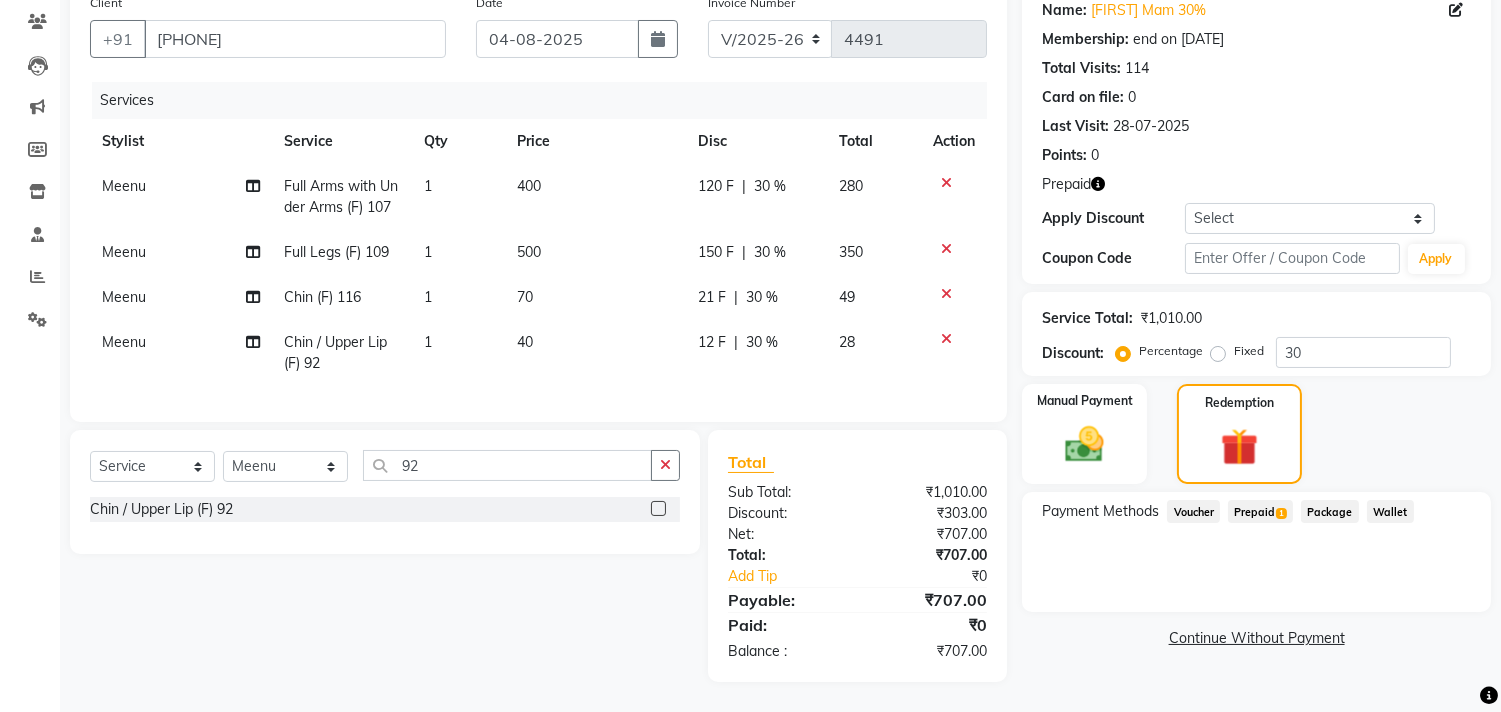 click on "Prepaid  1" 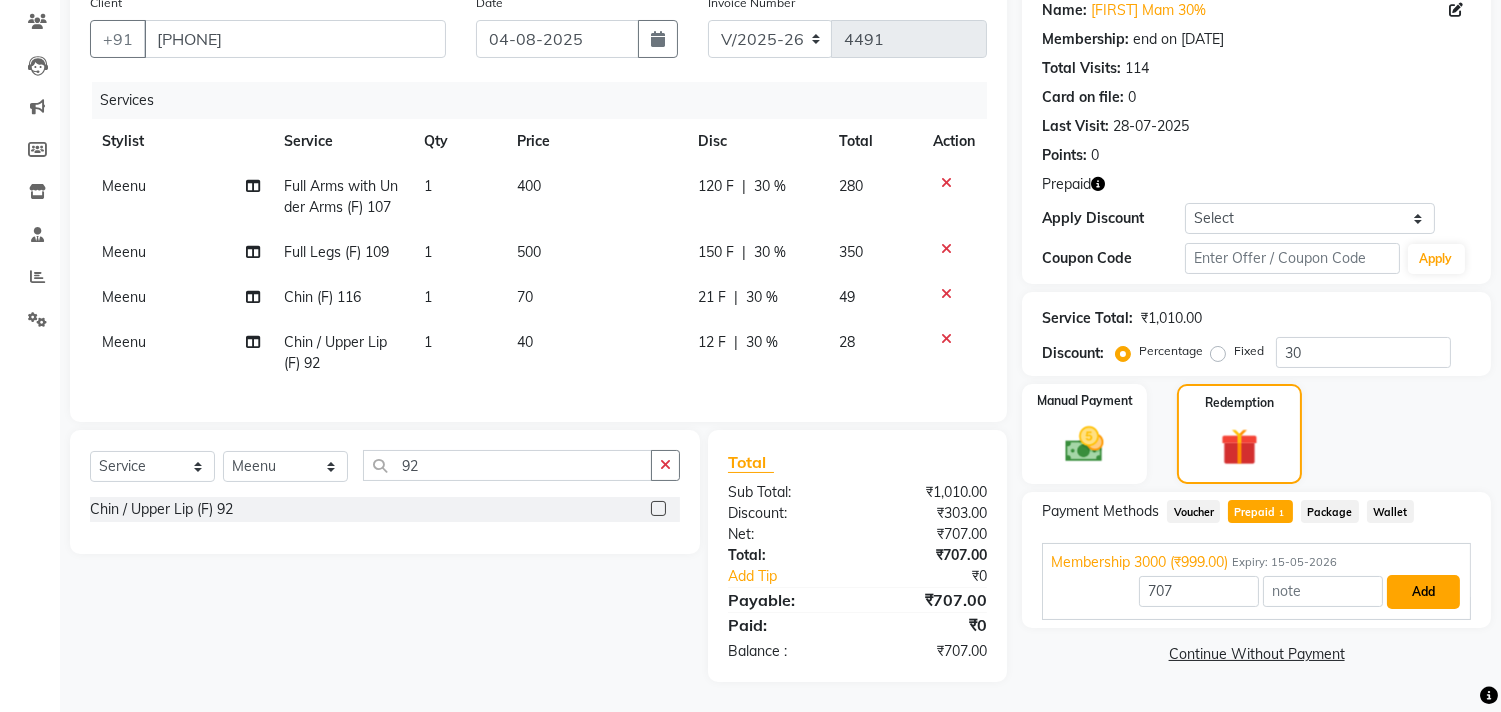 click on "Add" at bounding box center (1423, 592) 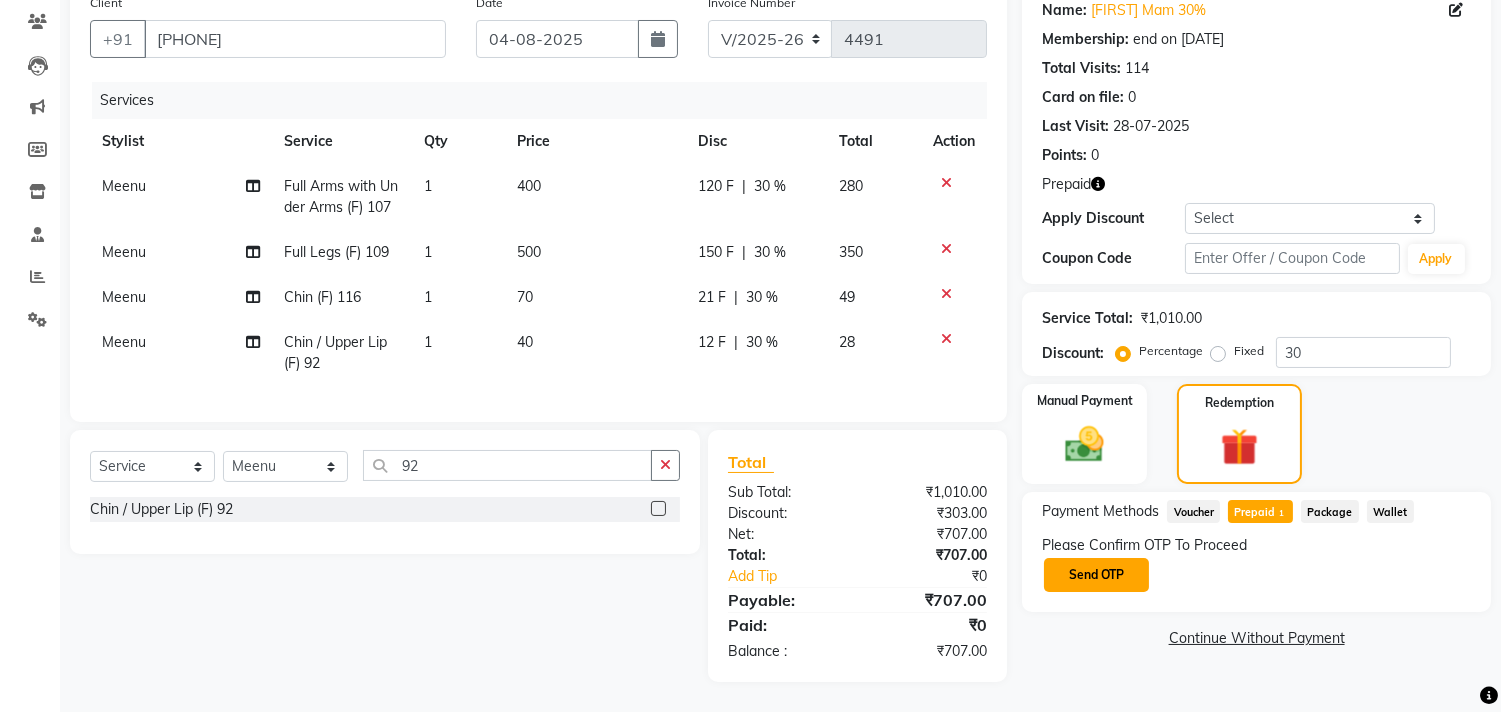 click on "Send OTP" 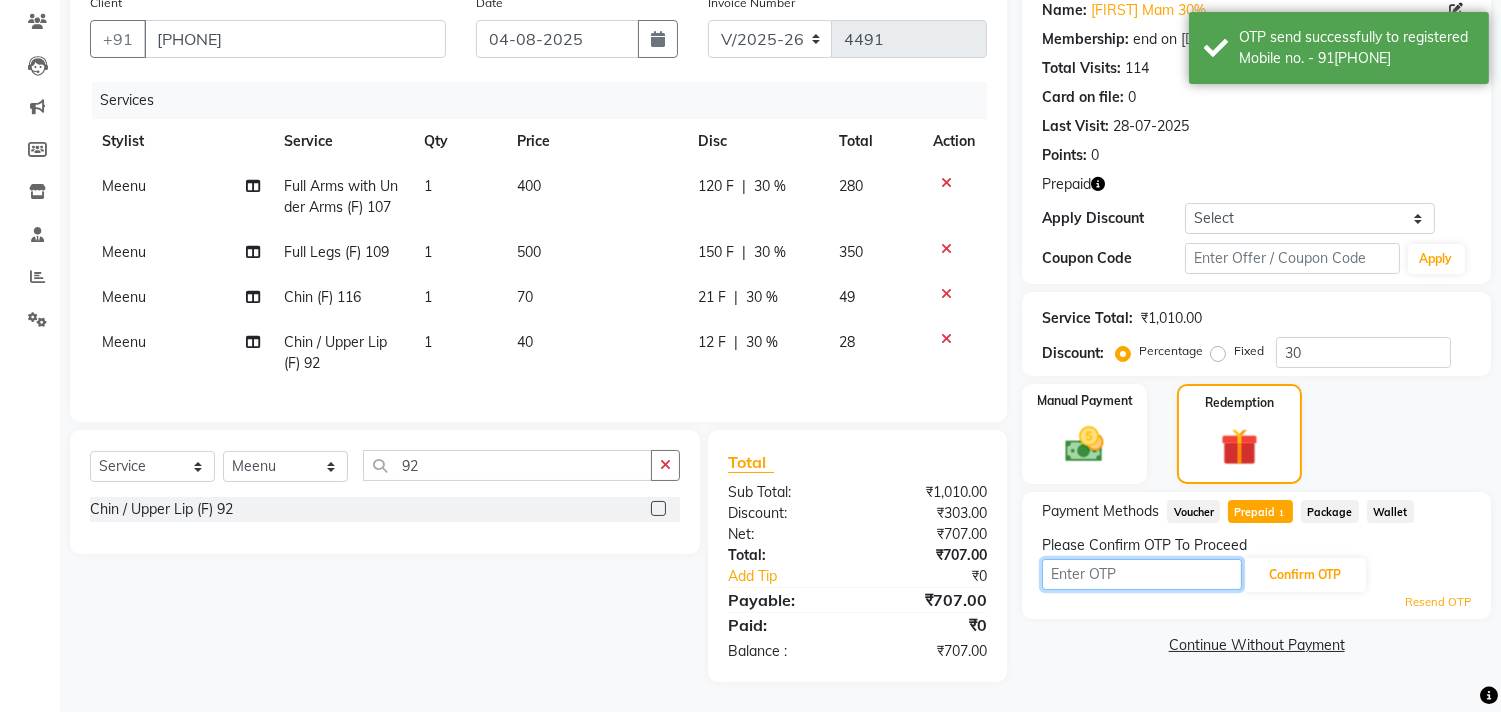 click at bounding box center (1142, 574) 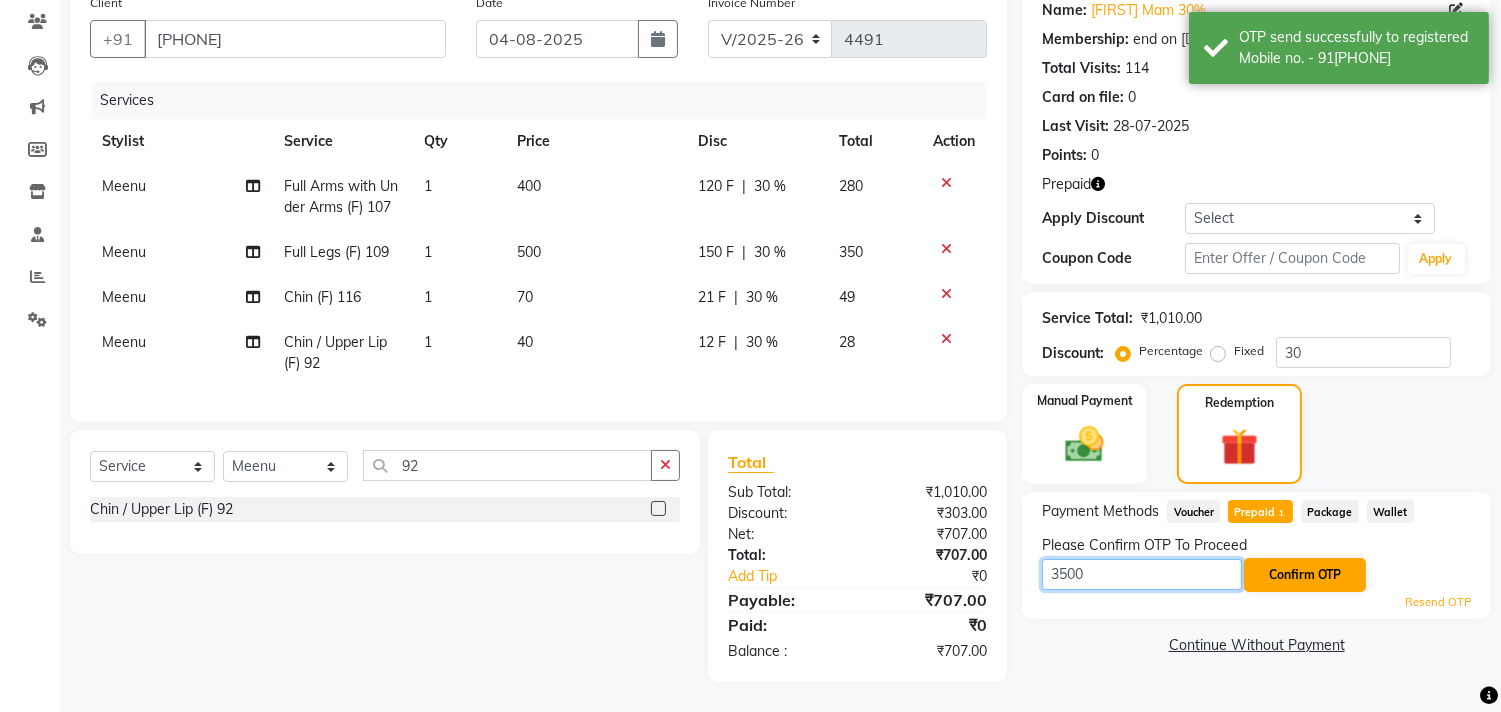 type on "3500" 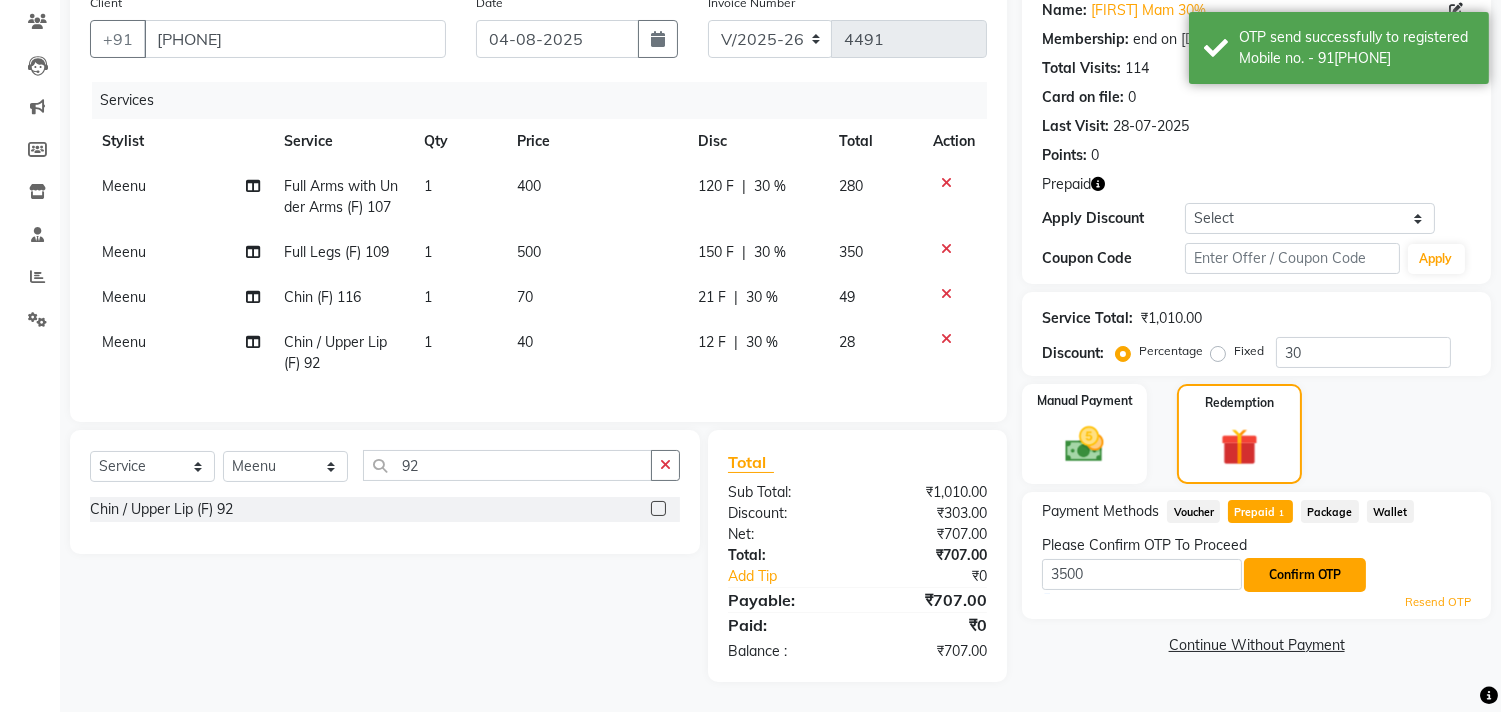 click on "Confirm OTP" 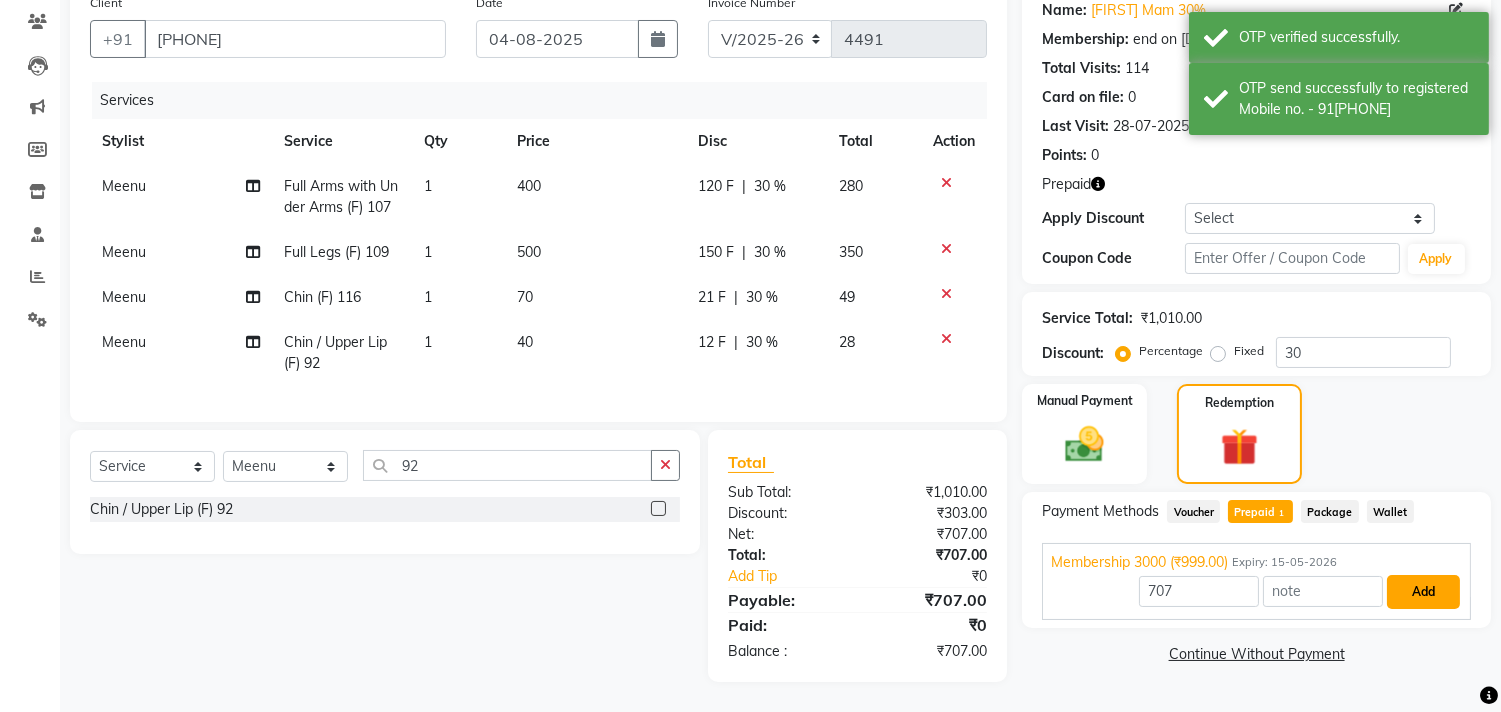 click on "Add" at bounding box center (1423, 592) 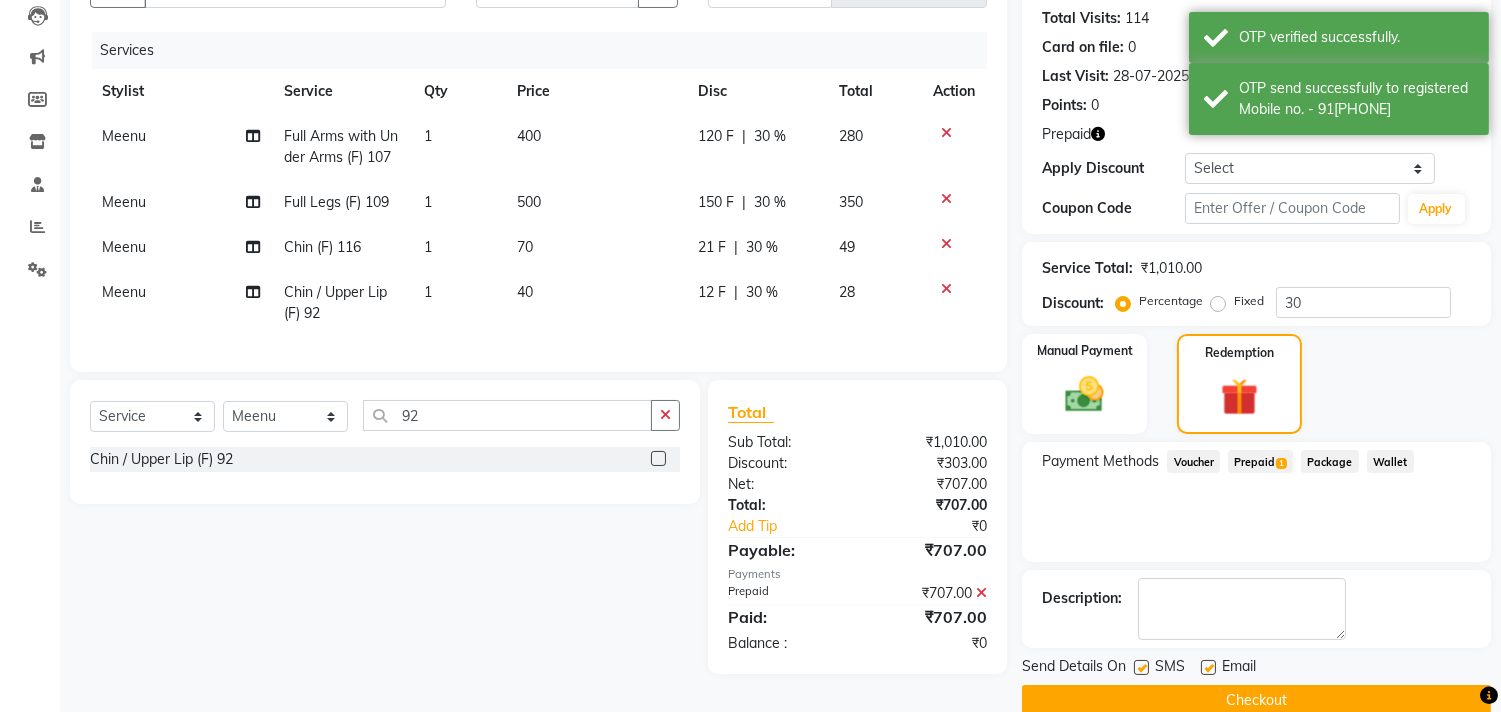 scroll, scrollTop: 248, scrollLeft: 0, axis: vertical 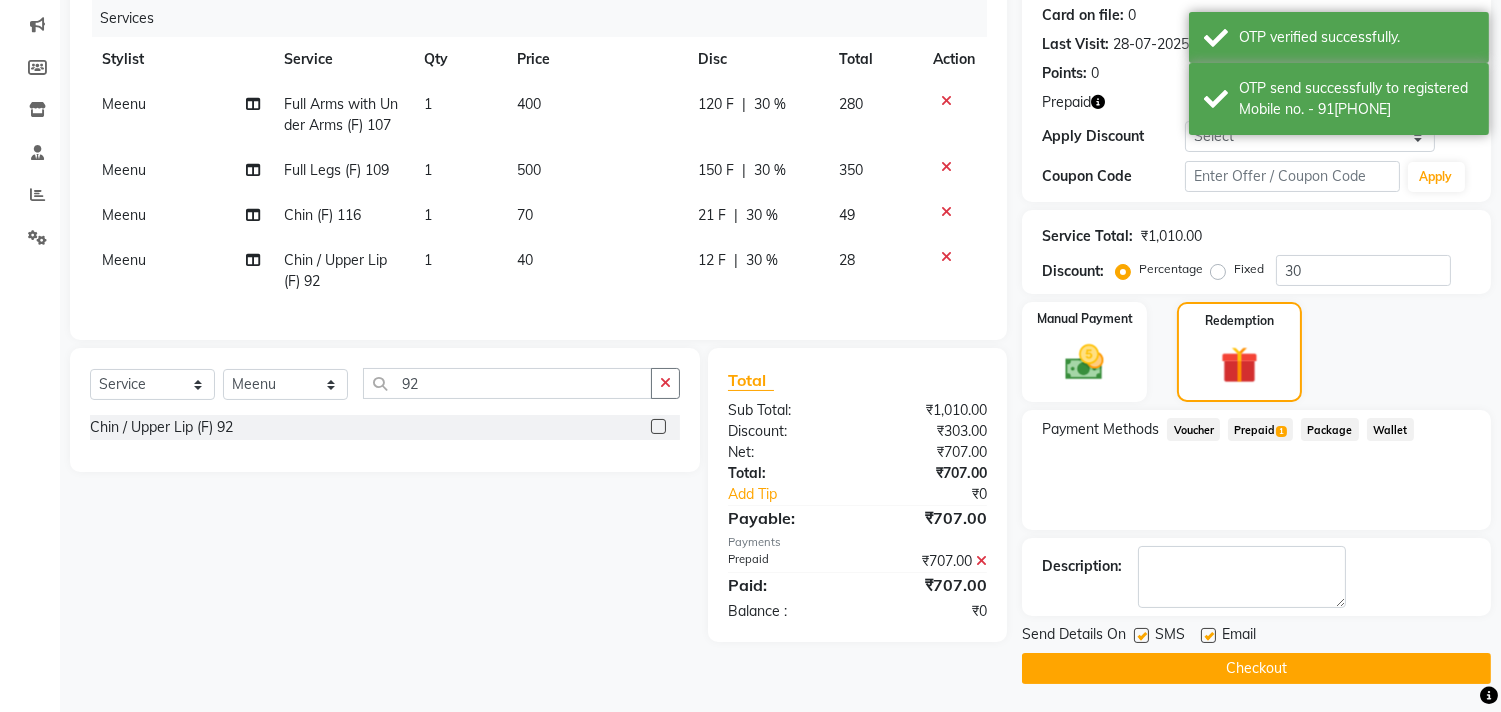 click on "Checkout" 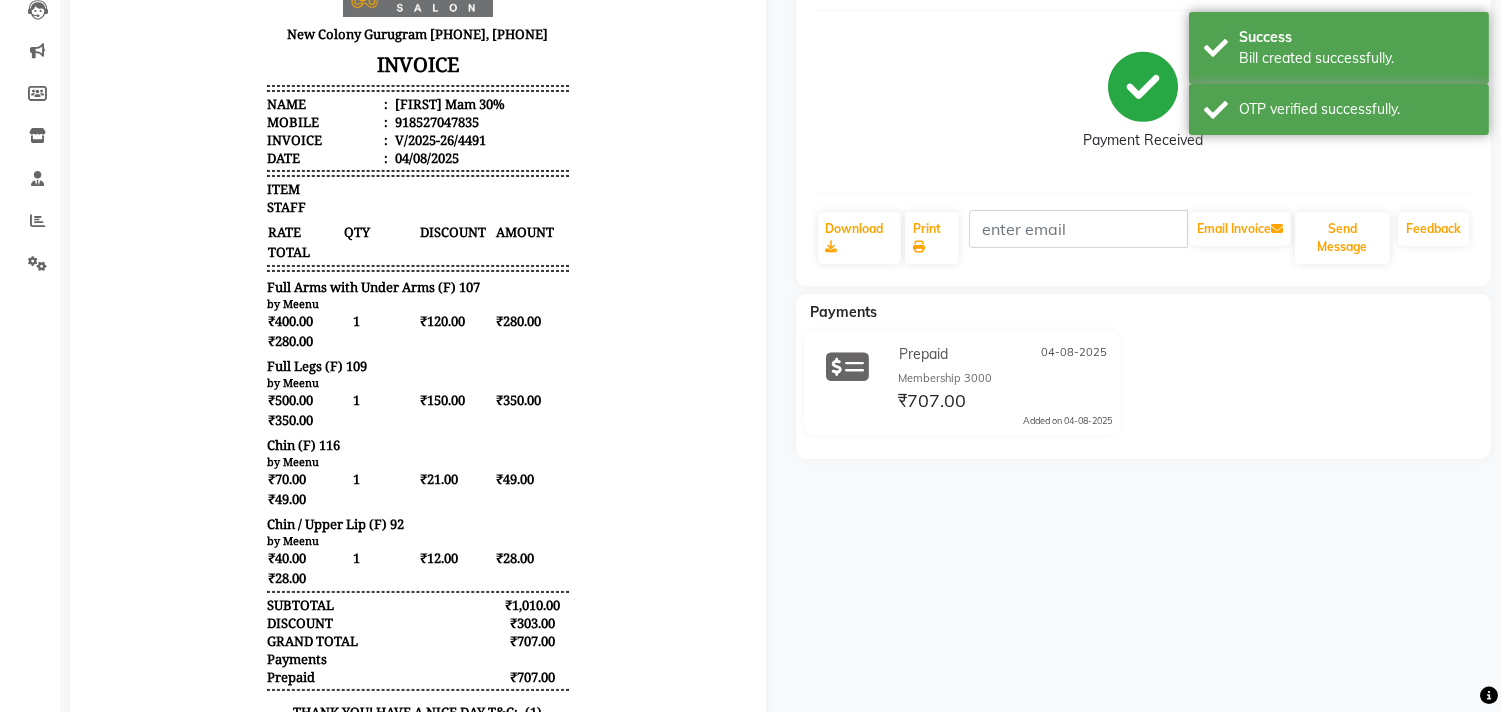 scroll, scrollTop: 0, scrollLeft: 0, axis: both 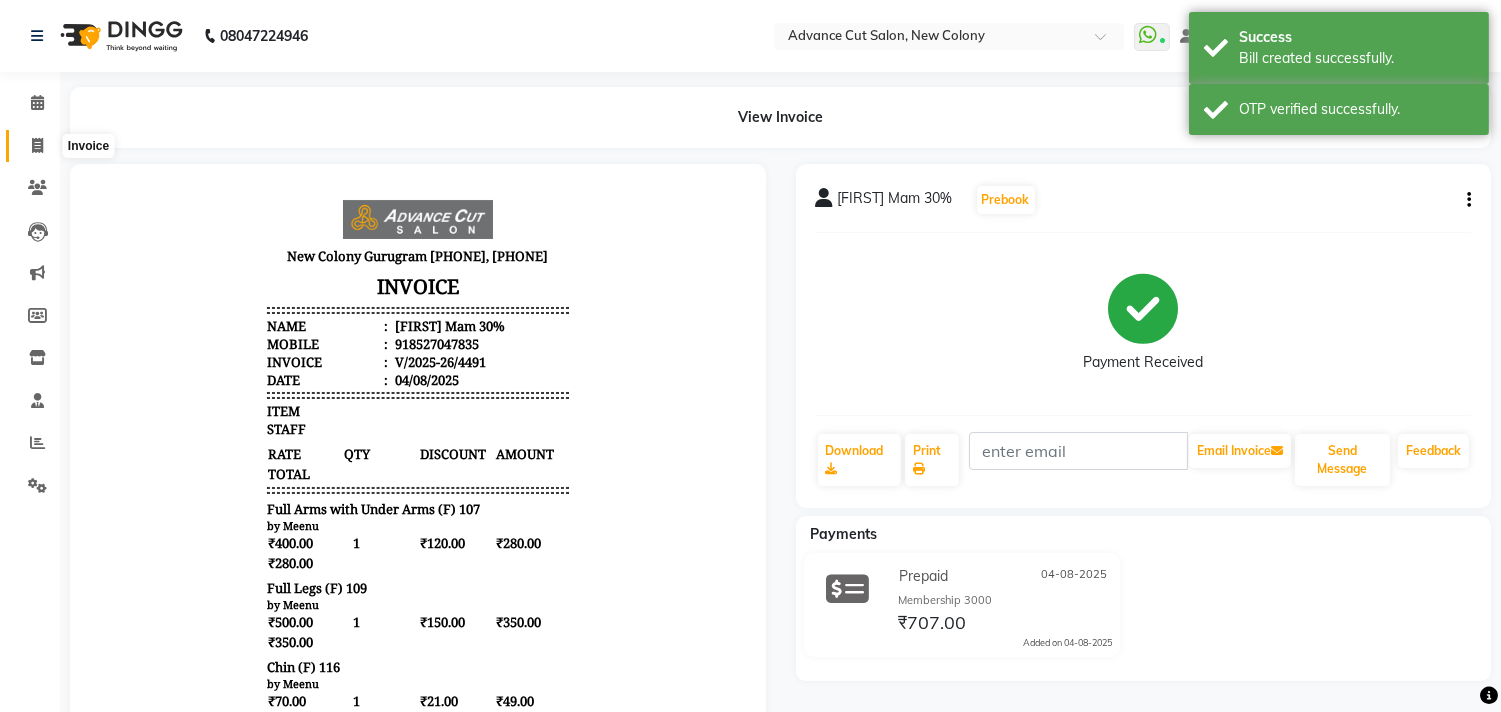 click 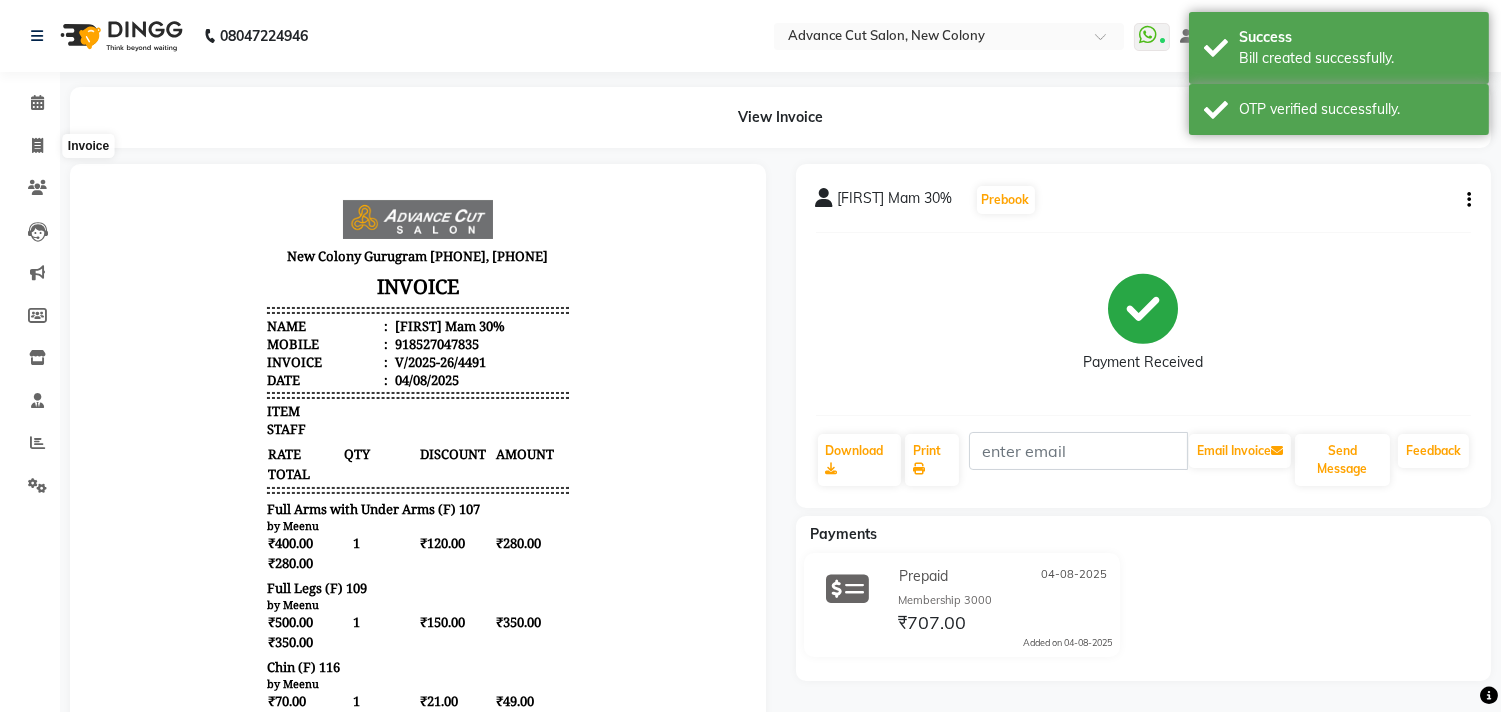 select on "service" 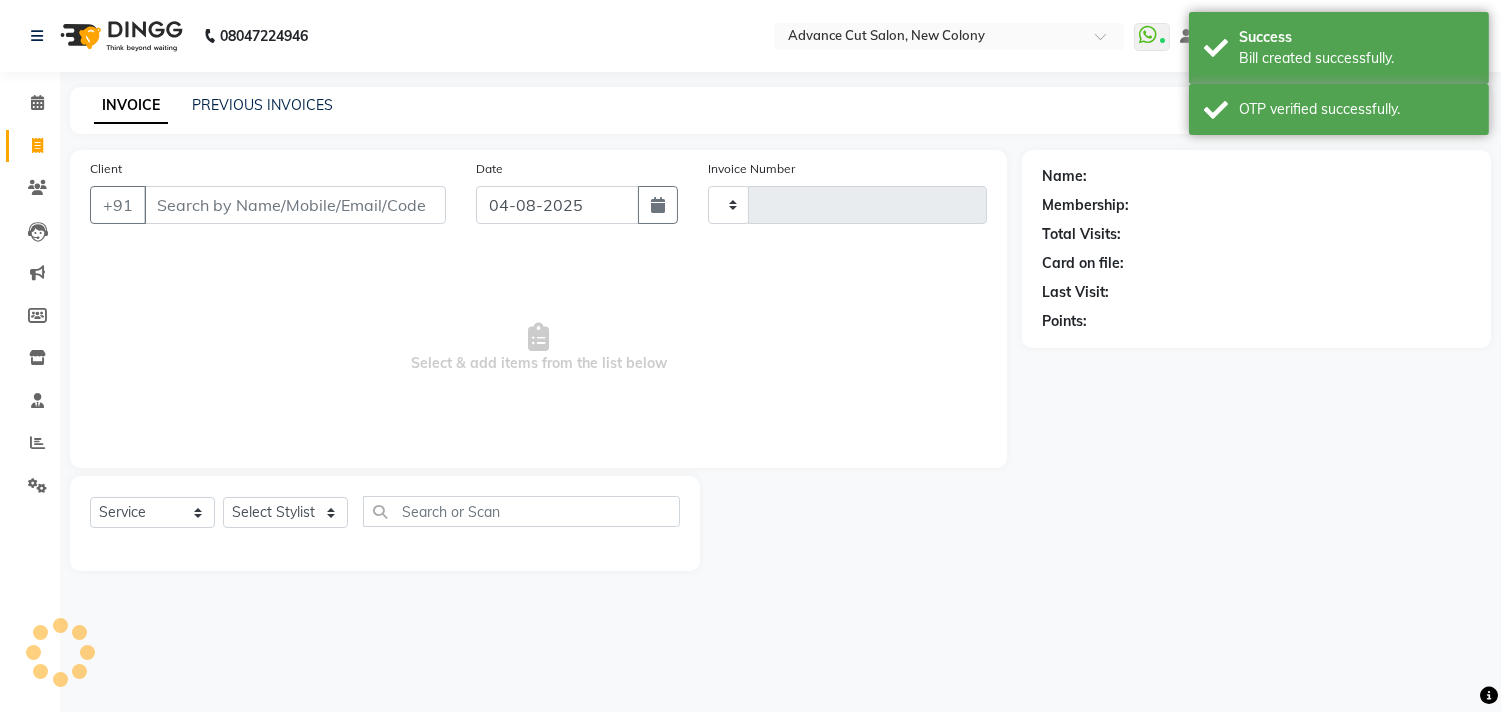 type on "4492" 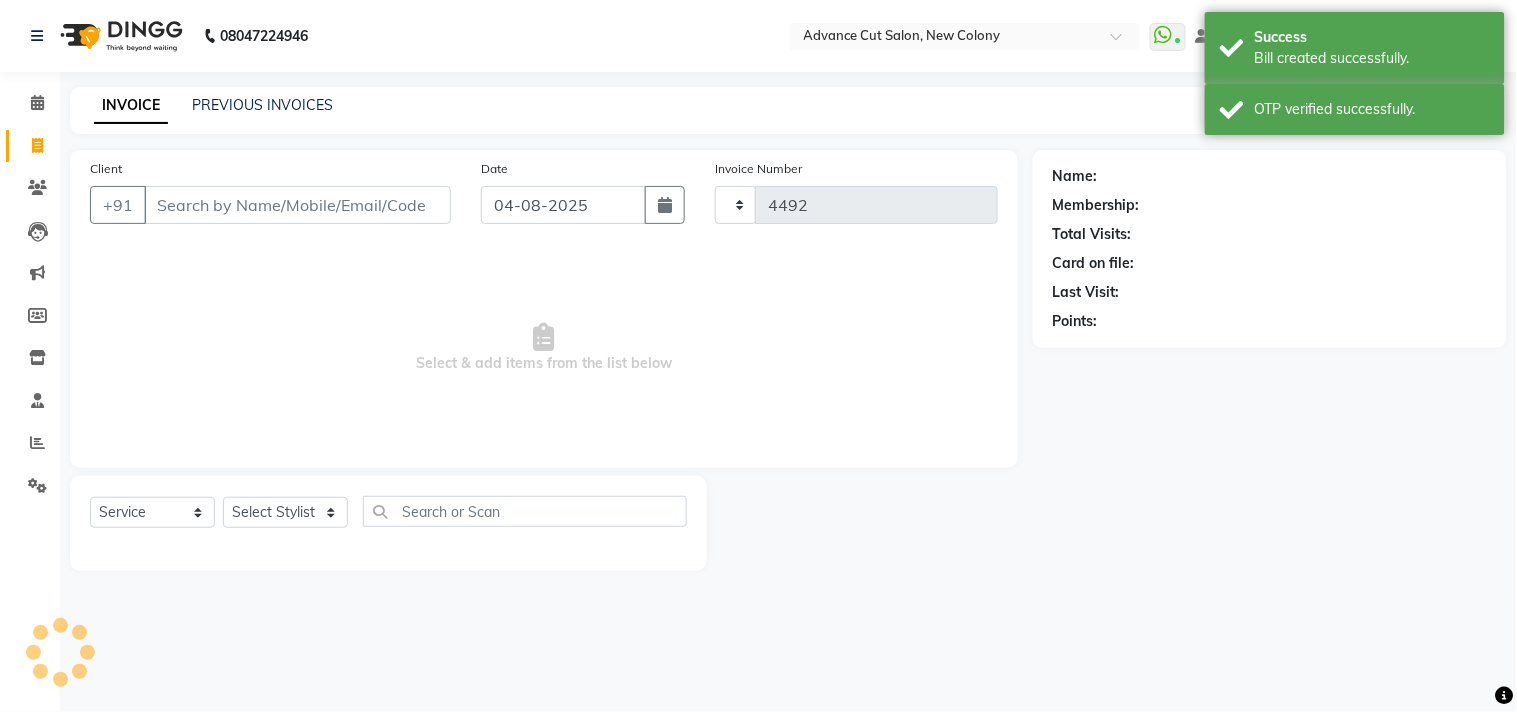 select on "922" 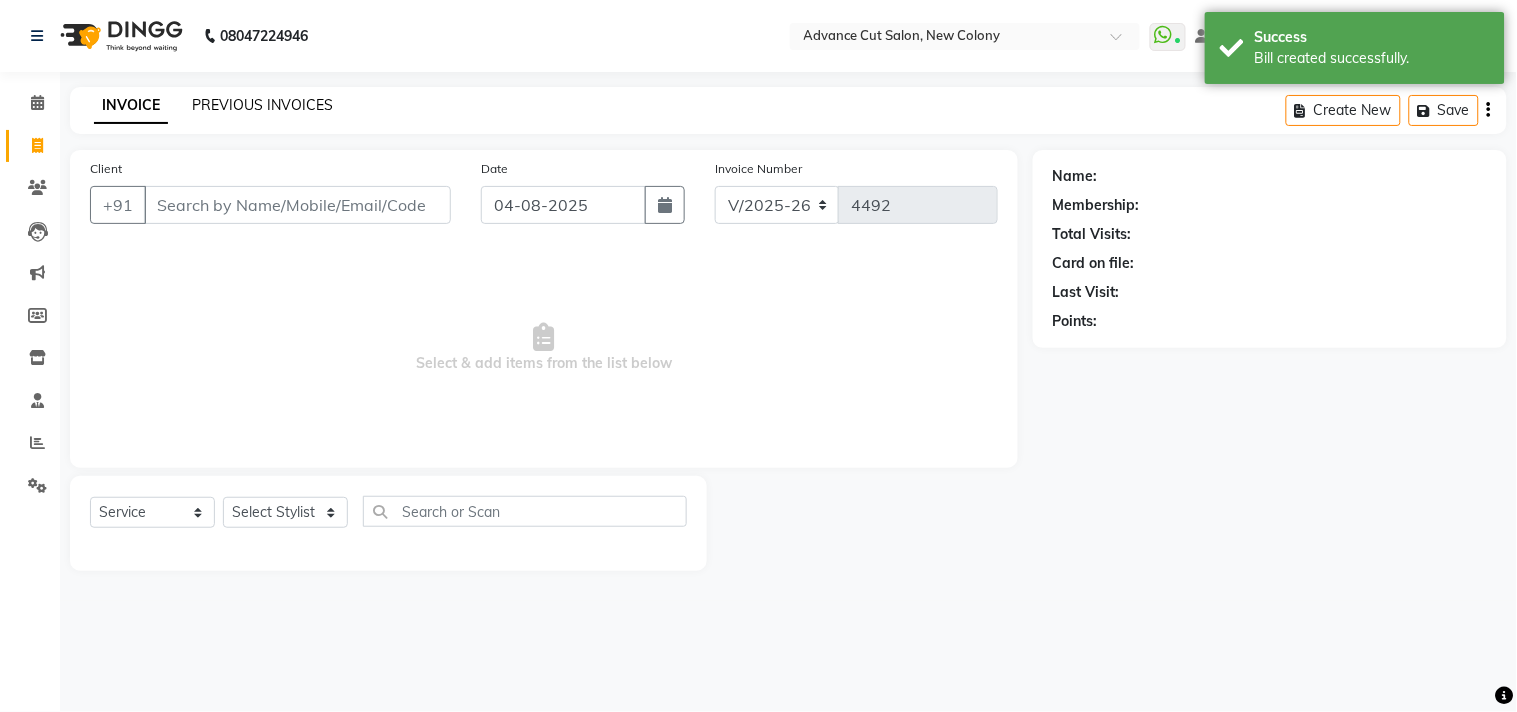 click on "PREVIOUS INVOICES" 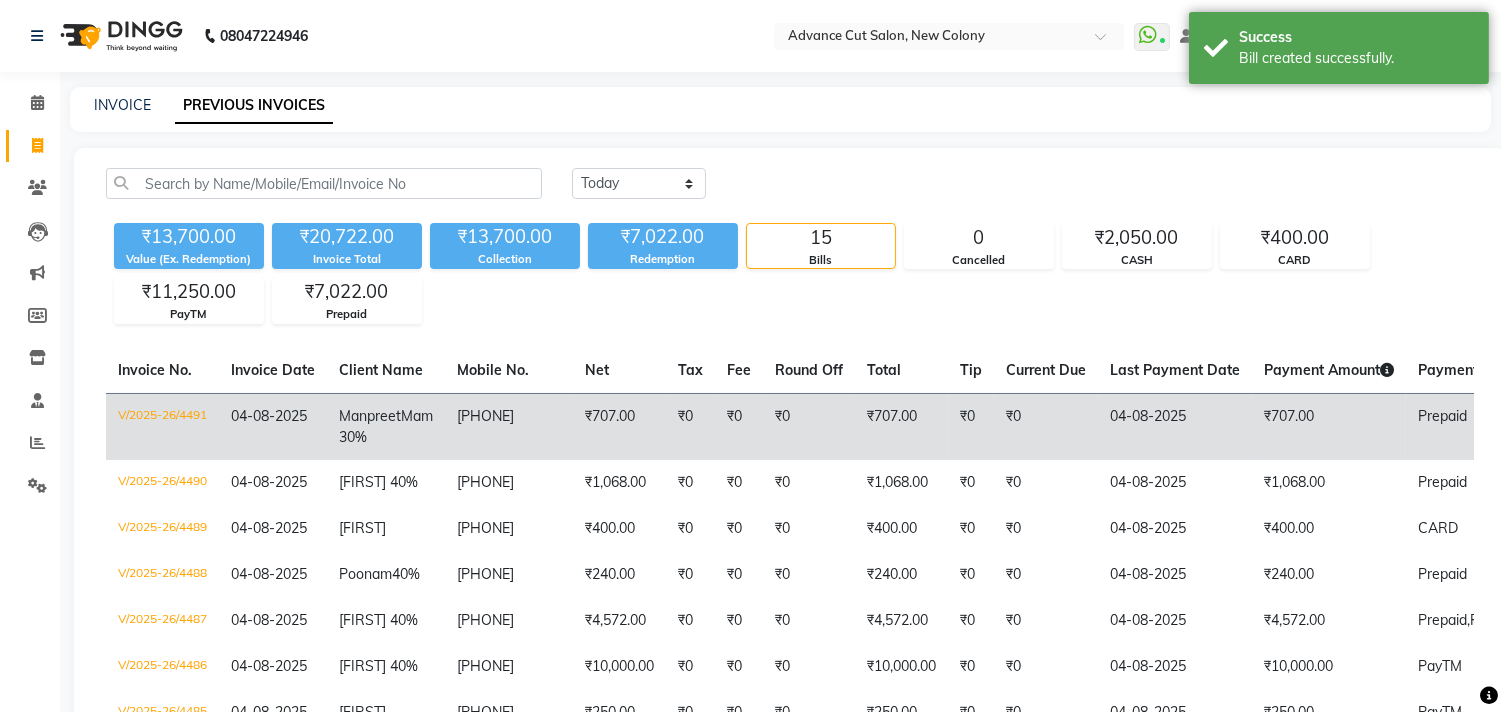 click on "[PHONE]" 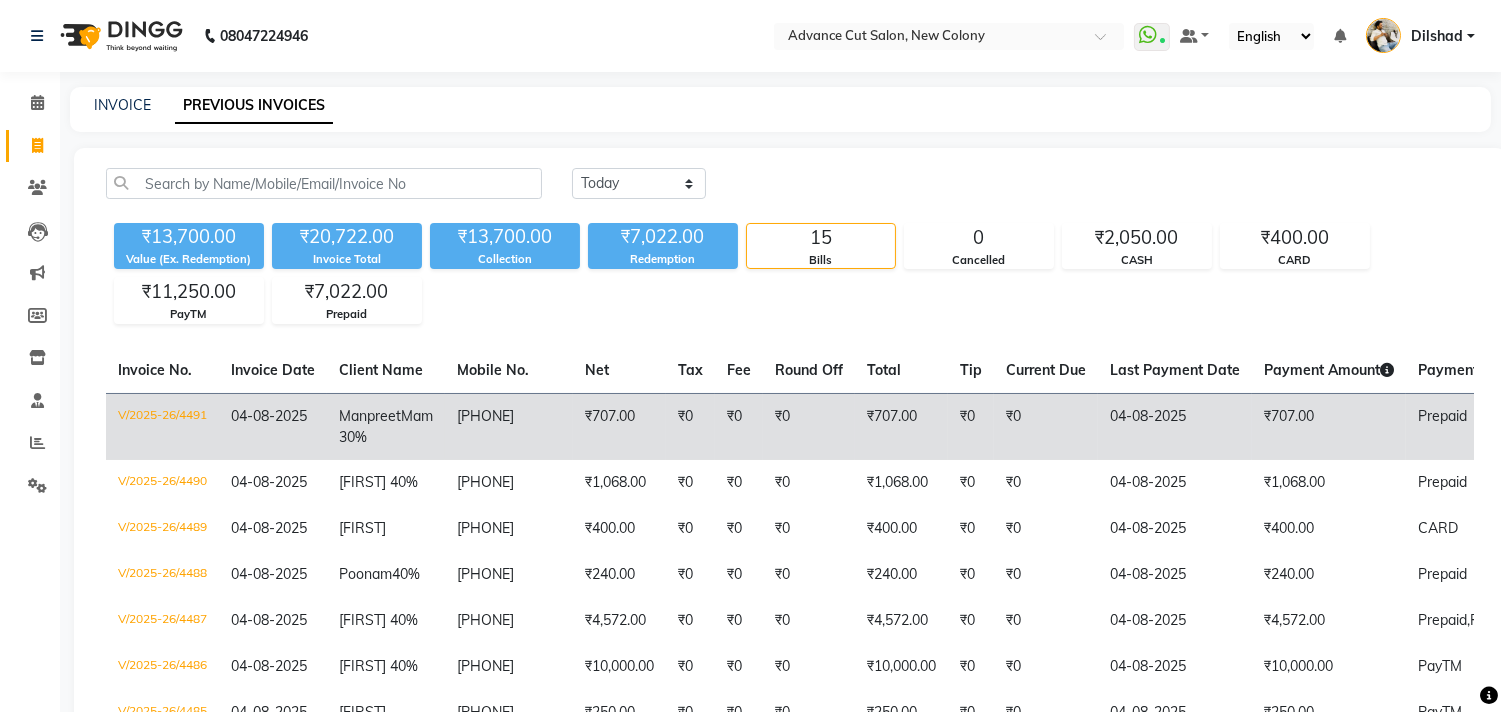 click on "₹0" 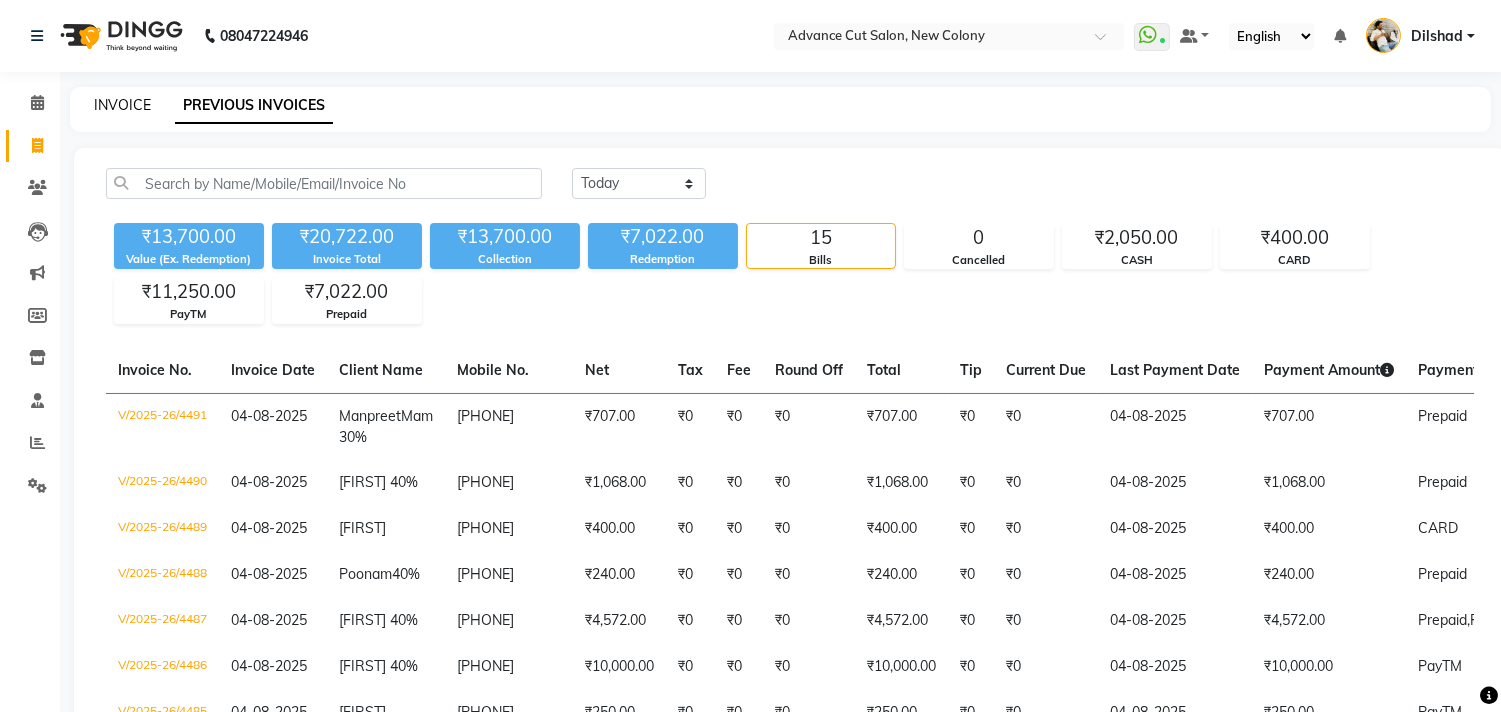 click on "INVOICE" 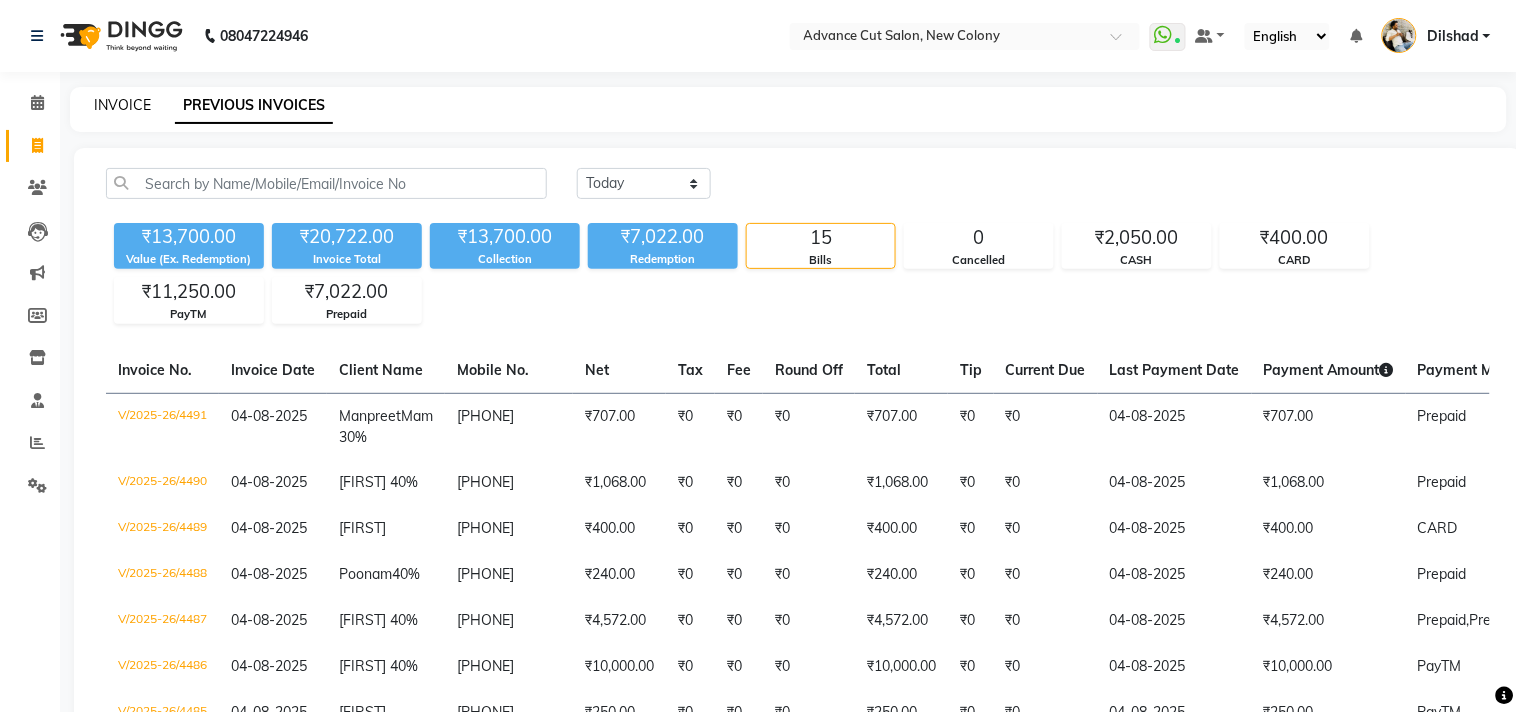 select on "922" 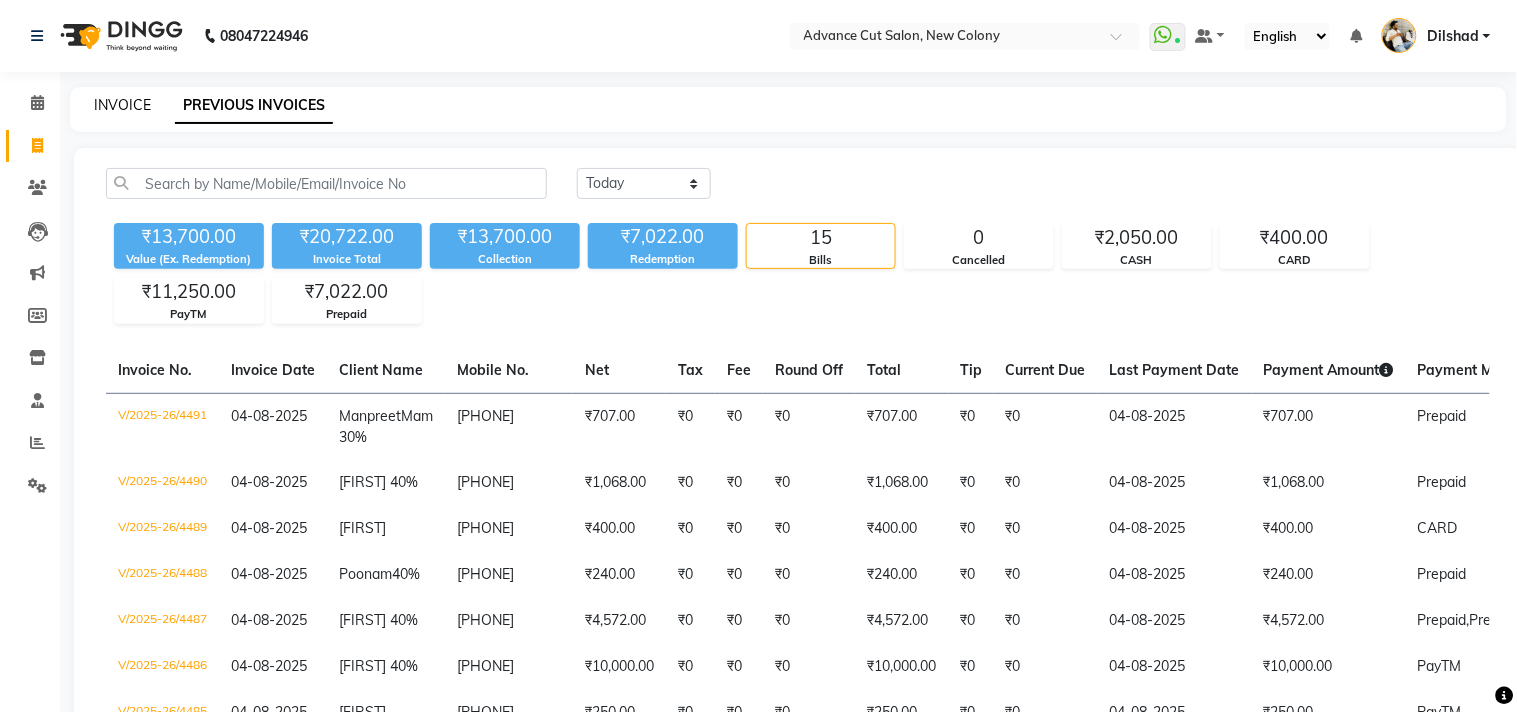select on "service" 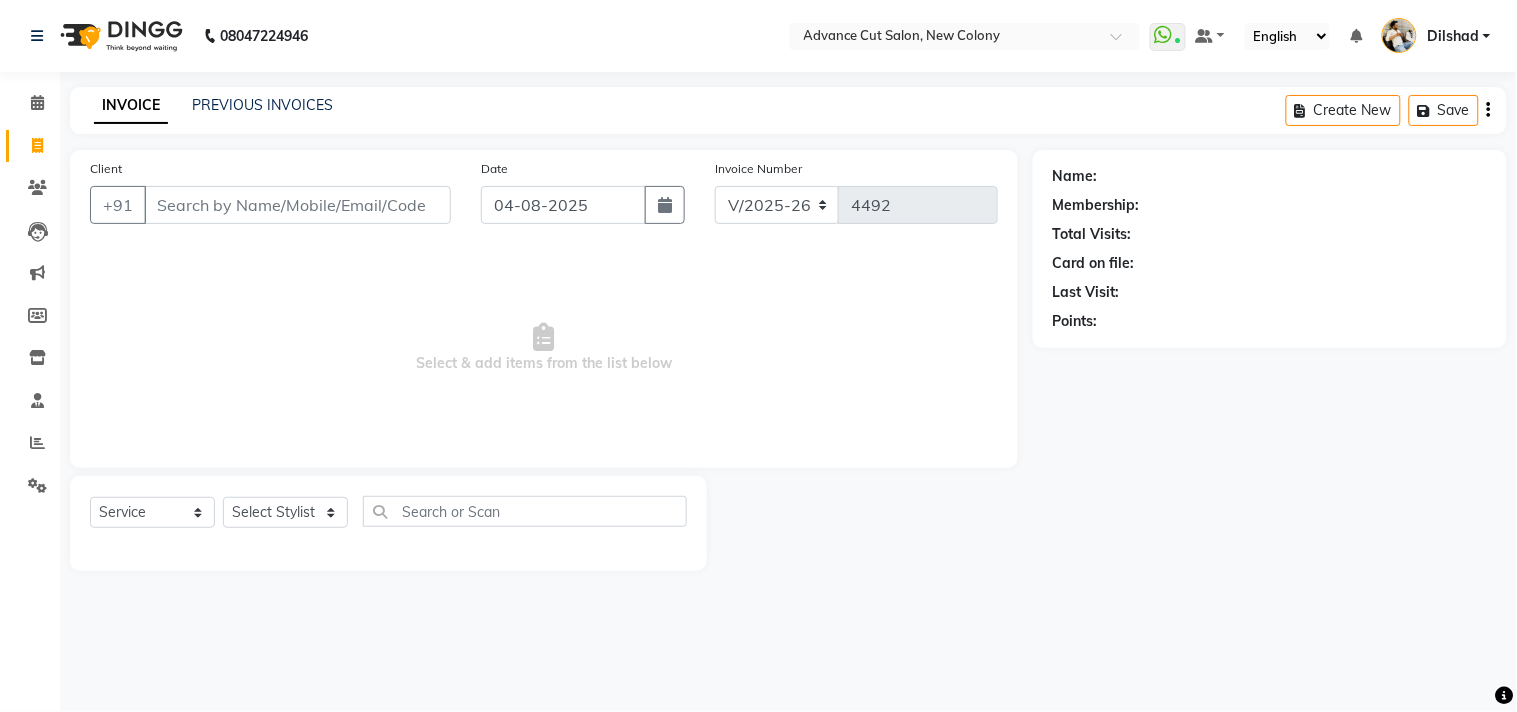 click on "Client" at bounding box center [297, 205] 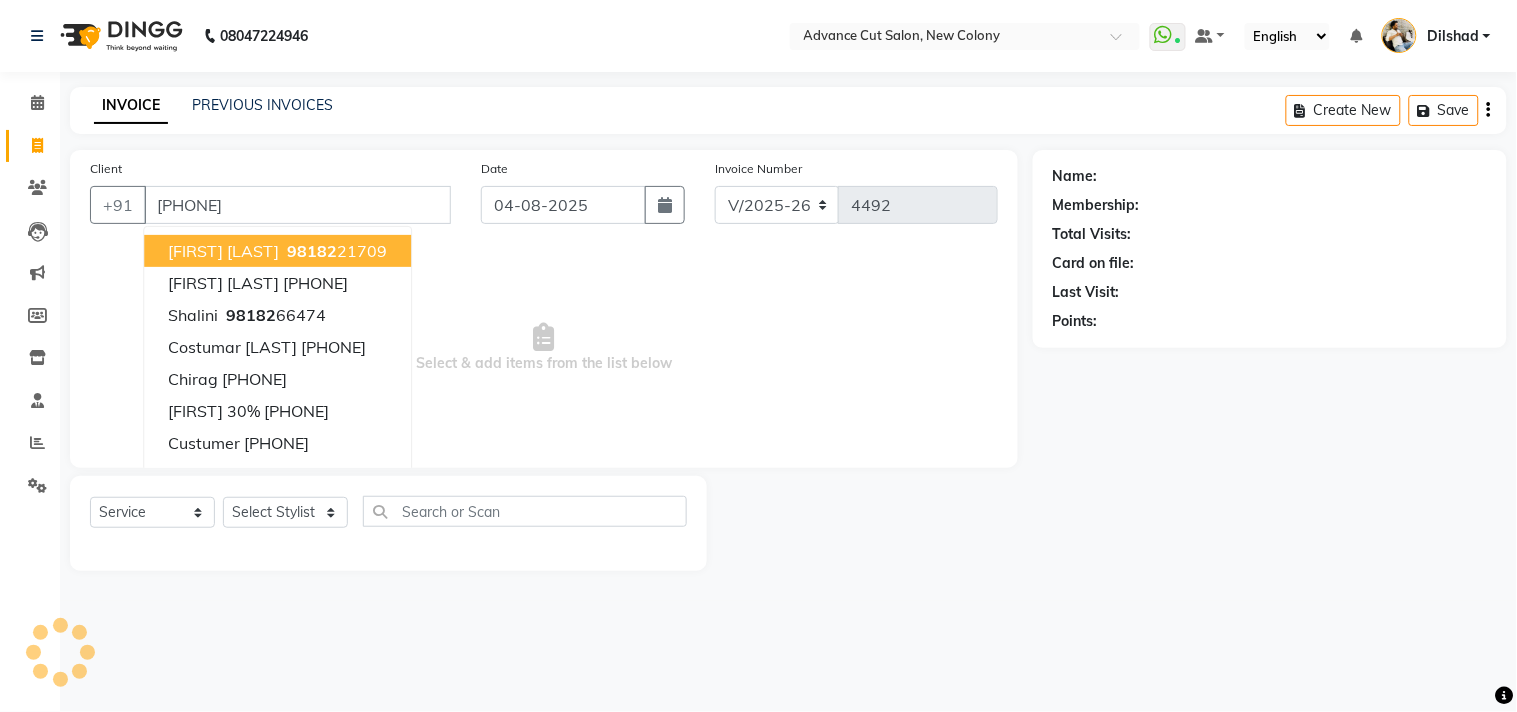 type on "[PHONE]" 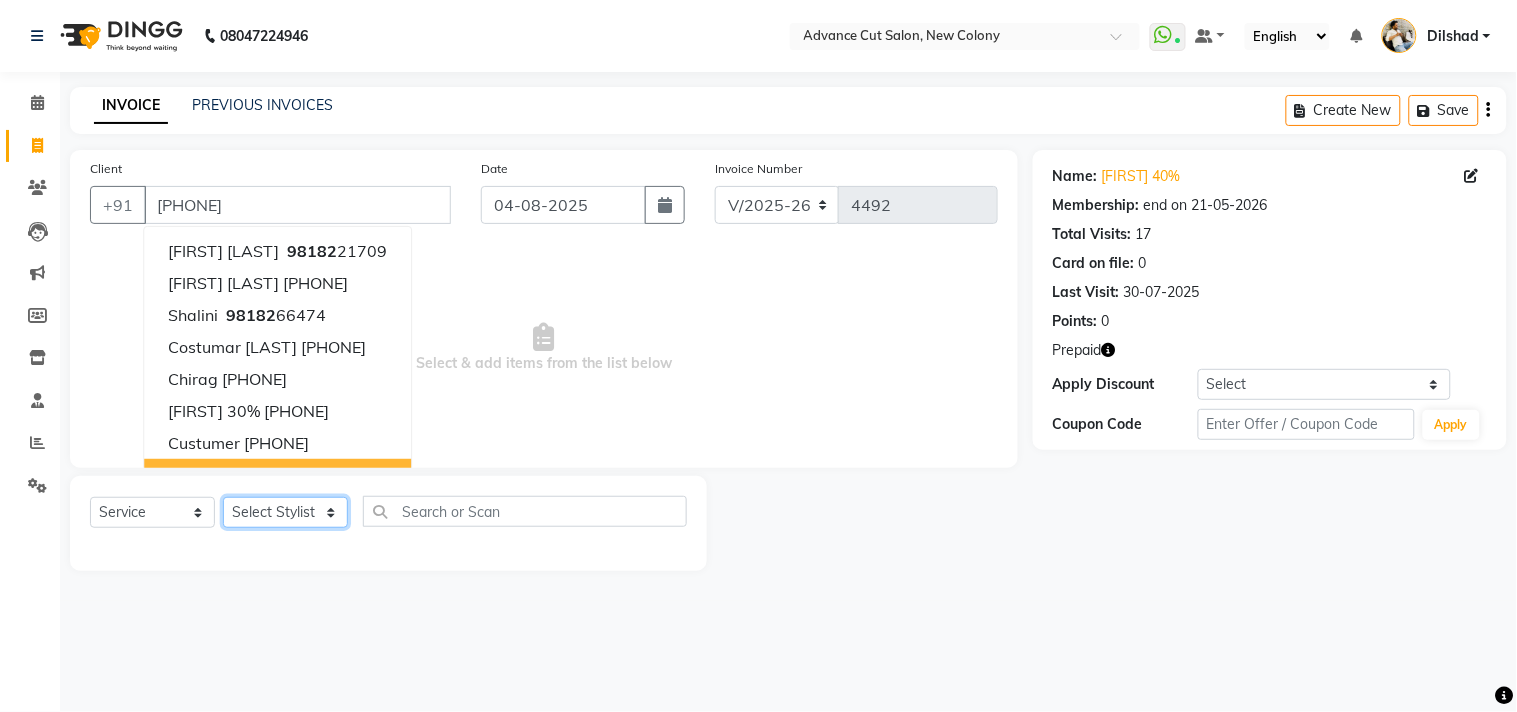click on "Select Stylist Abrar Alam Dilshad Lallan Meenu Nafeesh Ahmad Naved O.P. Sharma  Pryag Samar Shahzad  SHWETA SINGH Zarina" 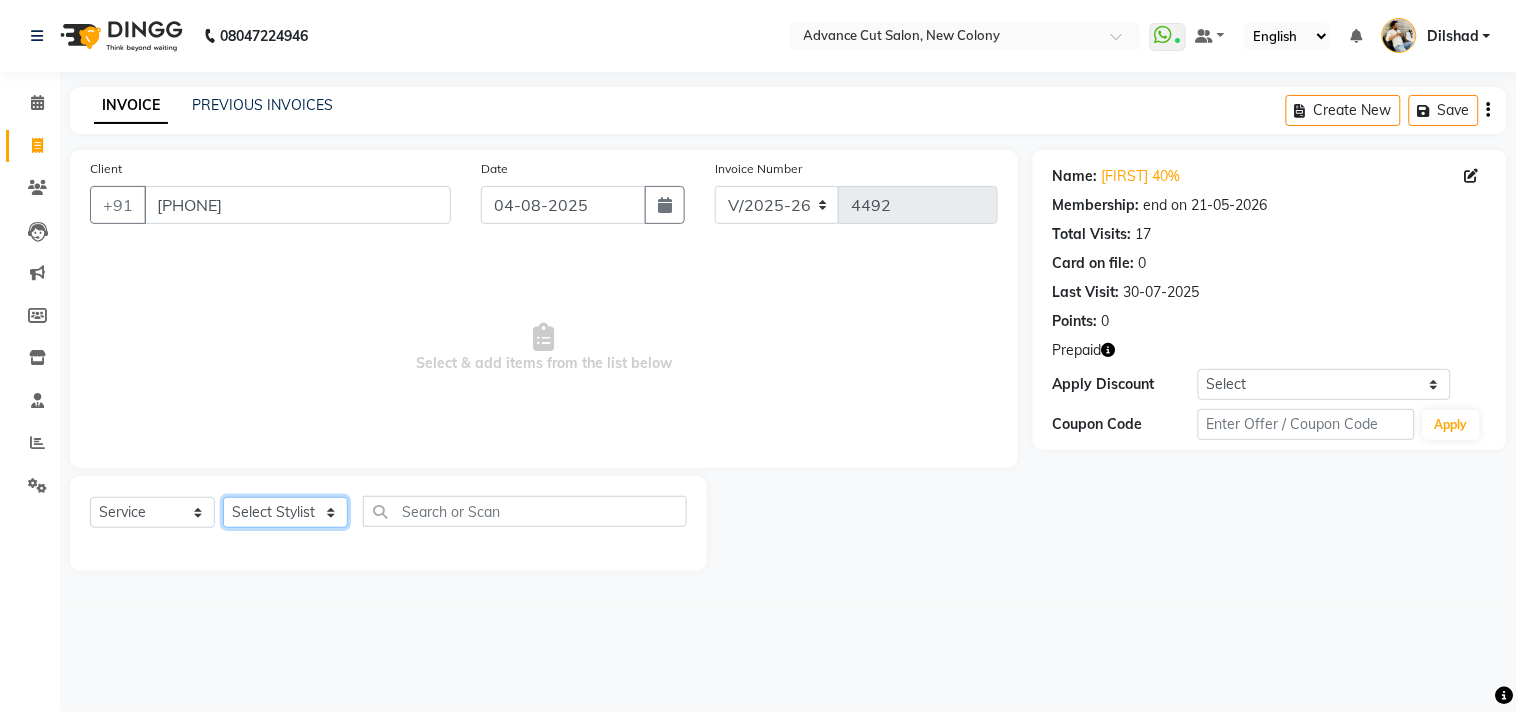 select on "85496" 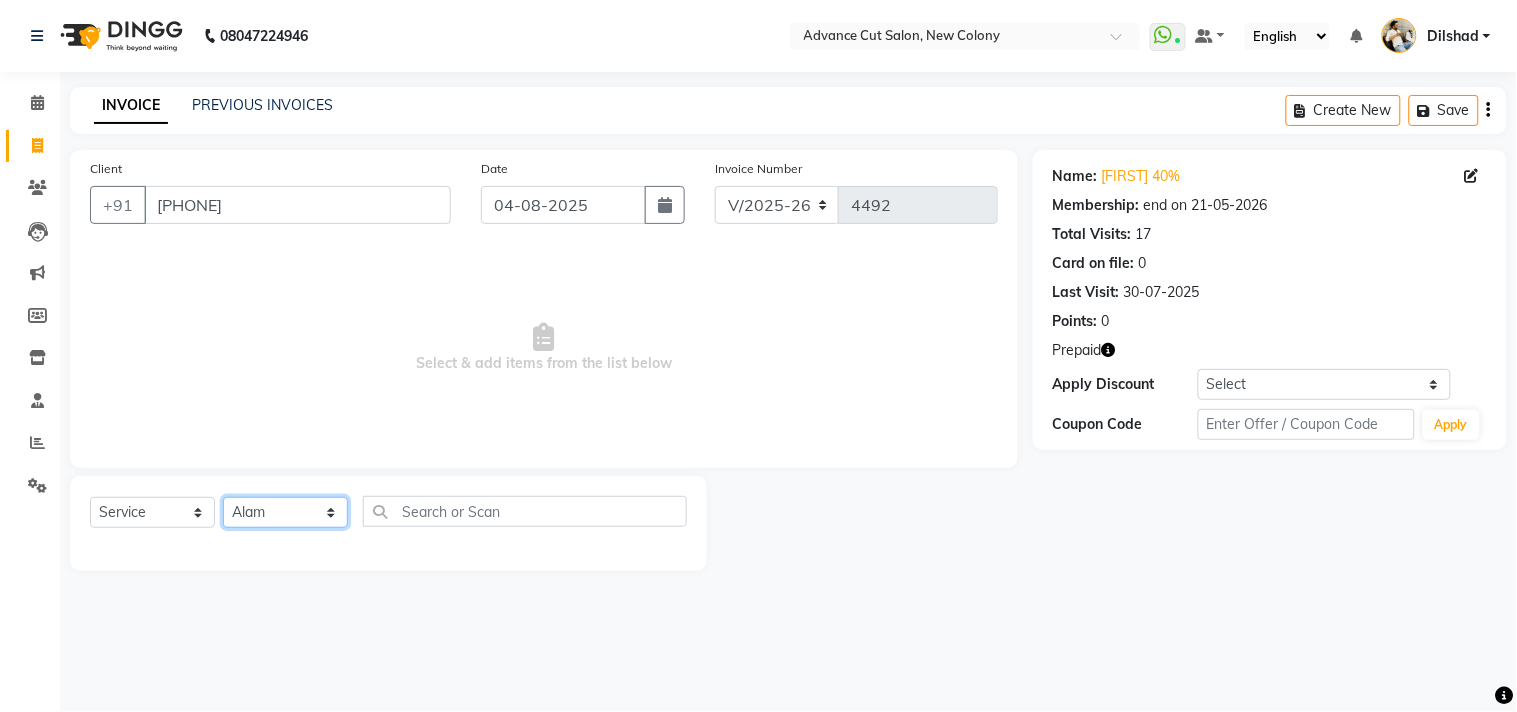 click on "Select Stylist Abrar Alam Dilshad Lallan Meenu Nafeesh Ahmad Naved O.P. Sharma  Pryag Samar Shahzad  SHWETA SINGH Zarina" 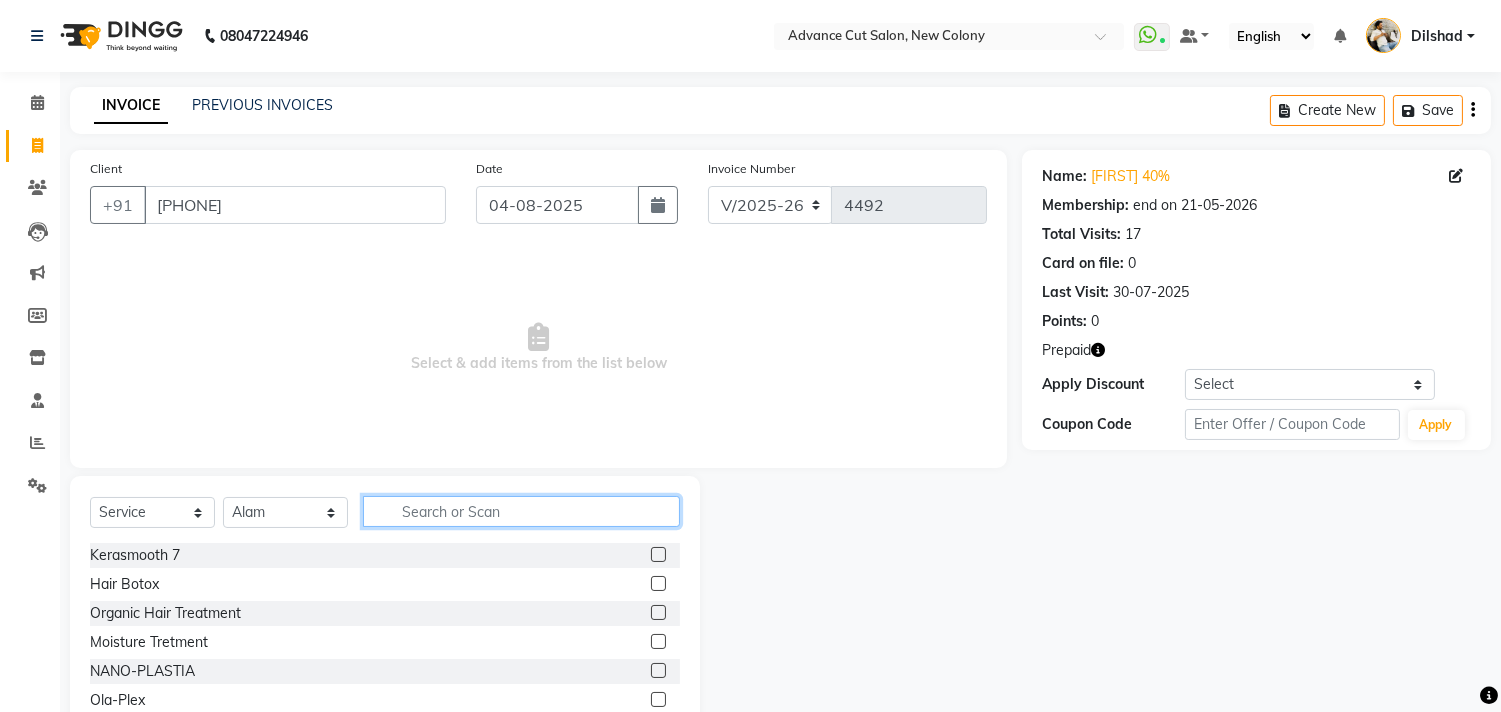 click 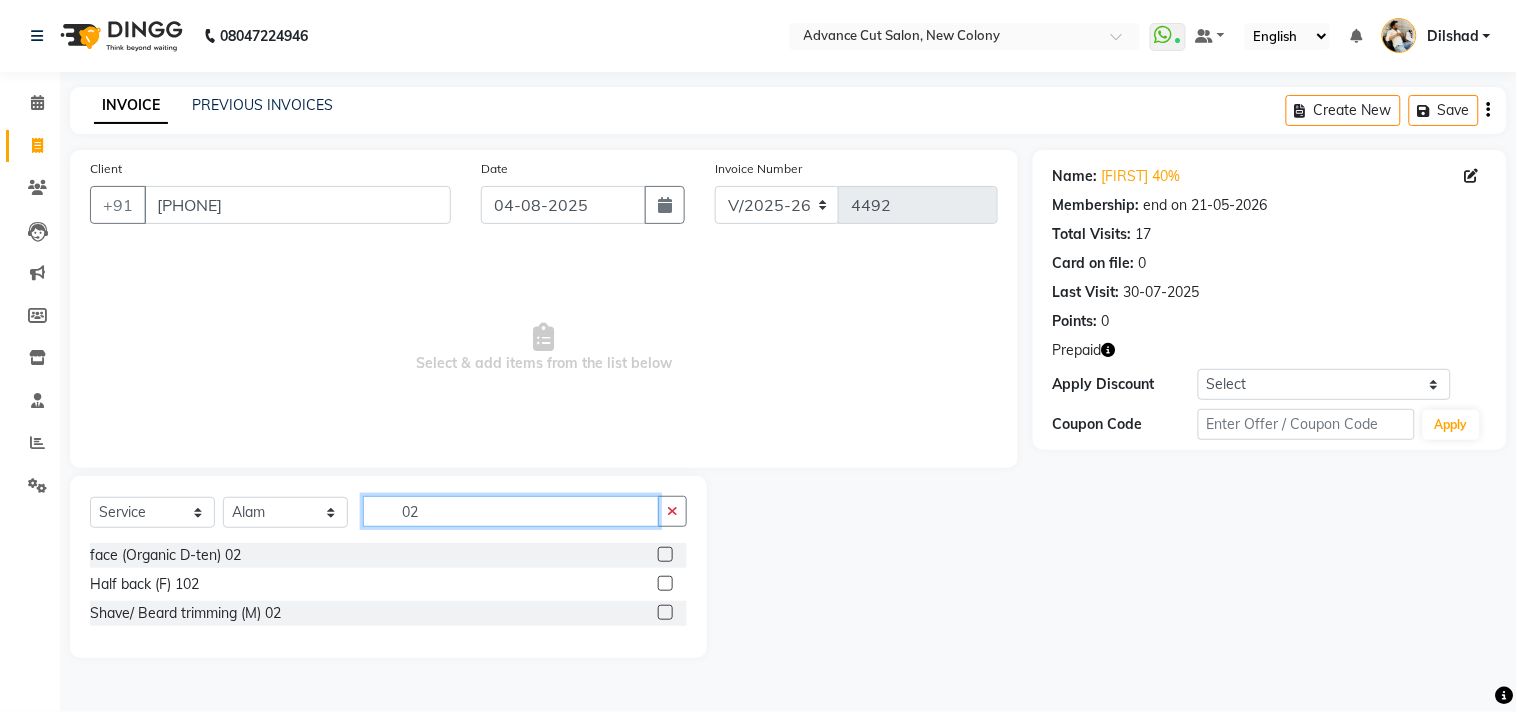 type on "02" 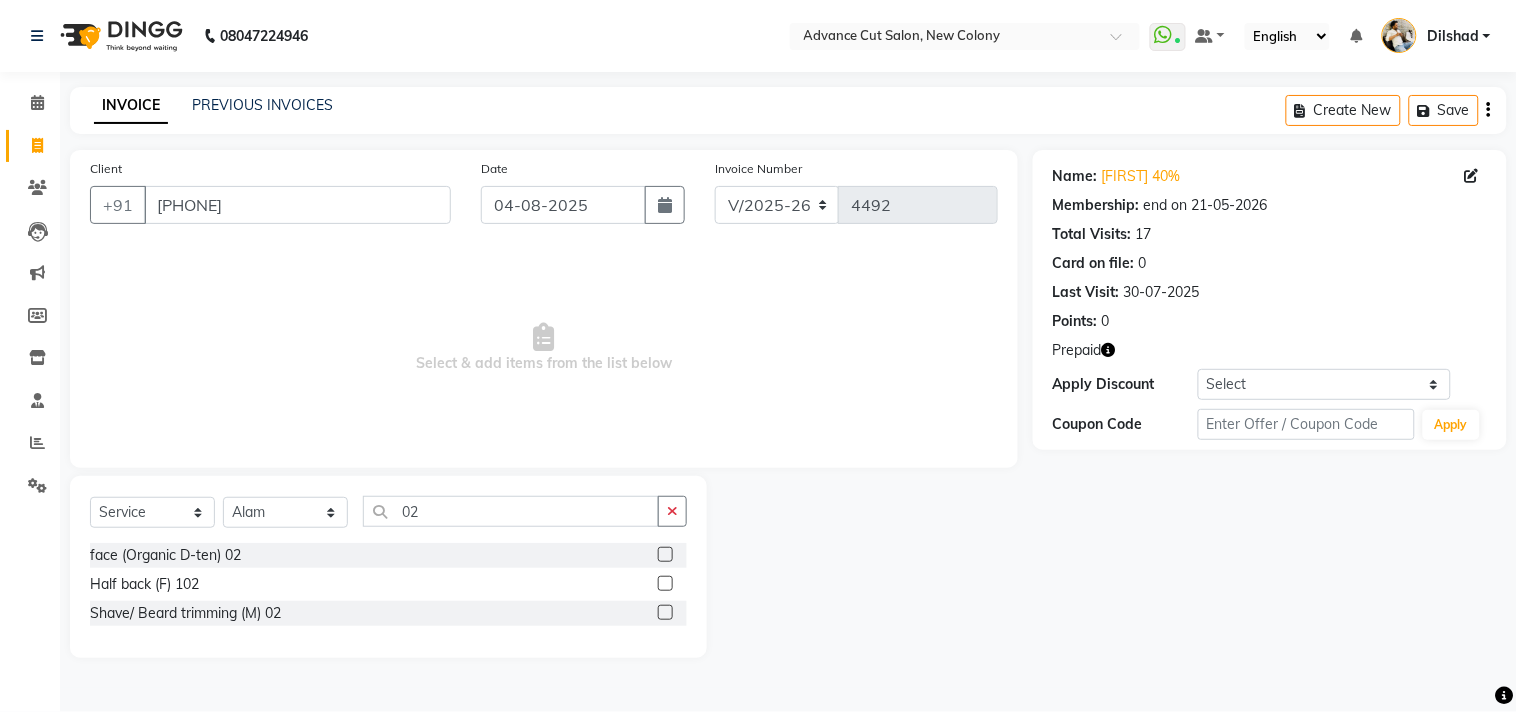click on "face (Organic D-ten) 02  Half back (F) 102  Shave/ Beard trimming (M) 02" 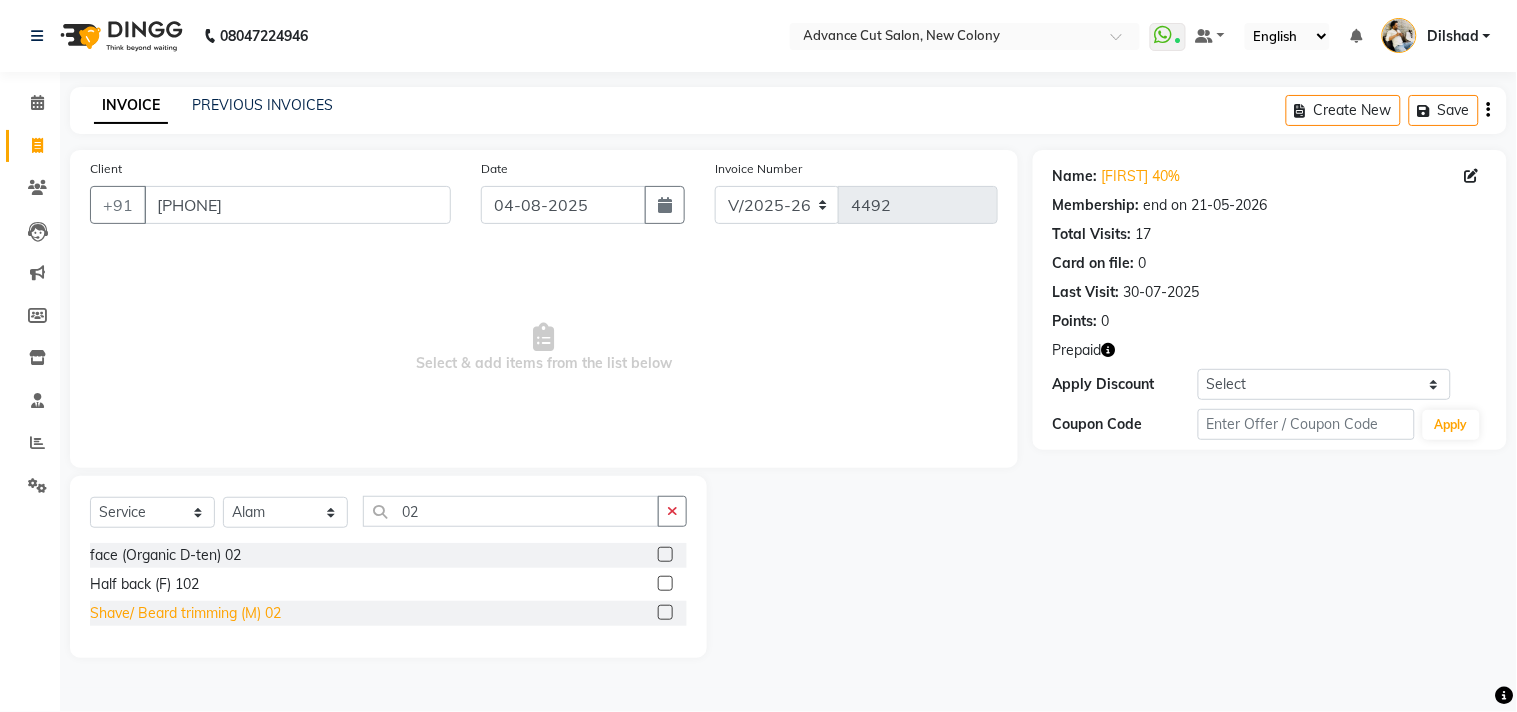click on "Shave/ Beard trimming (M) 02" 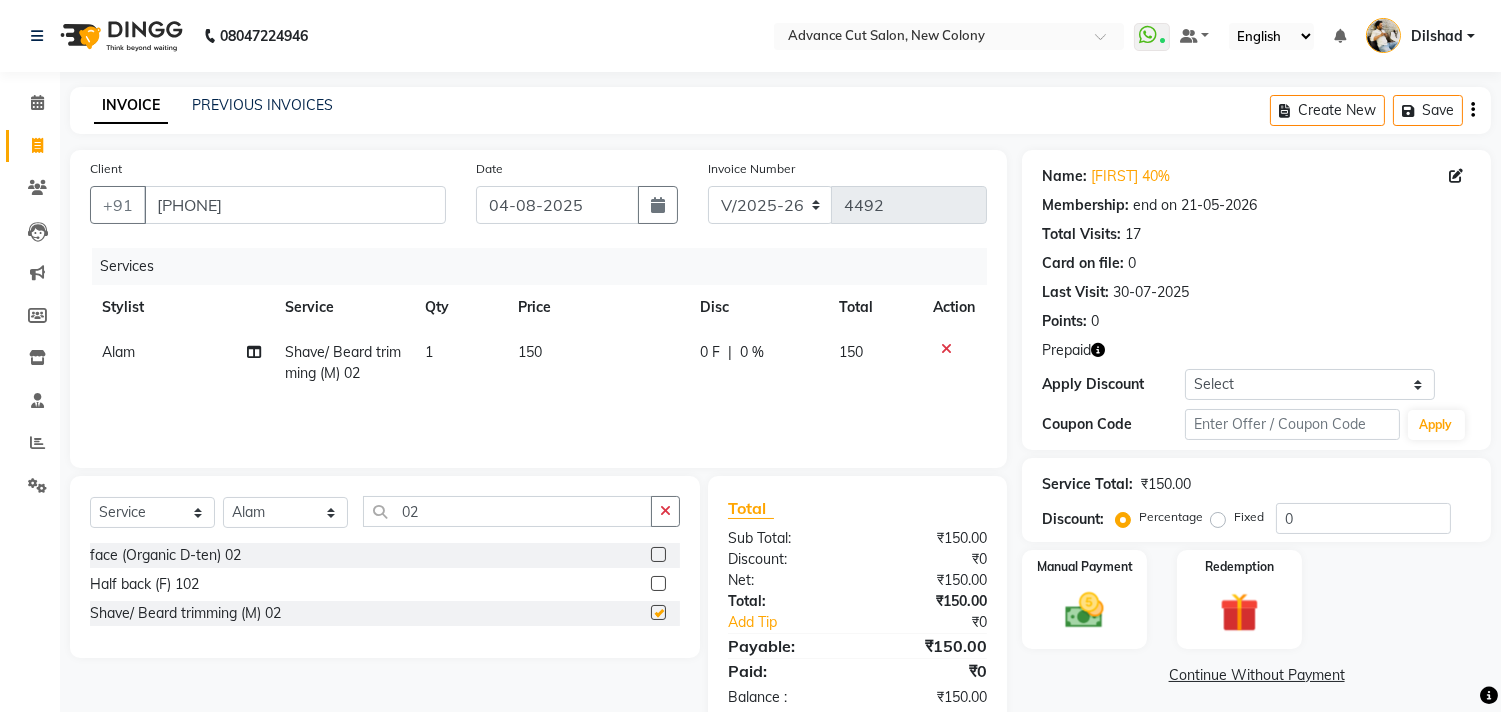 checkbox on "false" 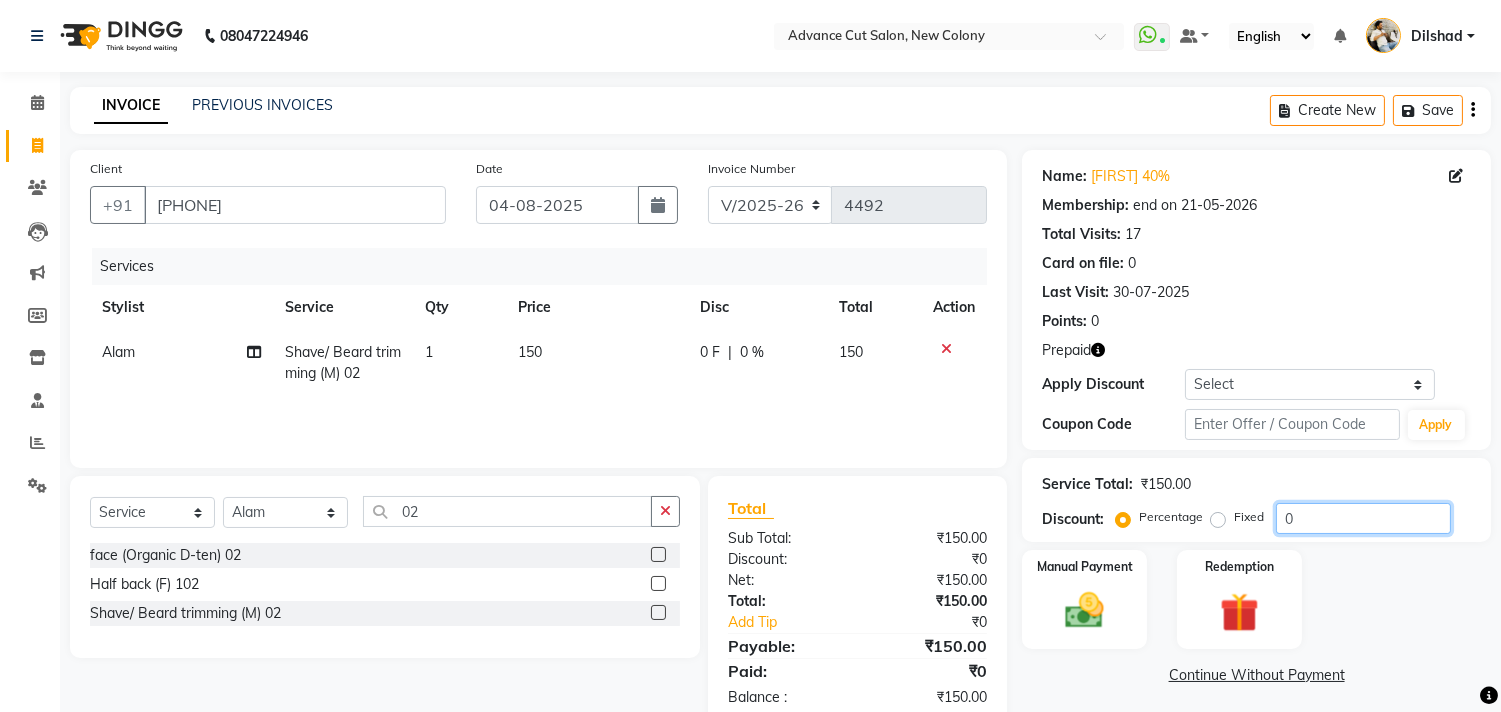 click on "0" 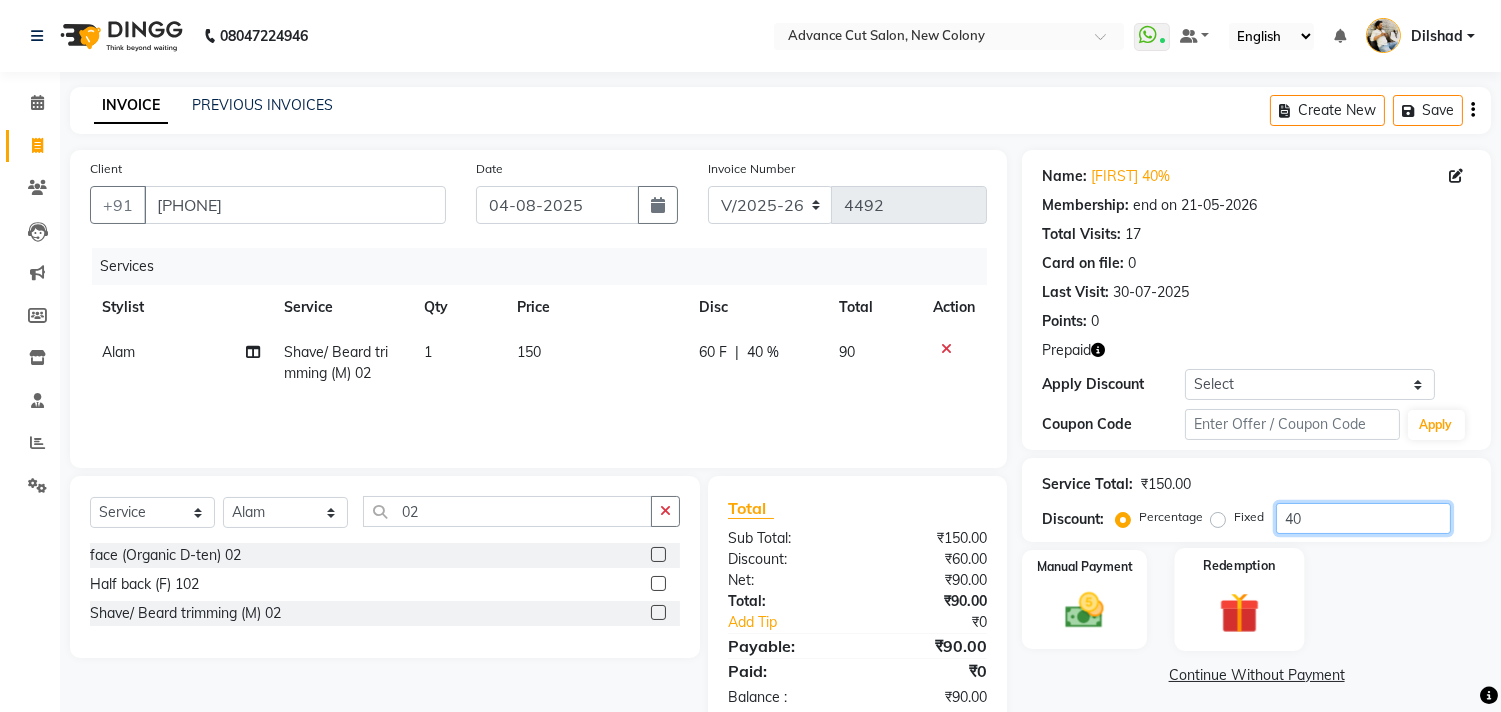 type on "40" 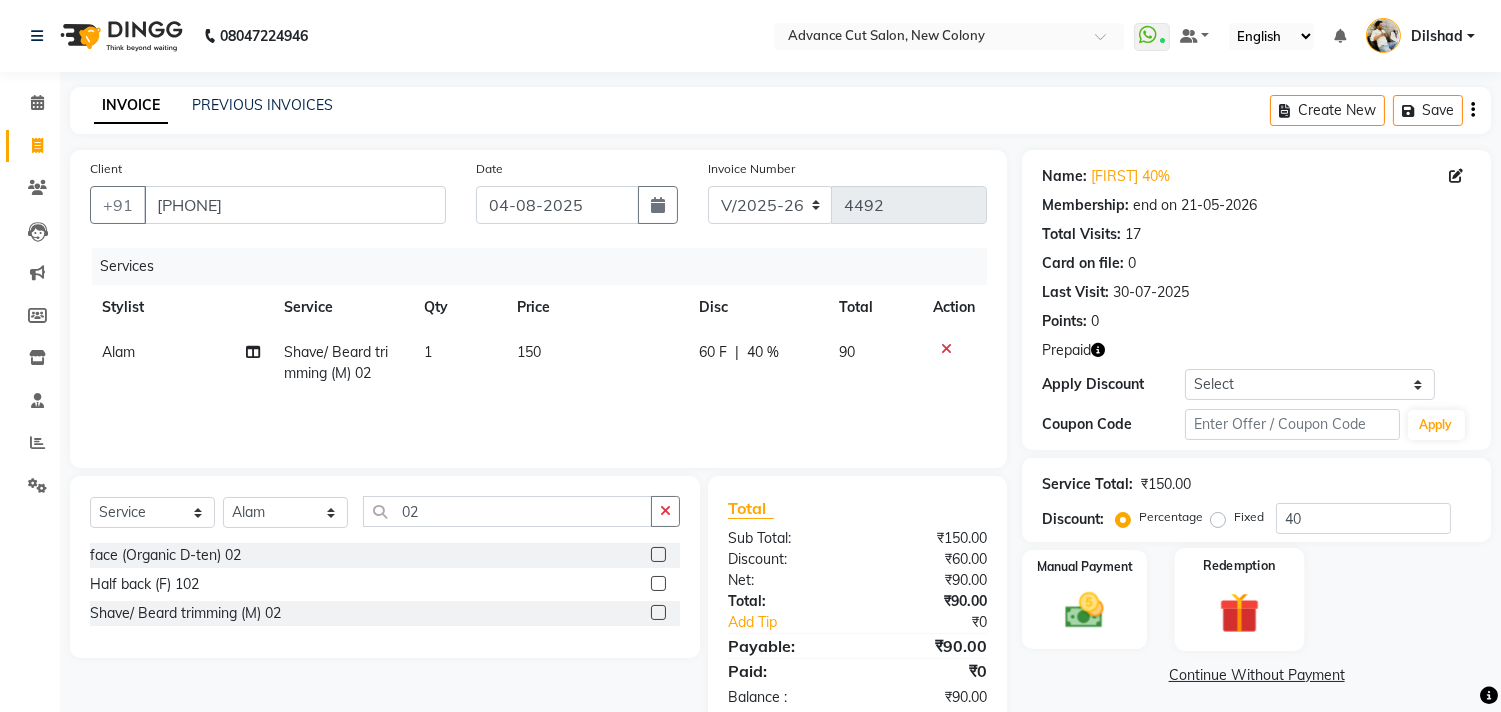 click 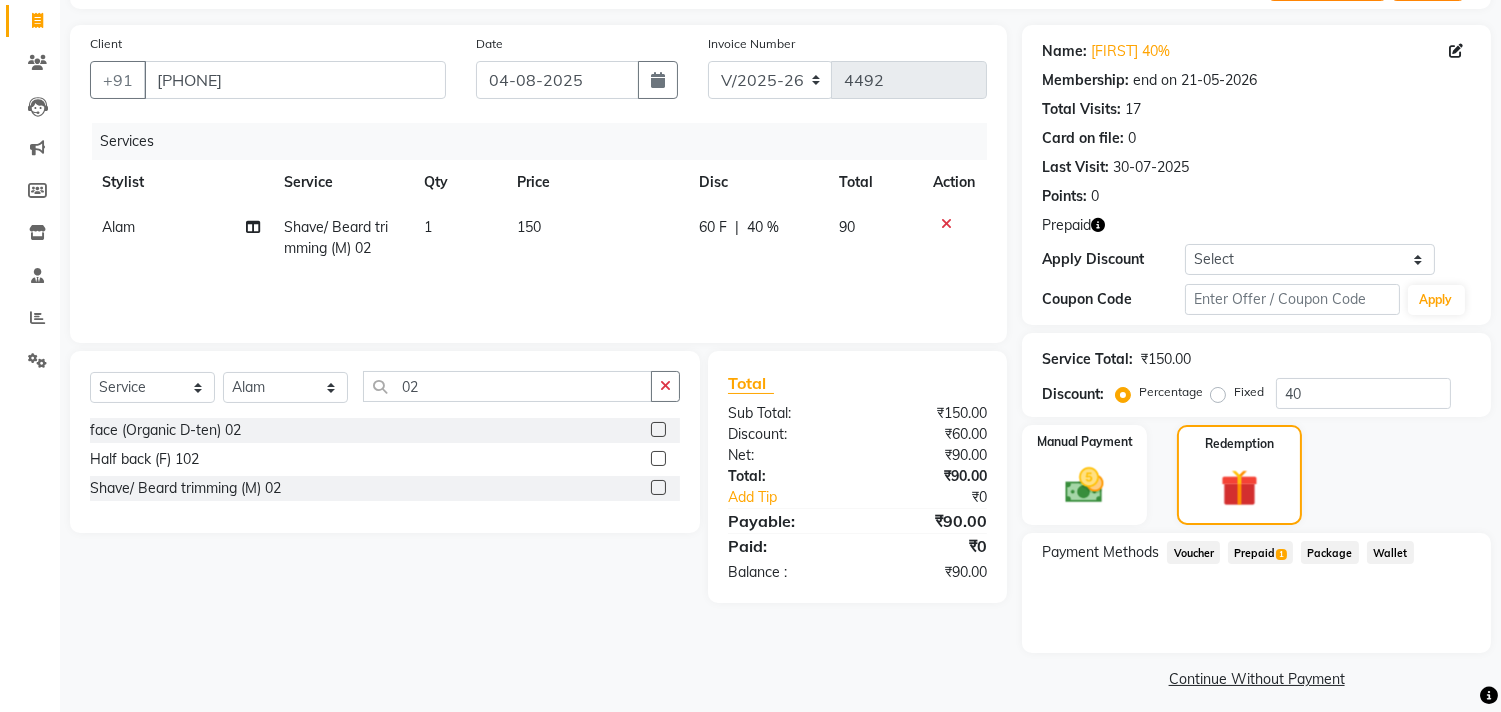 scroll, scrollTop: 135, scrollLeft: 0, axis: vertical 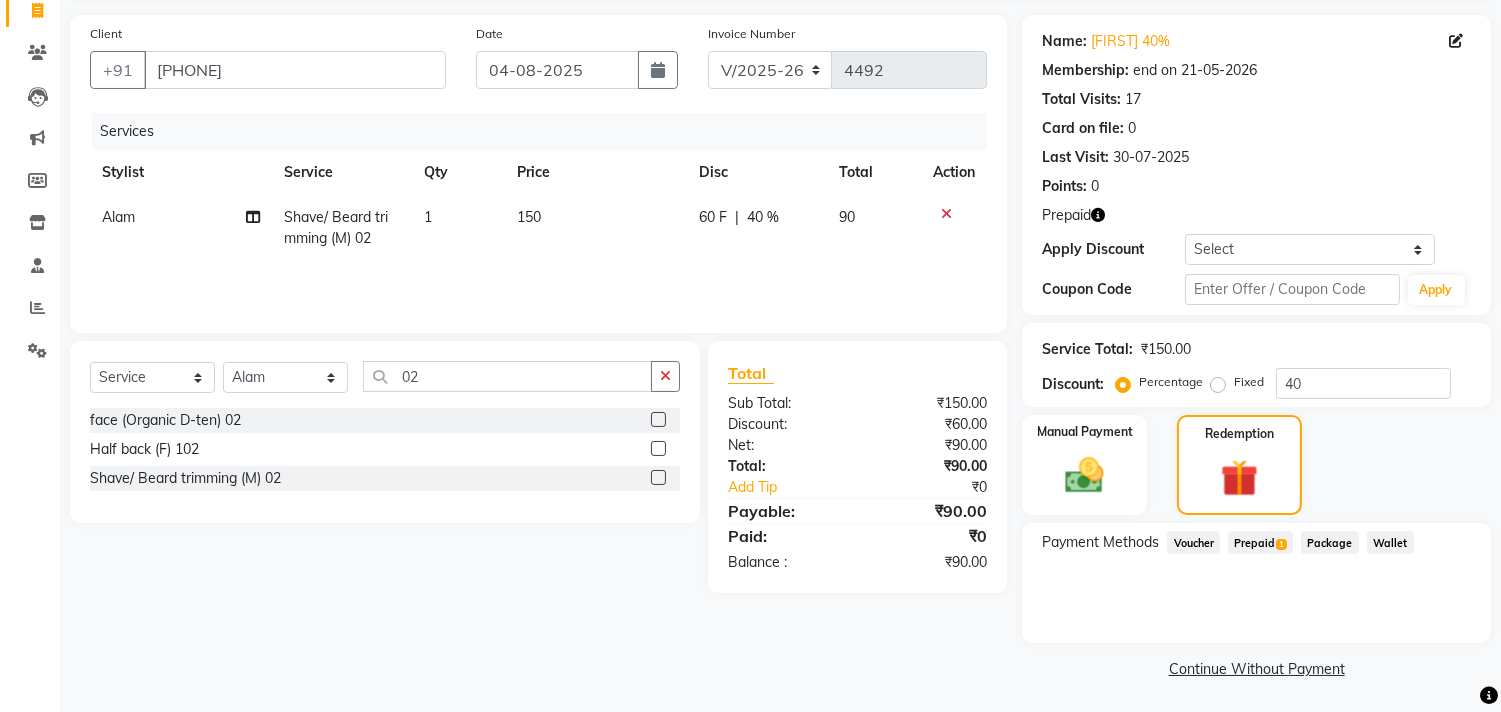 click on "Prepaid  1" 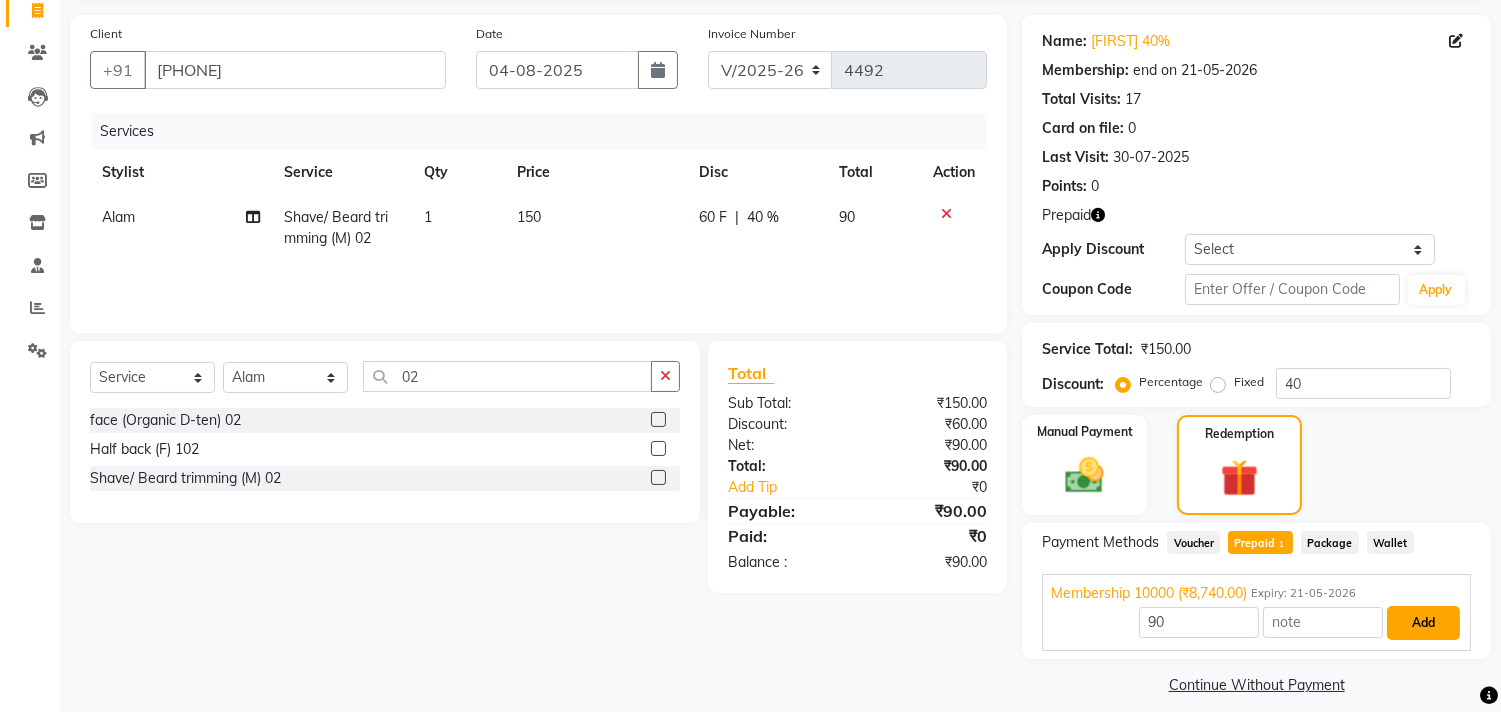 click on "Add" at bounding box center (1423, 623) 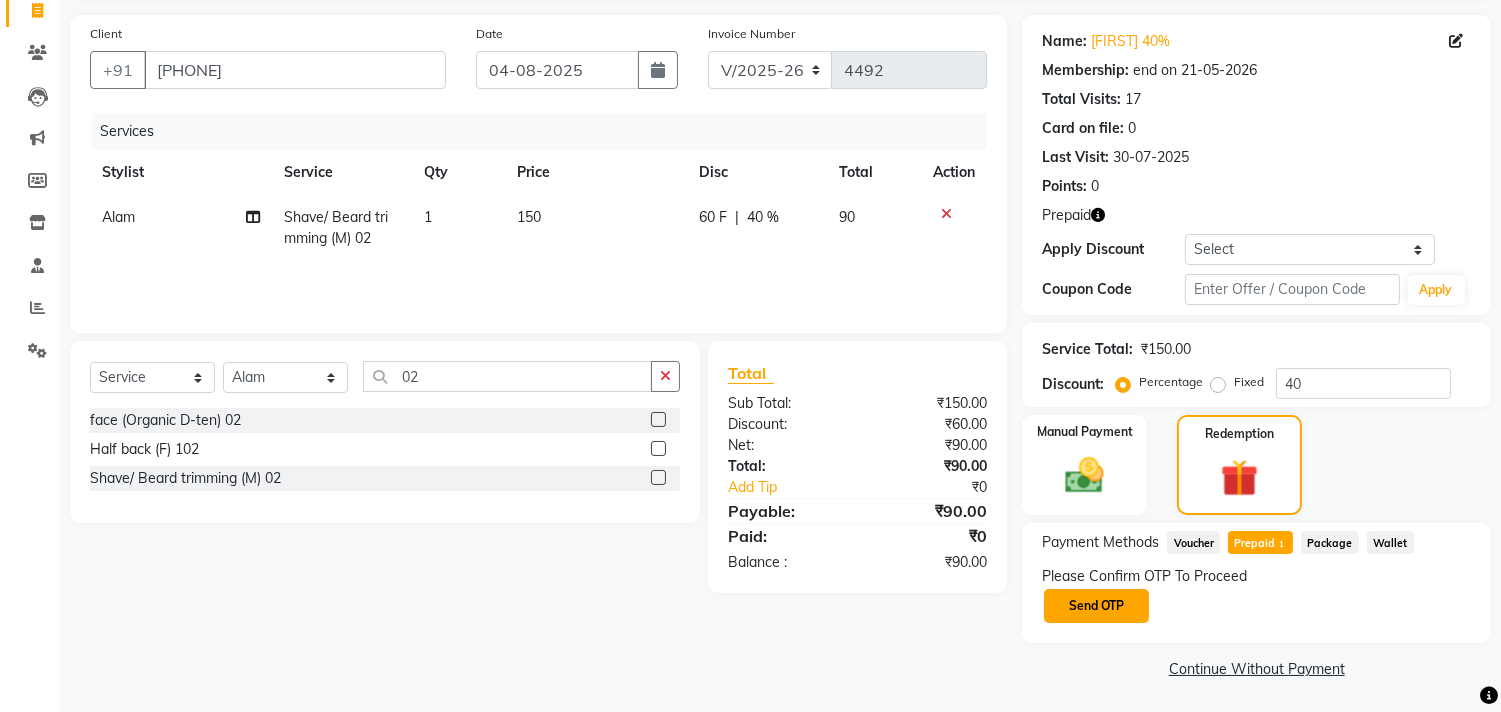 click on "Send OTP" 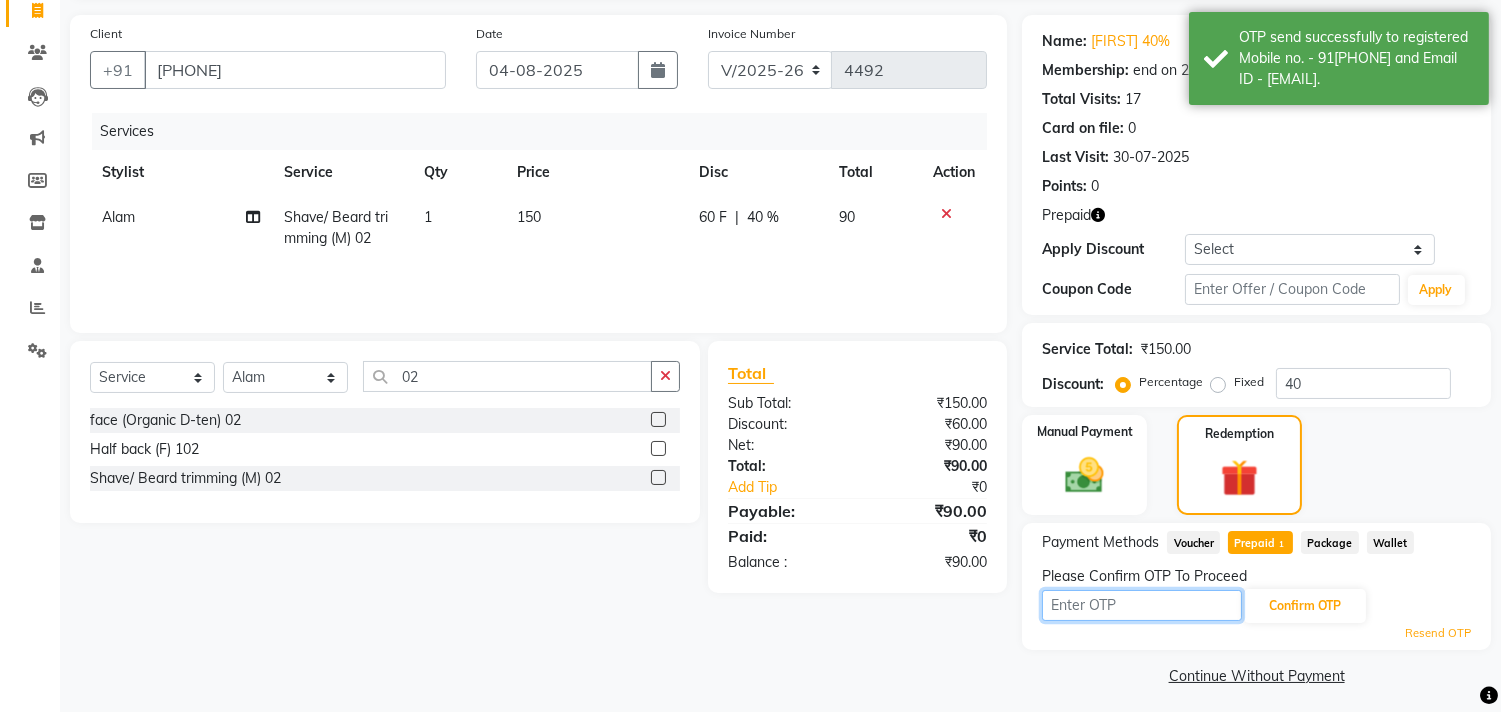 click at bounding box center [1142, 605] 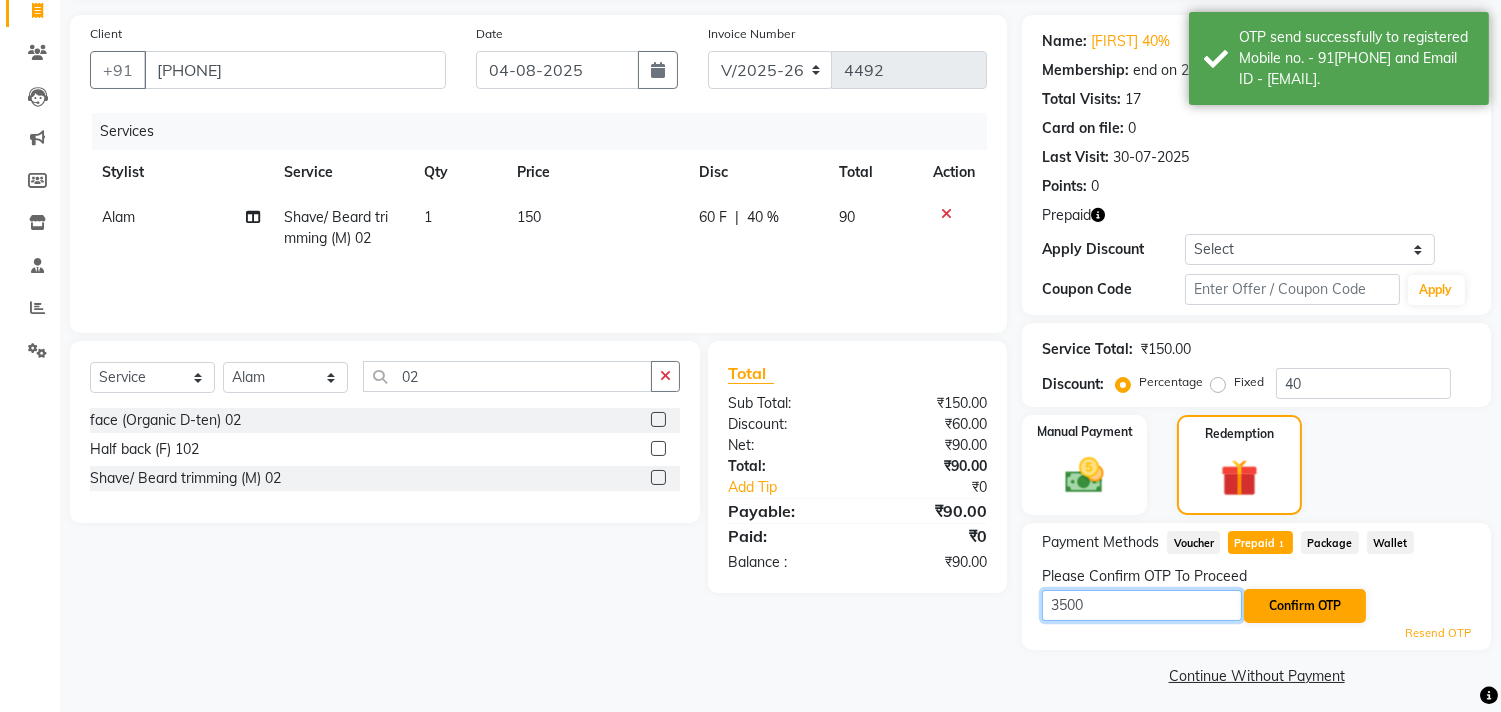 type on "3500" 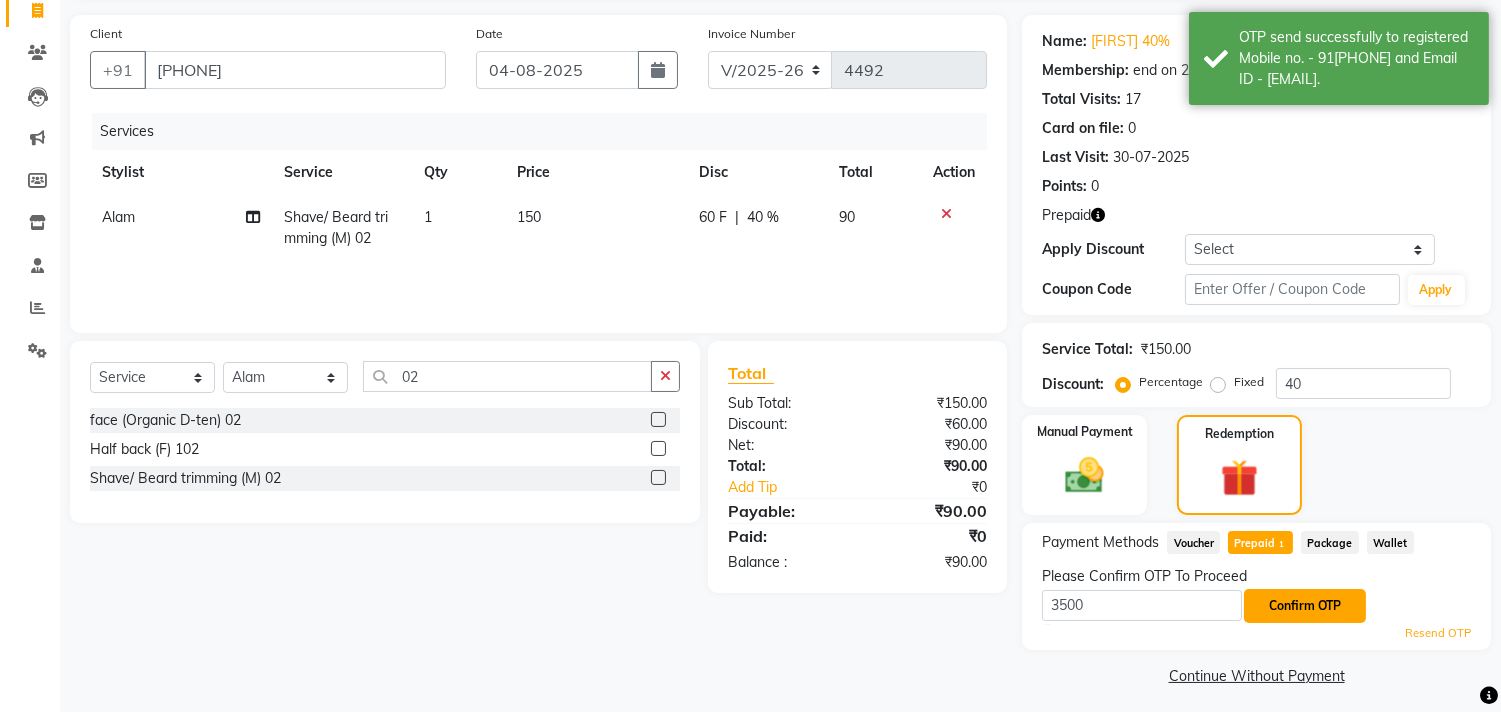 click on "Confirm OTP" 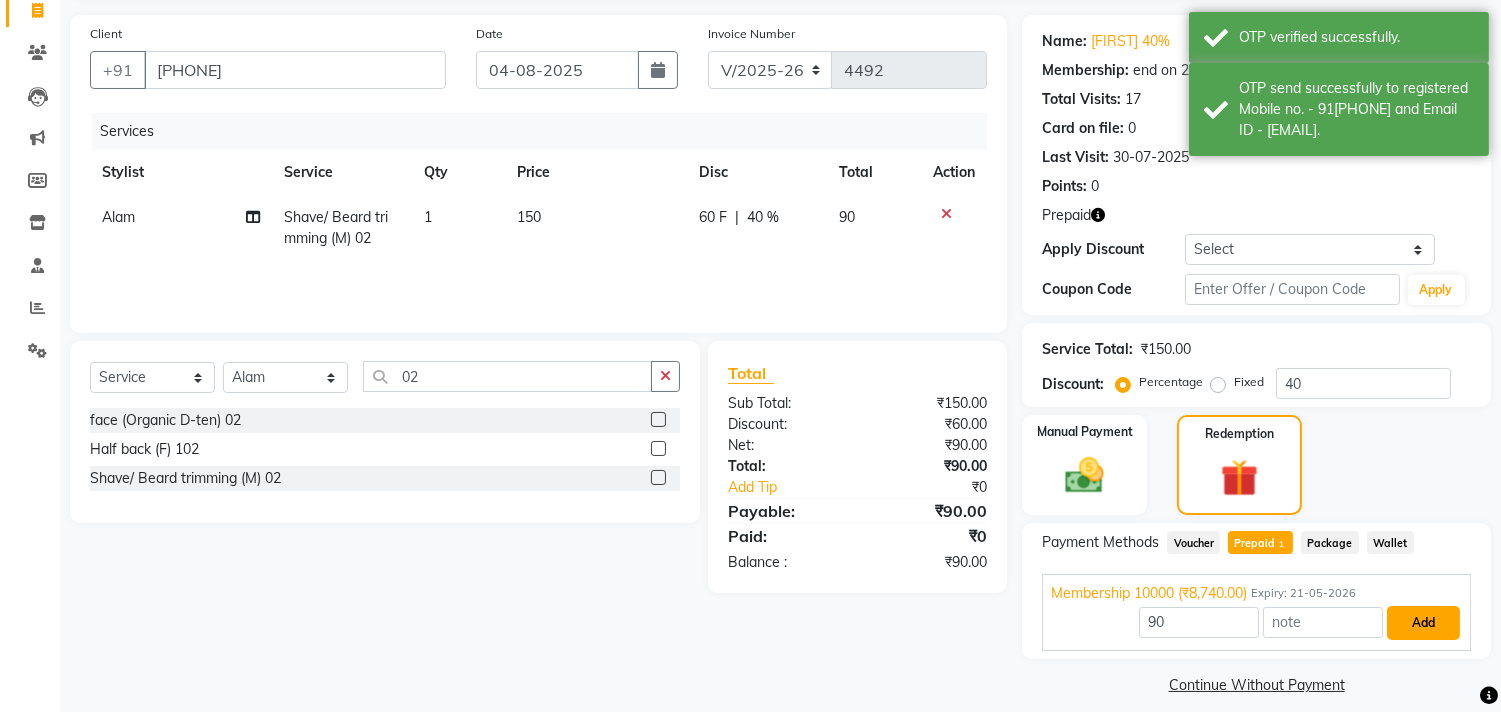 click on "Add" at bounding box center (1423, 623) 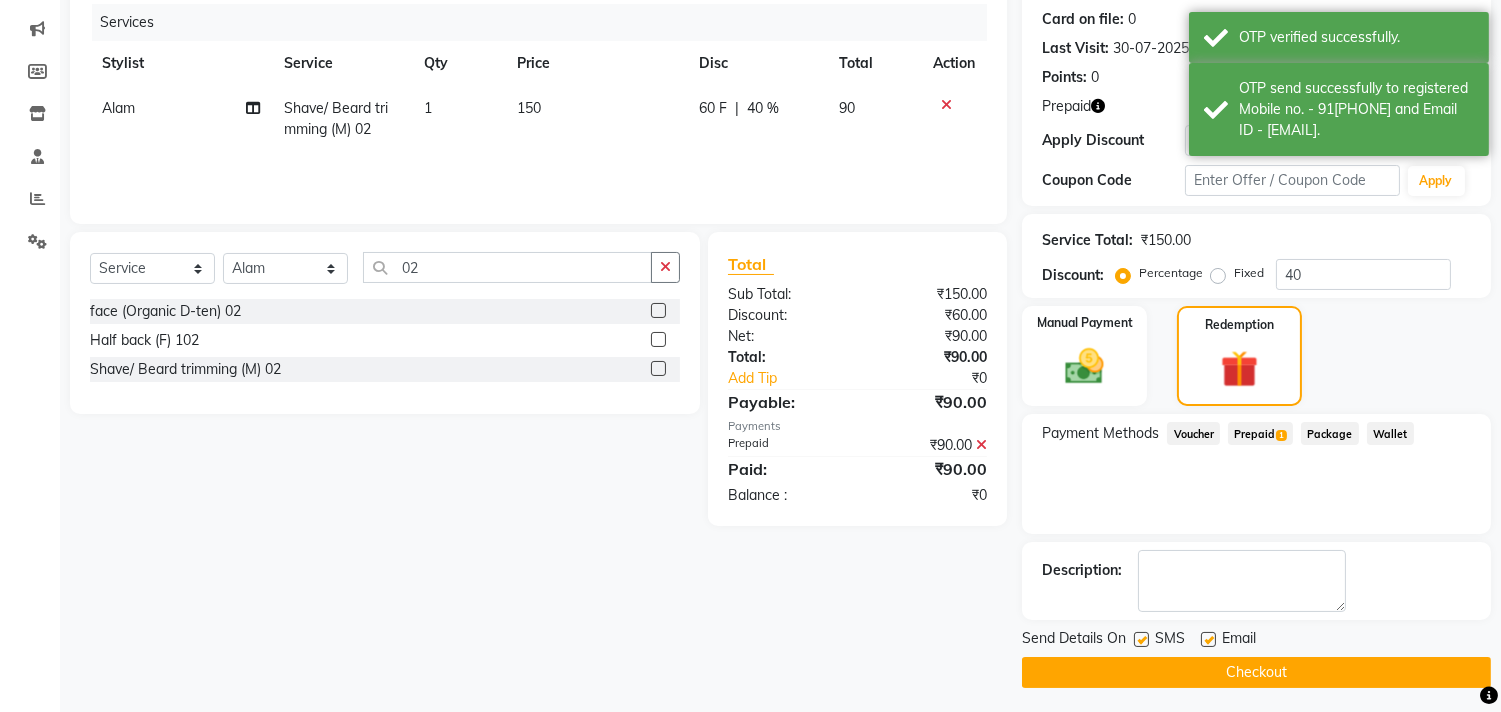 scroll, scrollTop: 248, scrollLeft: 0, axis: vertical 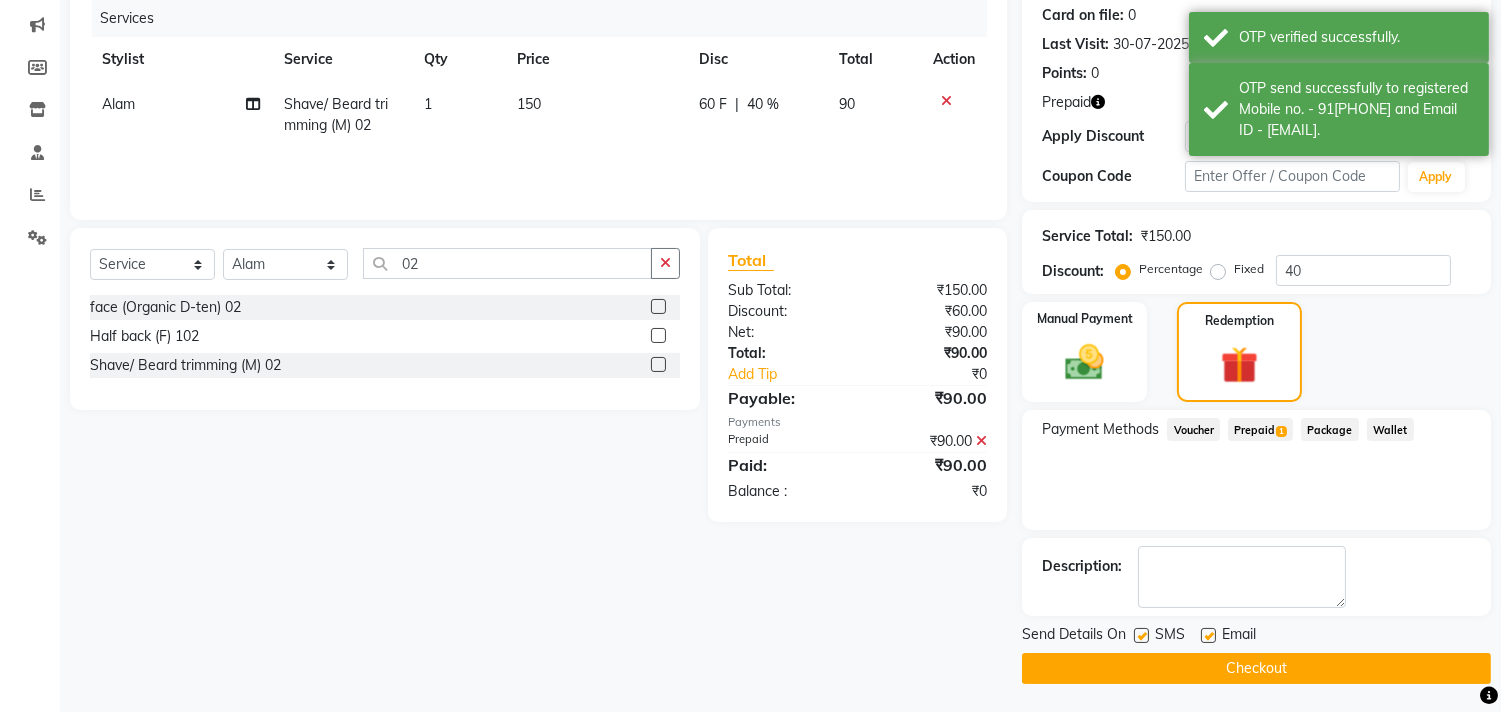 click on "Checkout" 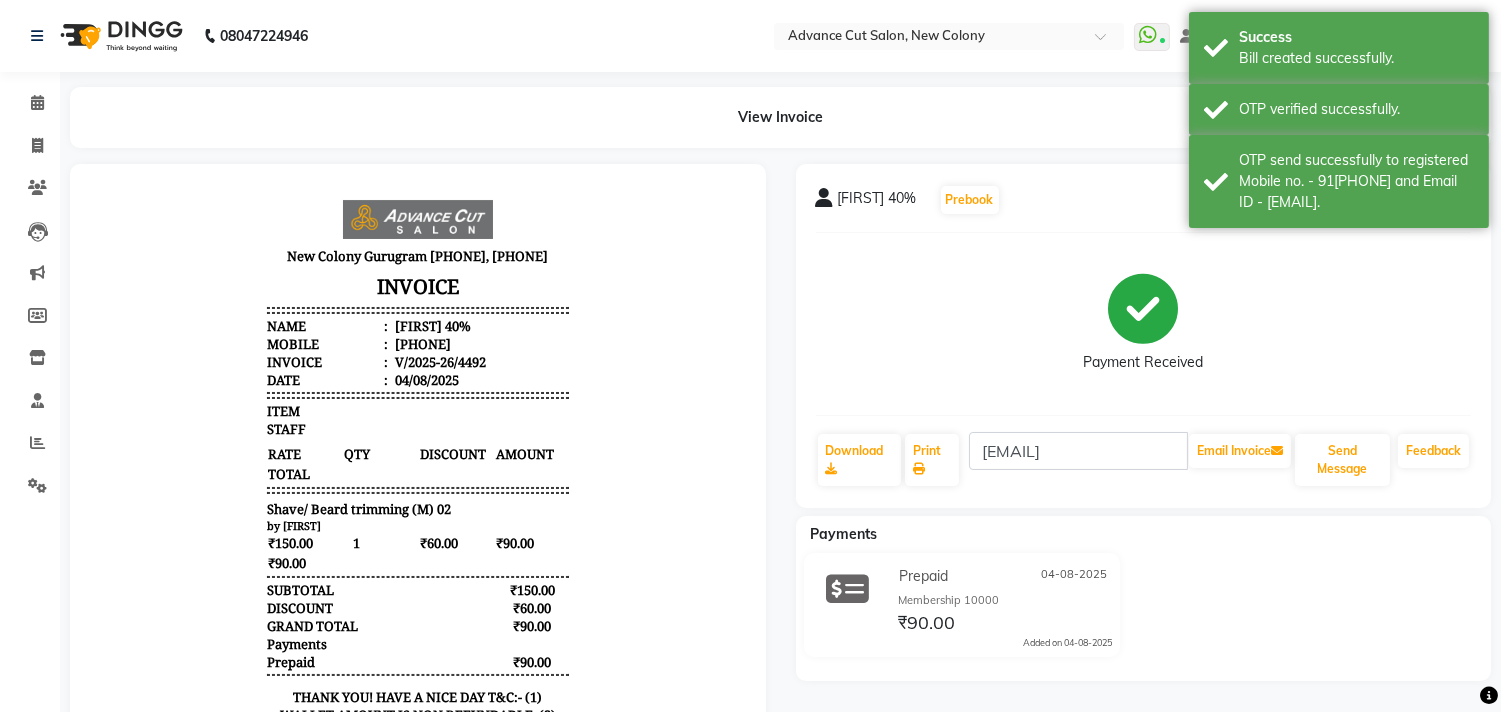 scroll, scrollTop: 0, scrollLeft: 0, axis: both 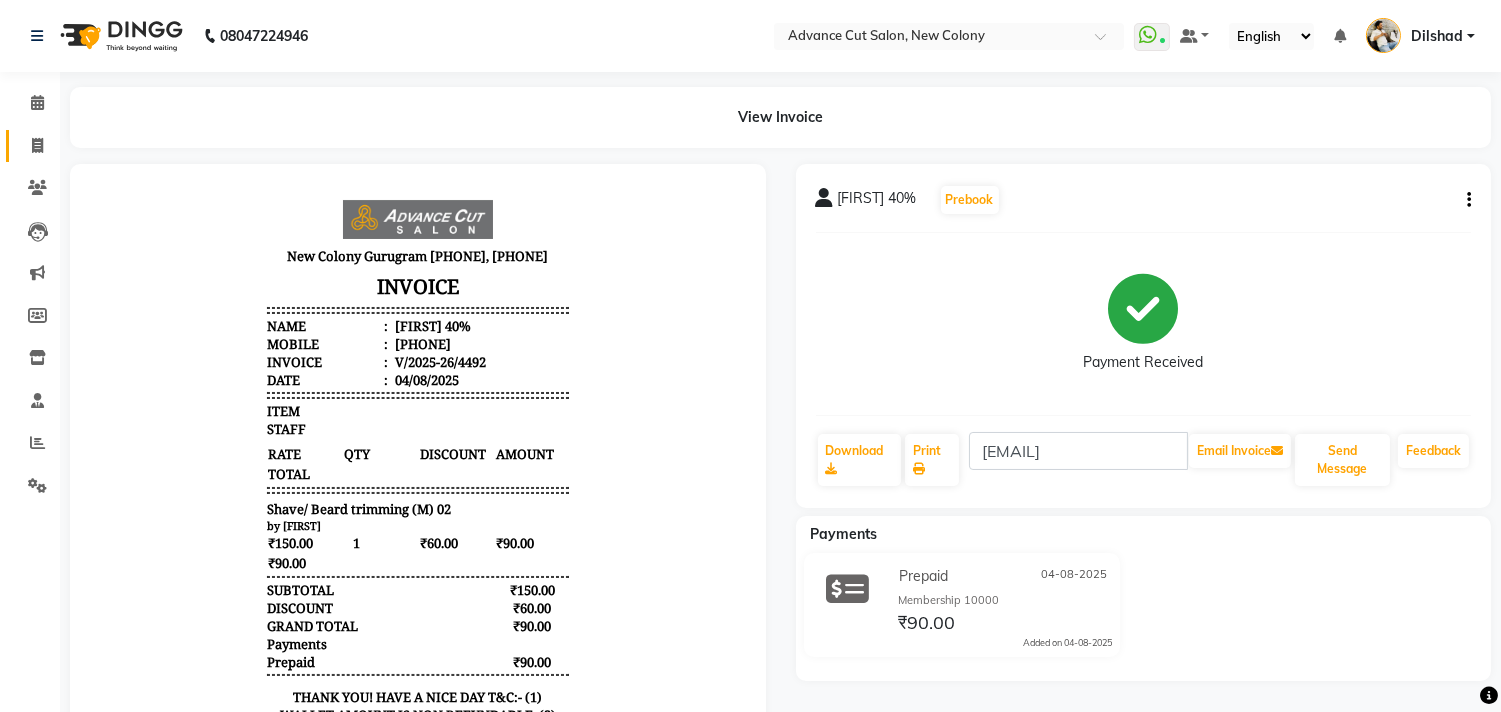 click on "Invoice" 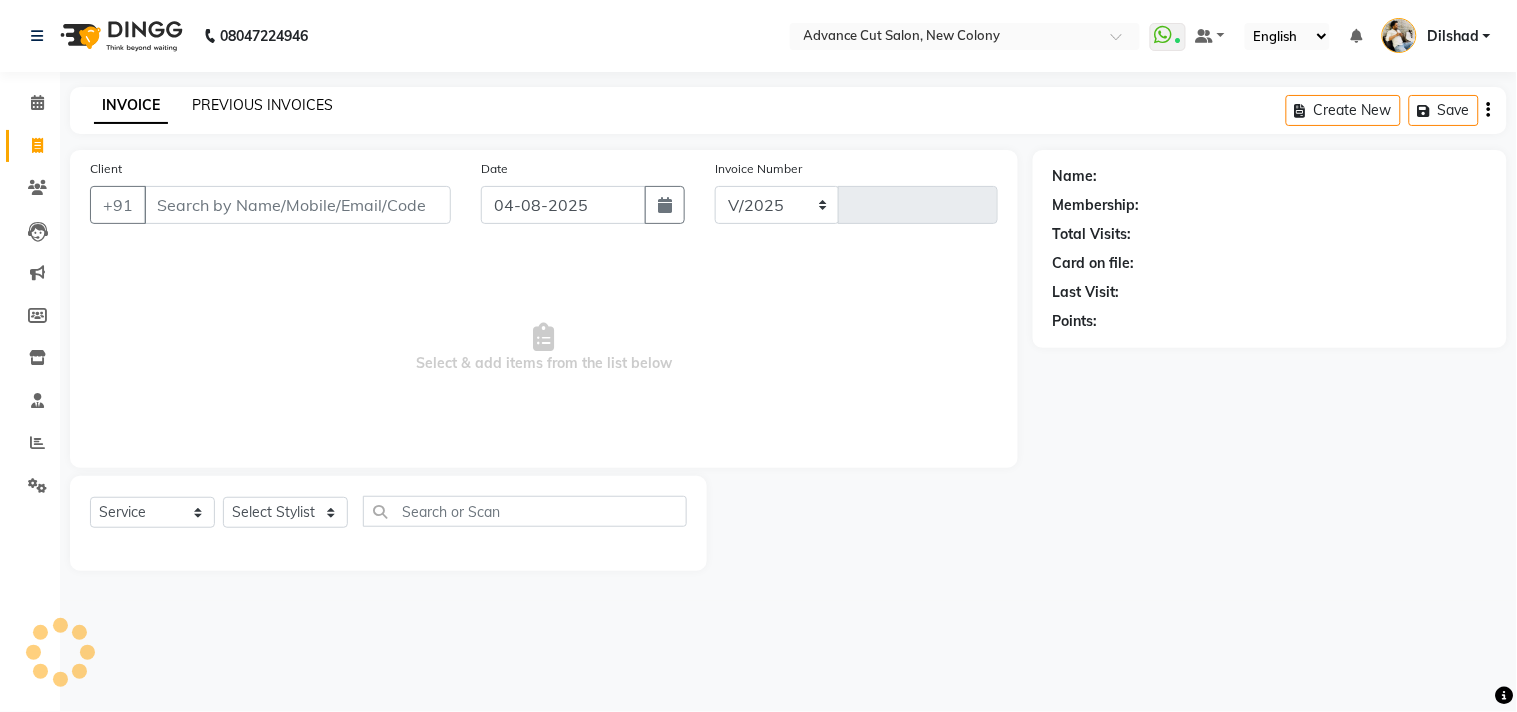 select on "922" 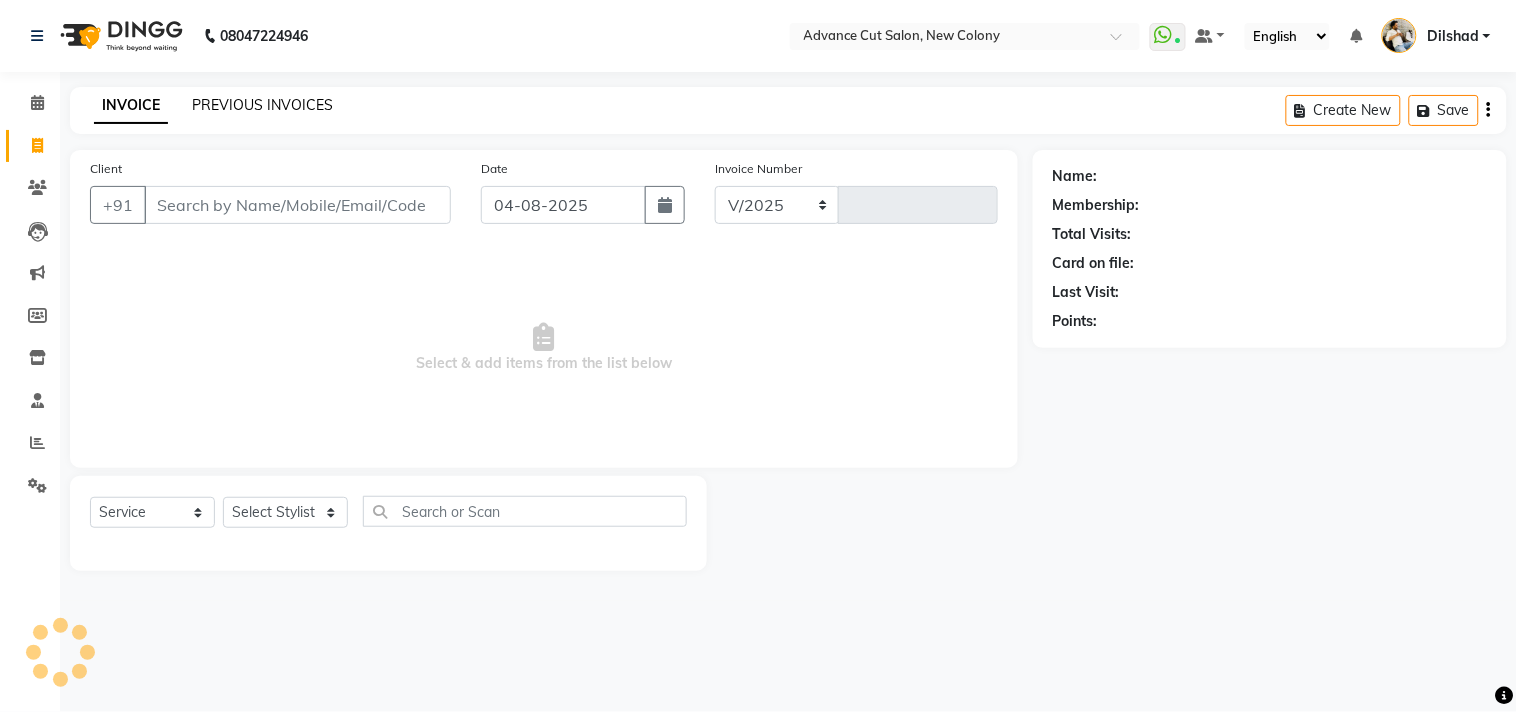 type on "4493" 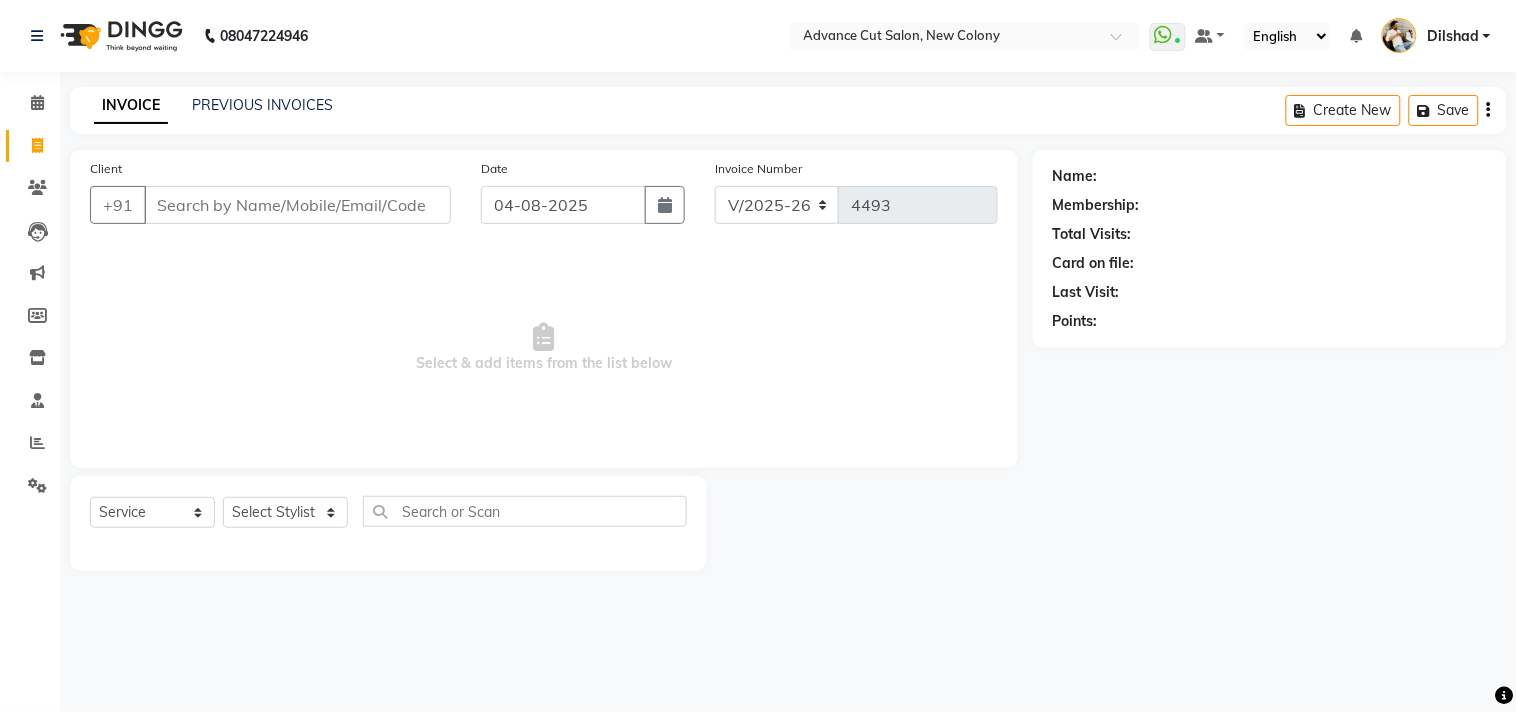 click on "INVOICE PREVIOUS INVOICES Create New   Save" 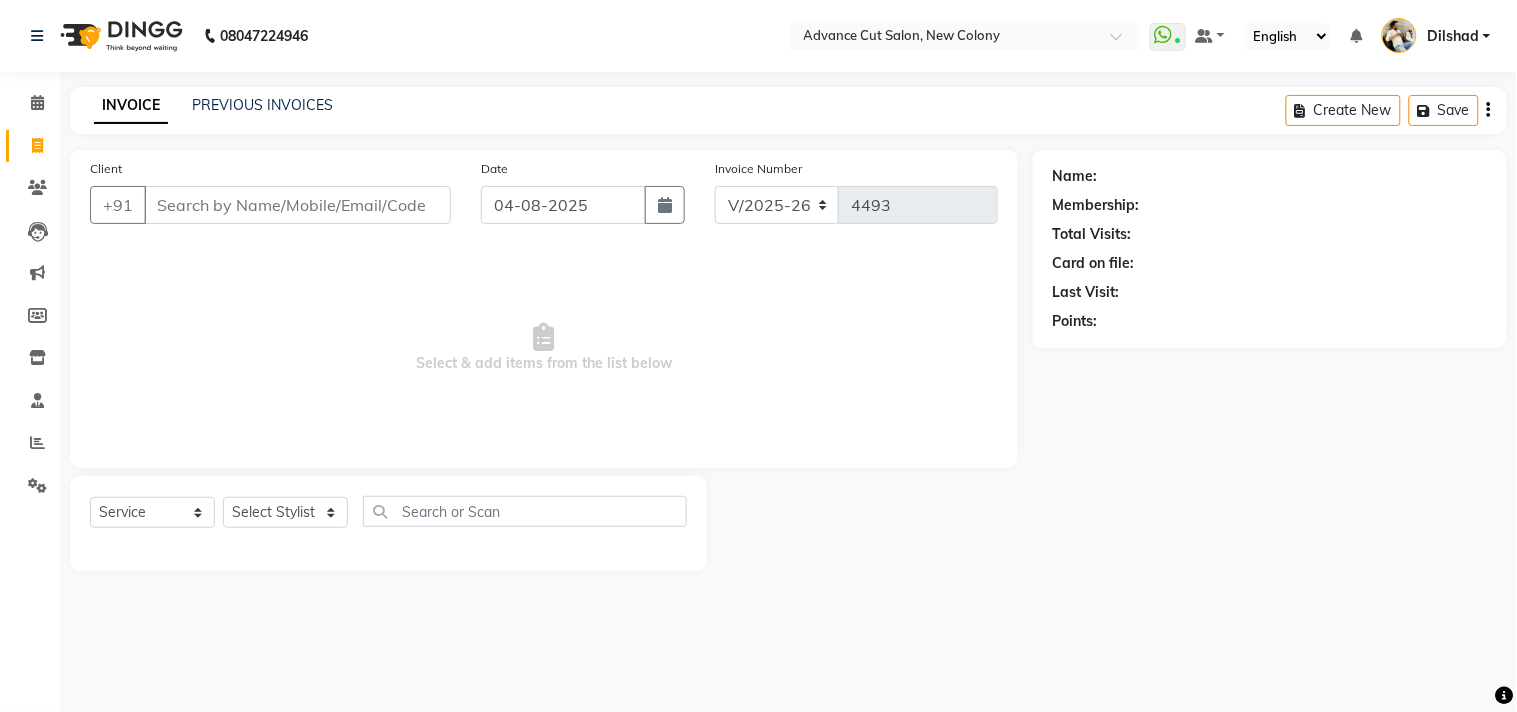 click on "08047224946 Select Location × Advance Cut Salon, New Colony WhatsApp Status ✕ Status: Connected Most Recent Message: 04-08-2025 12:47 PM Recent Service Activity: 04-08-2025 12:52 PM Default Panel My Panel English ENGLISH Español العربية मराठी हिंदी ગુજરાતી தமிழ் 中文 Notifications DINGG Alert 04-08-2025 Samridhi booked an appointment on 04-08-2025 at 8:00 pm. Dilshad Manage Profile Change Password Sign out Version:3.16.0 ☀ Advance Cut Salon, New Colony Calendar Invoice Clients Leads Marketing Members Inventory Staff Reports Settings Completed InProgress Upcoming Dropped Tentative Check-In Confirm Bookings Generate Report Segments Page Builder INVOICE PREVIOUS INVOICES Create New Save Client +91 Date 04-08-2025 Invoice Number V/2025 V/2025-26 4493 Select & add items from the list below Select Service Product Membership Package Voucher Prepaid Gift Card Select Stylist Abrar Alam Dilshad Lallan Meenu" at bounding box center (758, 356) 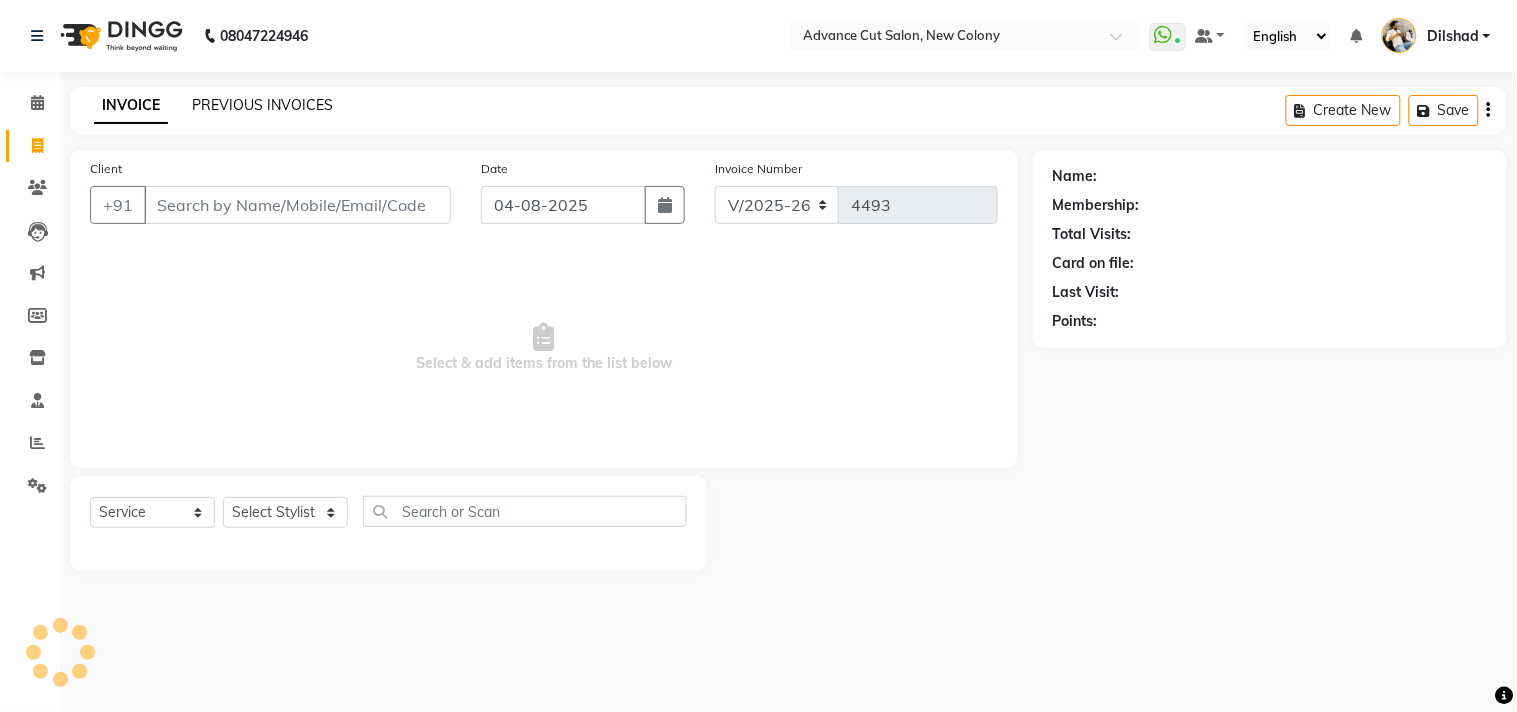 click on "PREVIOUS INVOICES" 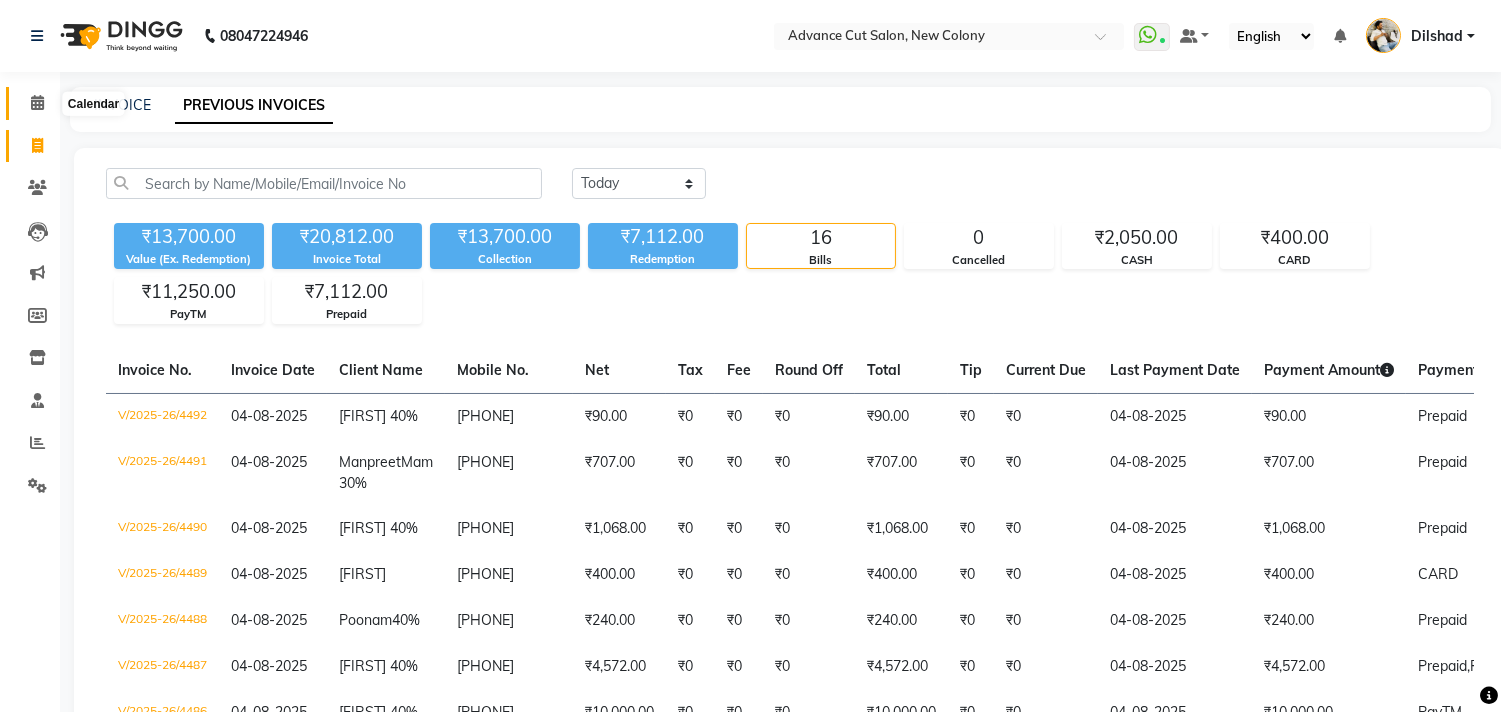 click 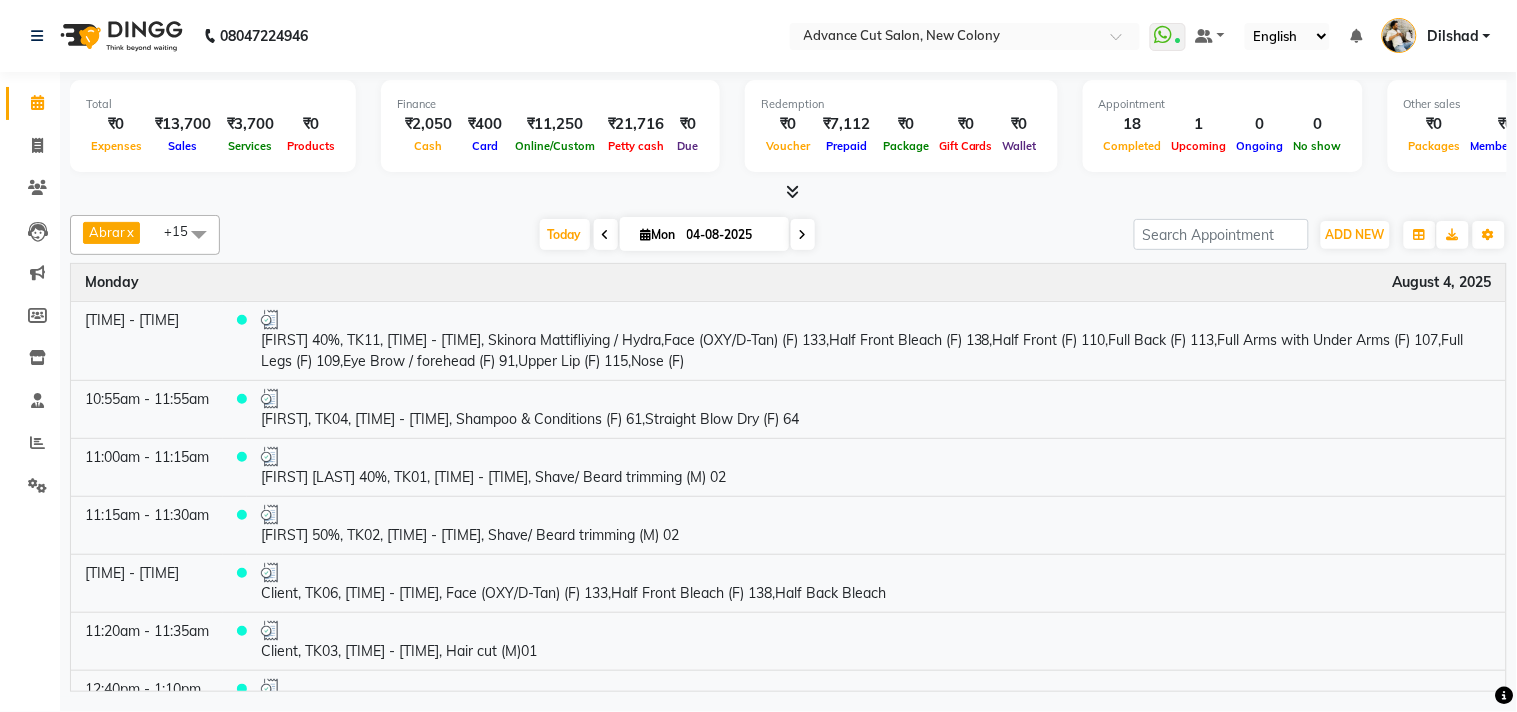click at bounding box center [792, 191] 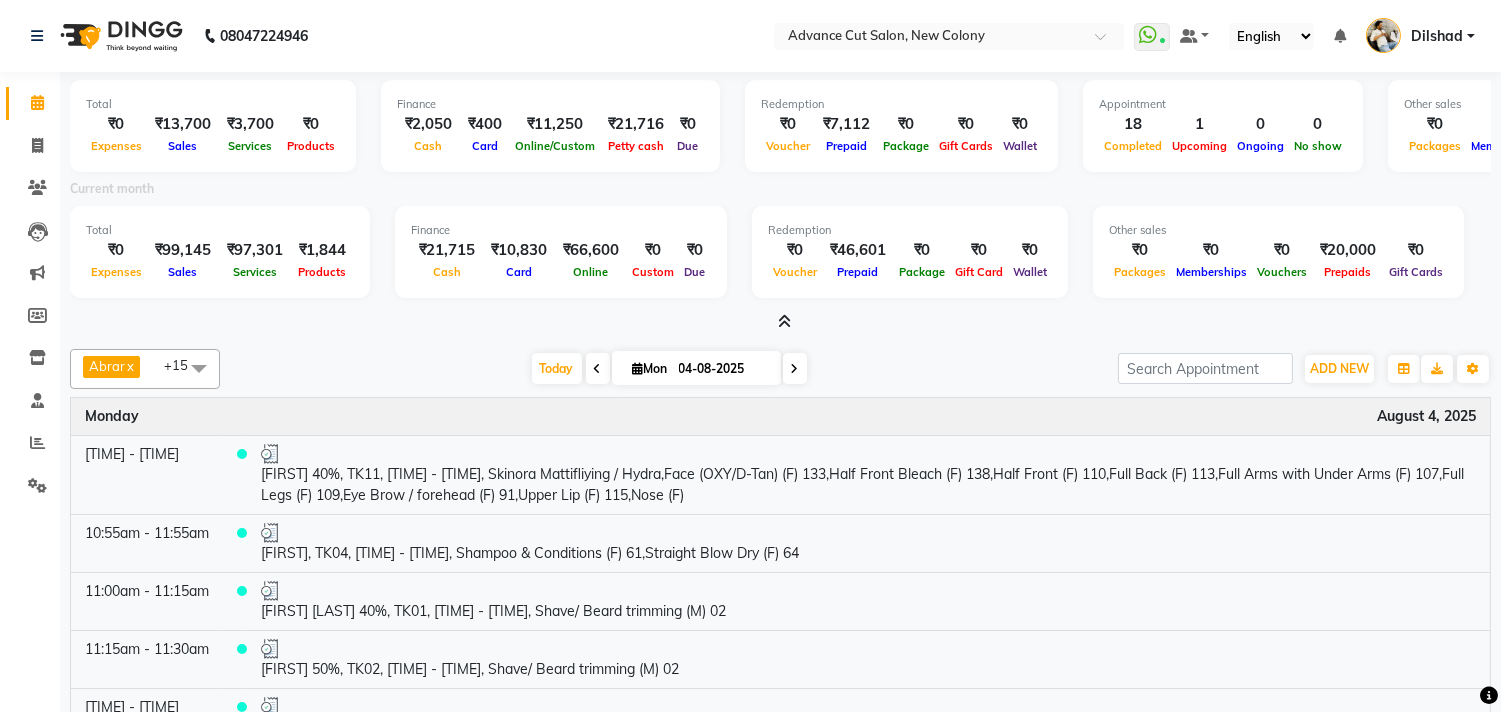 click at bounding box center [784, 321] 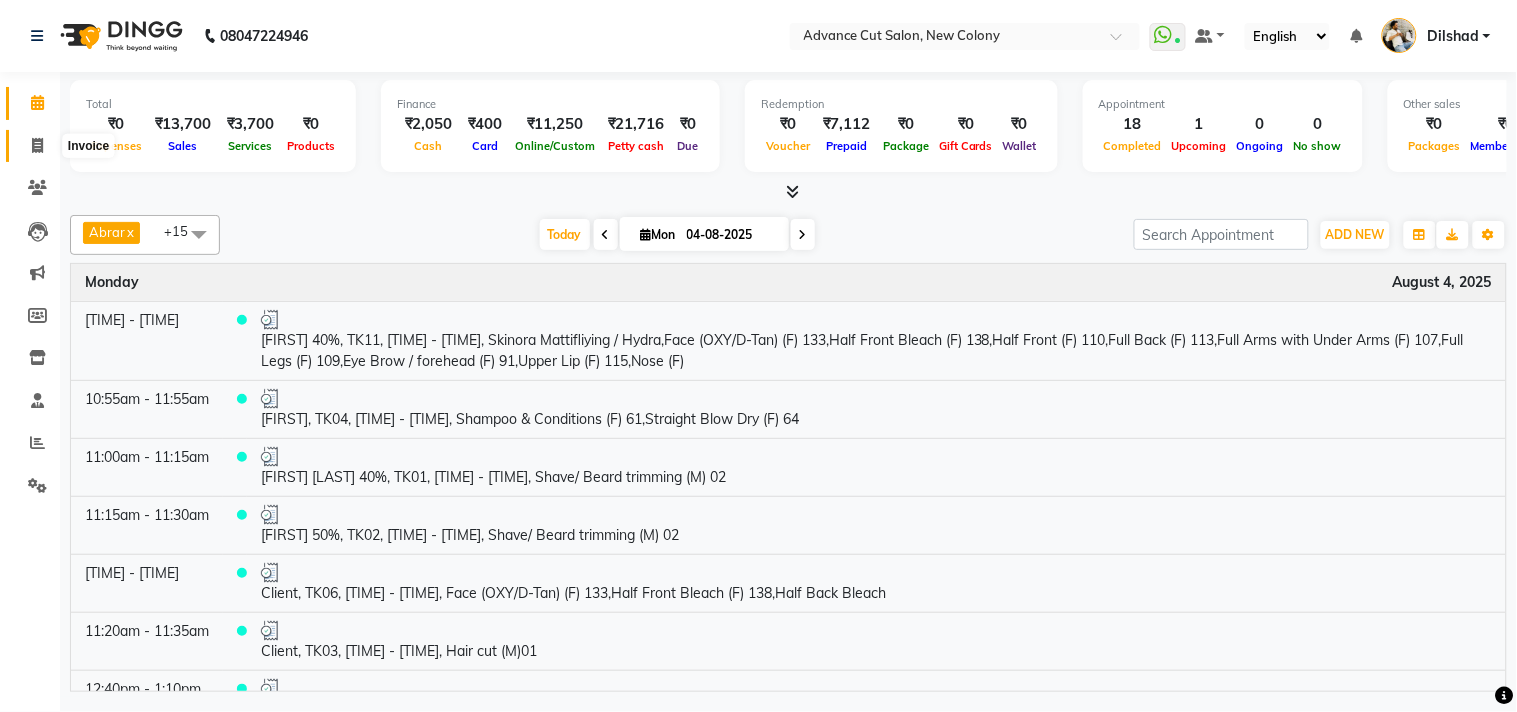 click 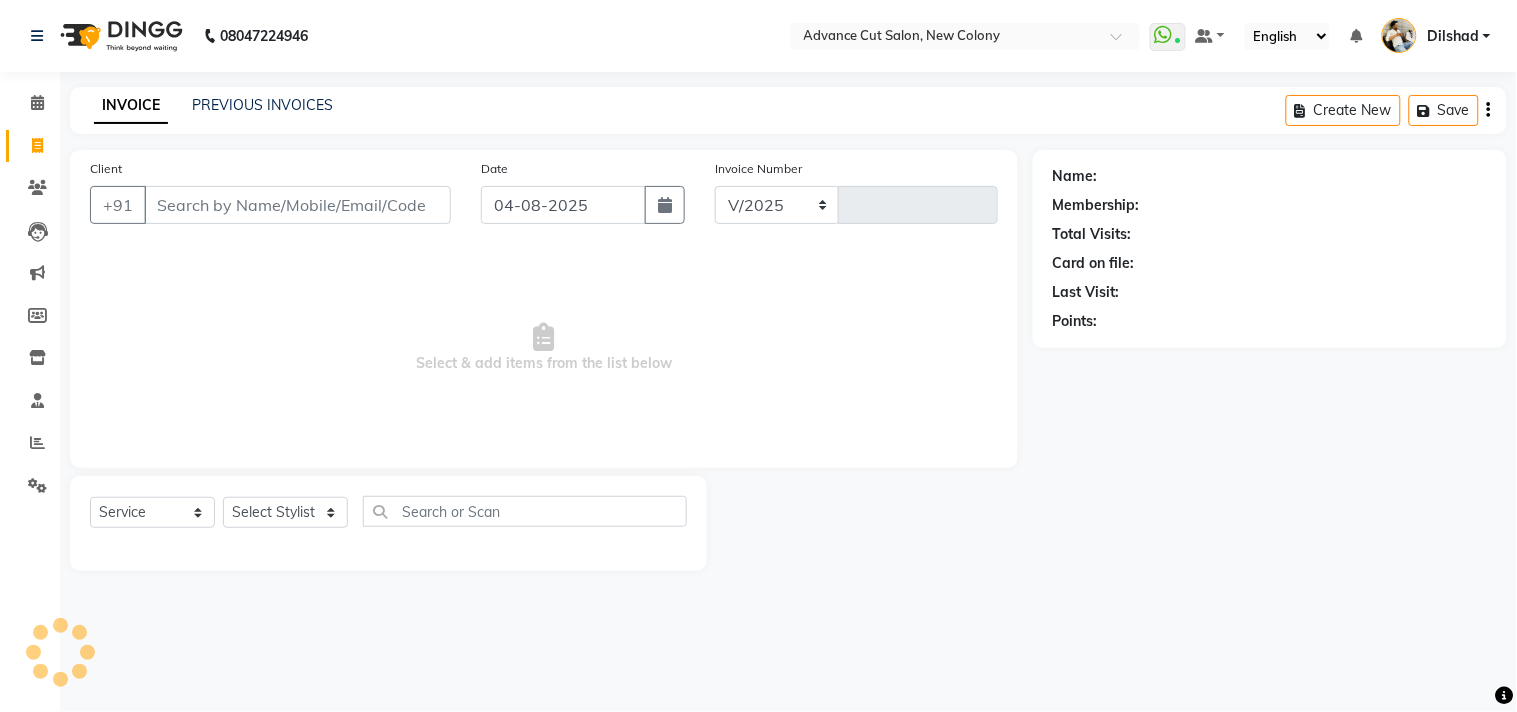 select on "922" 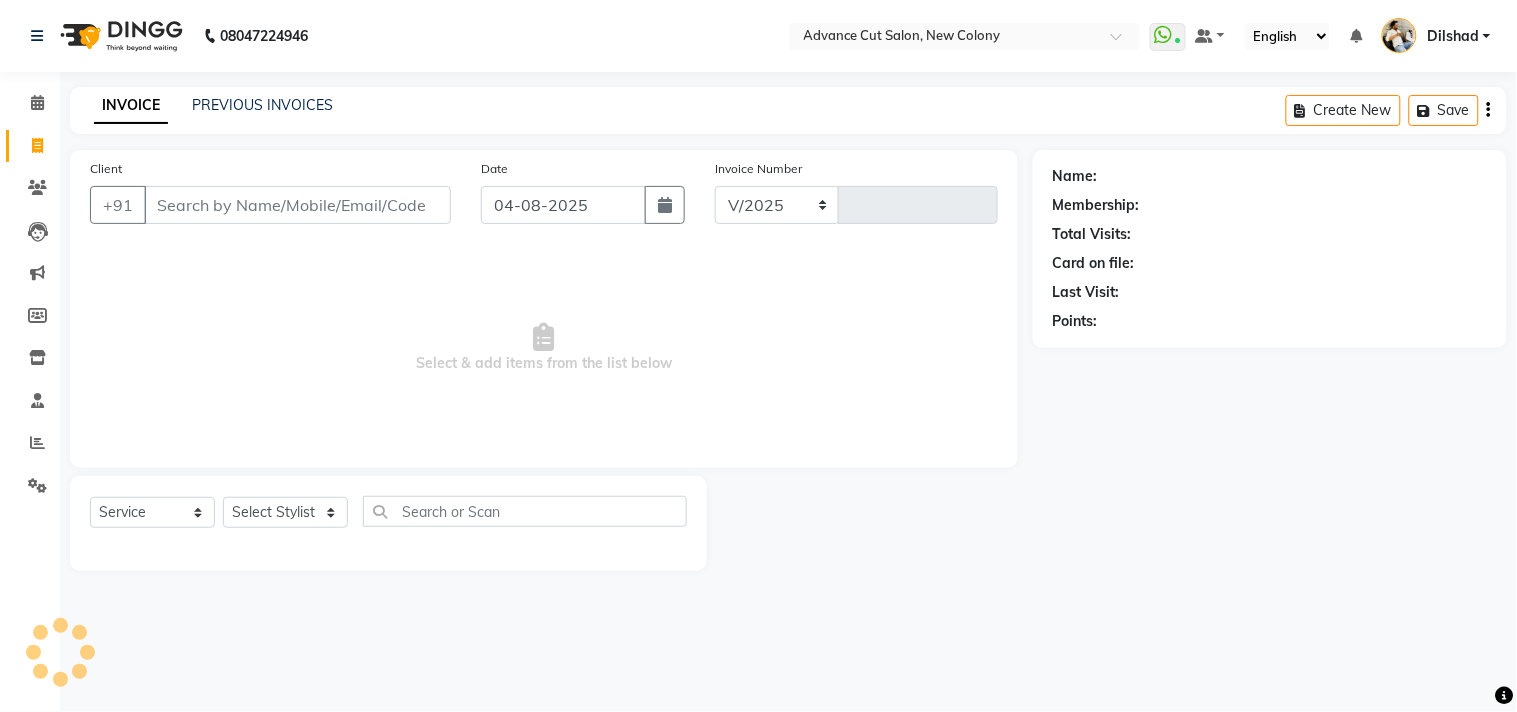 type on "4493" 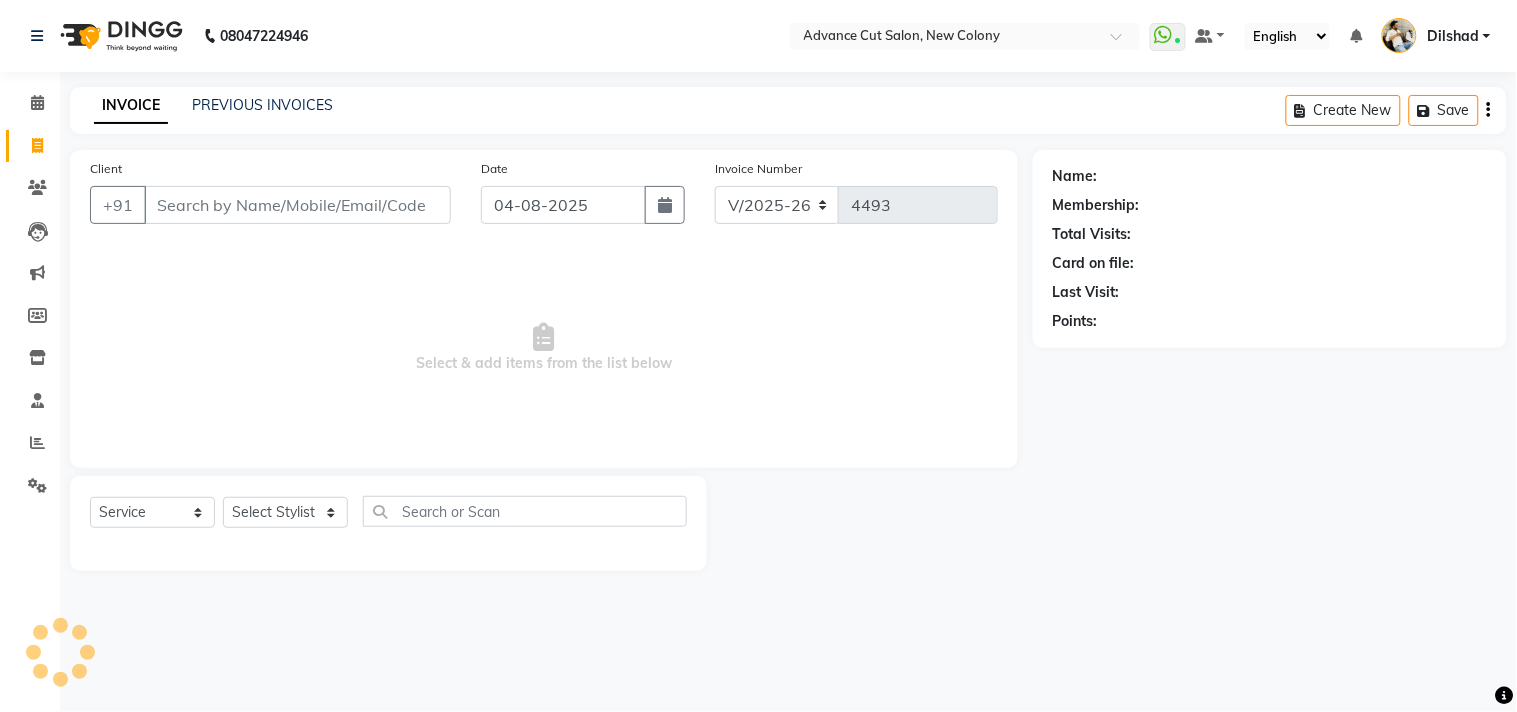 click on "08047224946 Select Location × Advance Cut Salon, New Colony WhatsApp Status ✕ Status: Connected Most Recent Message: 04-08-2025 12:47 PM Recent Service Activity: 04-08-2025 12:52 PM Default Panel My Panel English ENGLISH Español العربية मराठी हिंदी ગુજરાતી தமிழ் 中文 Notifications DINGG Alert 04-08-2025 Samridhi booked an appointment on 04-08-2025 at 8:00 pm. Dilshad Manage Profile Change Password Sign out Version:3.16.0" 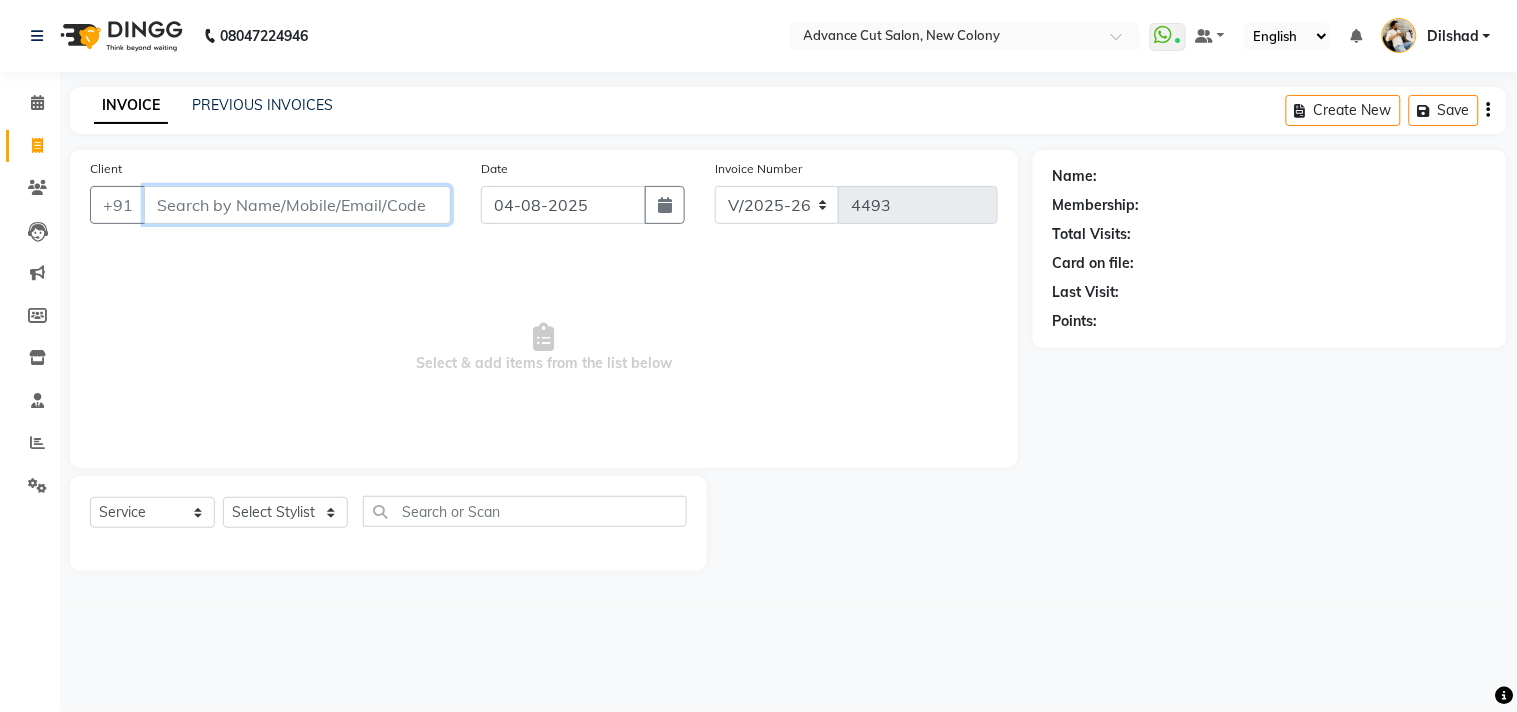 click on "Client" at bounding box center [297, 205] 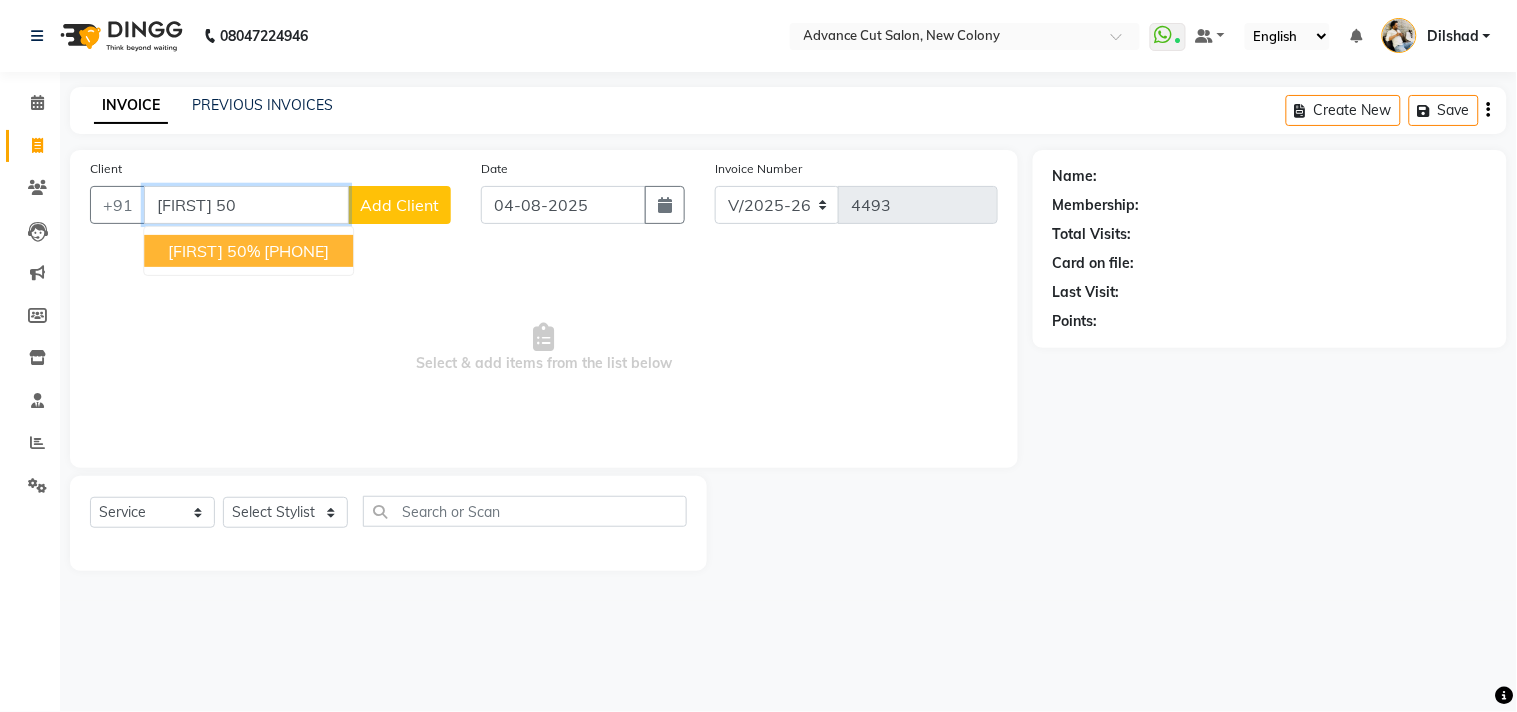 click on "[PHONE]" at bounding box center [296, 251] 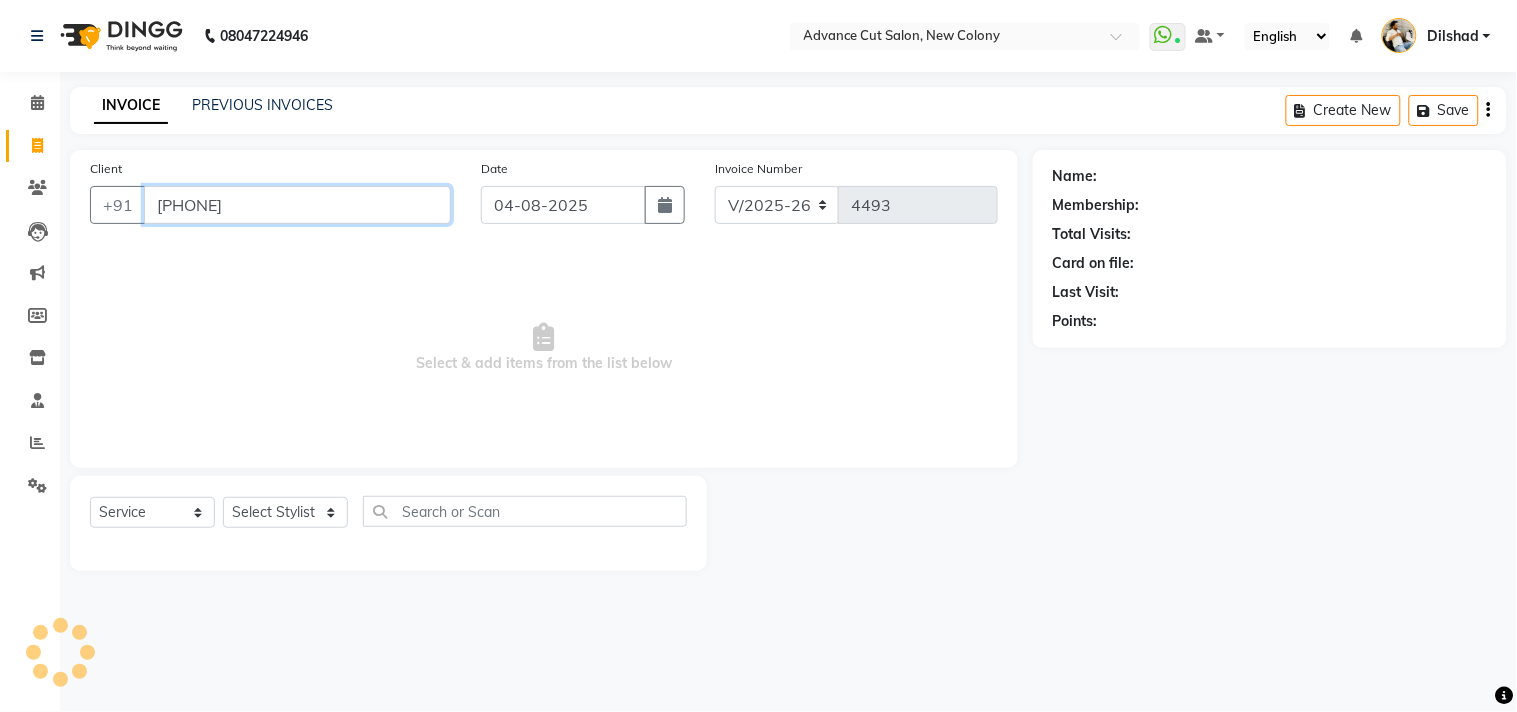 type on "[PHONE]" 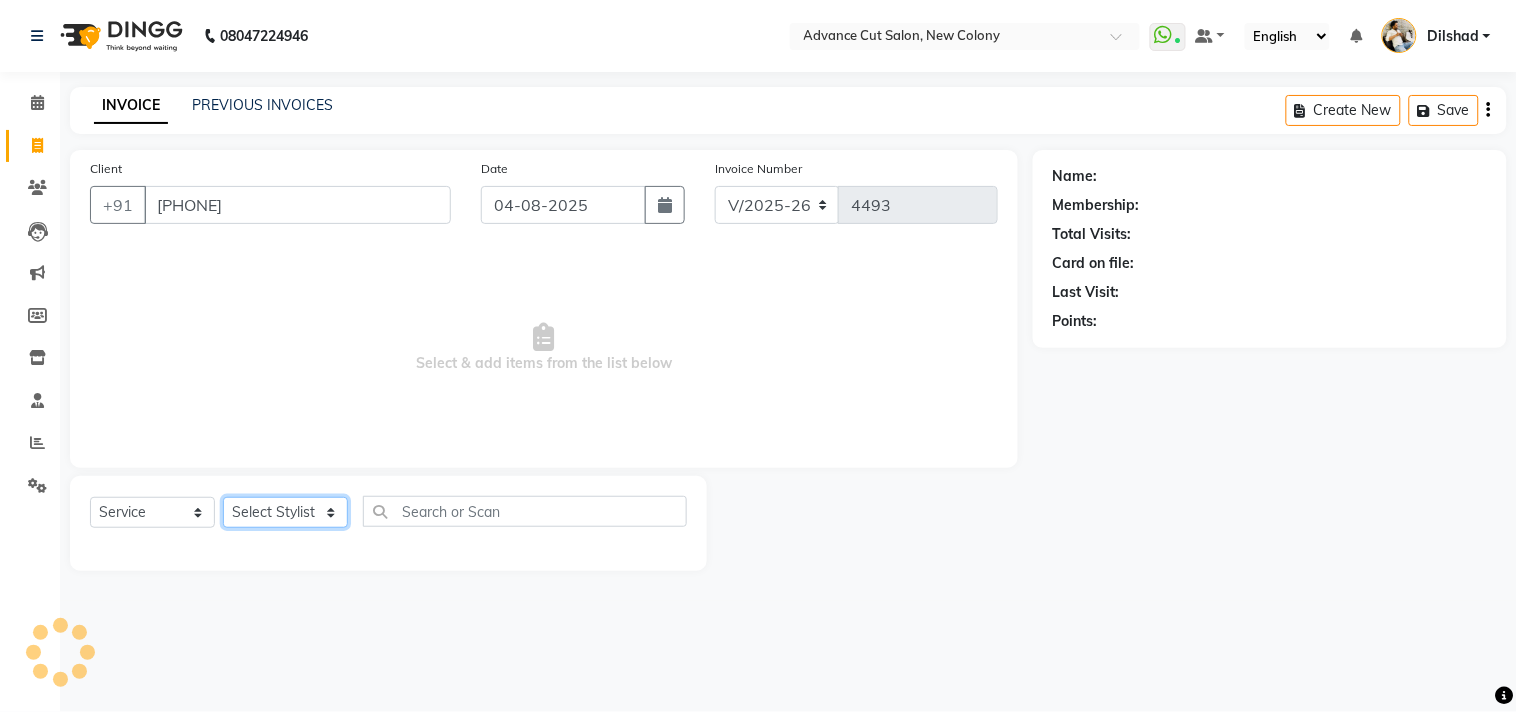 click on "Select Stylist Abrar Alam Dilshad Lallan Meenu Nafeesh Ahmad Naved O.P. Sharma  Pryag Samar Shahzad  SHWETA SINGH Zarina" 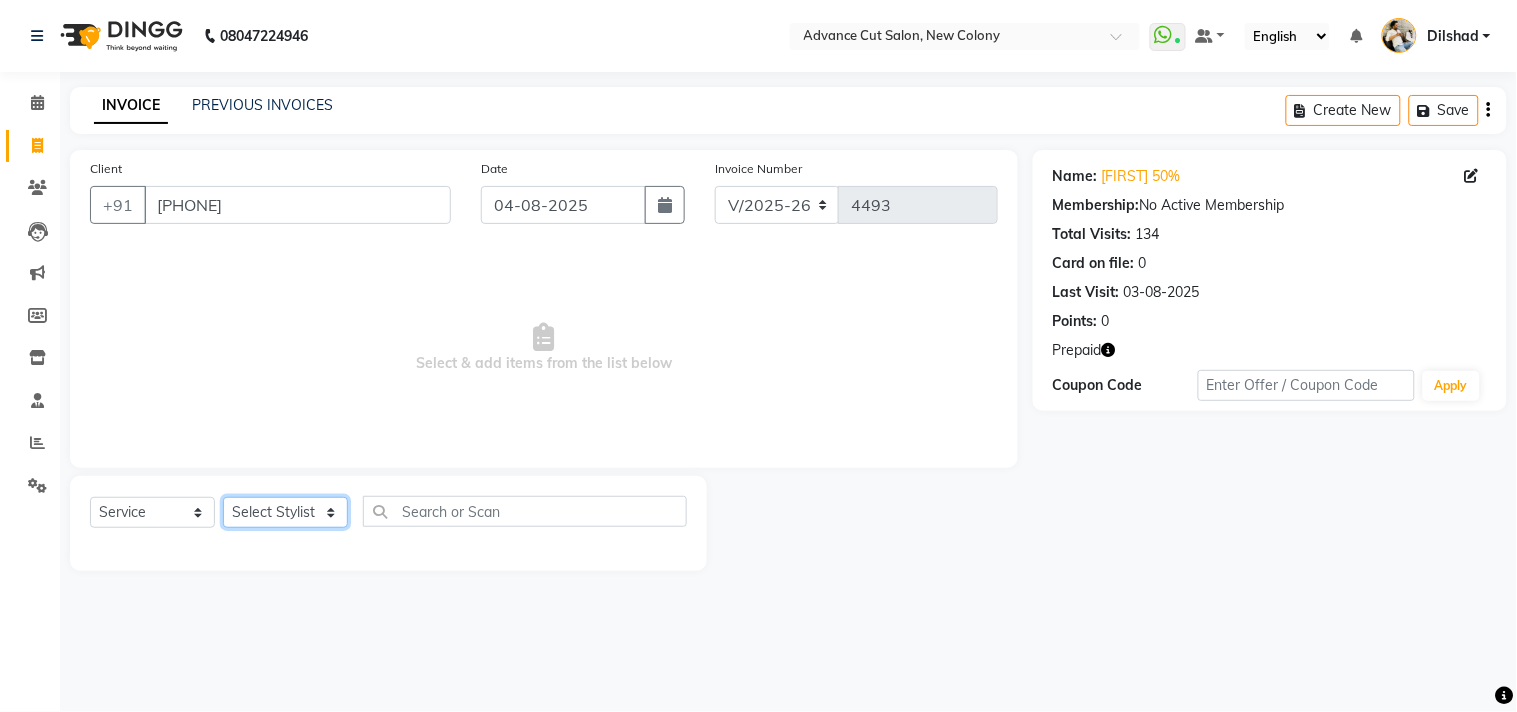 select on "87863" 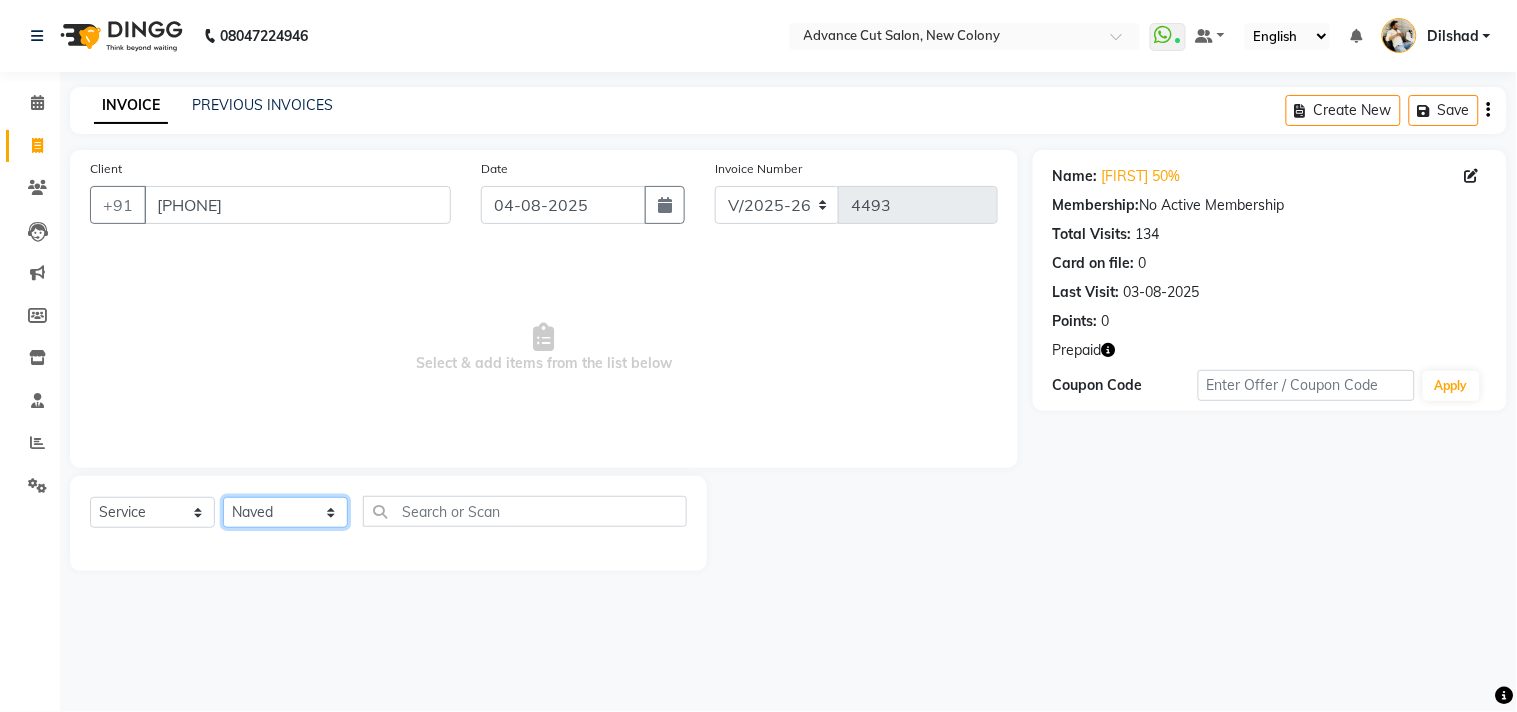 click on "Select Stylist Abrar Alam Dilshad Lallan Meenu Nafeesh Ahmad Naved O.P. Sharma  Pryag Samar Shahzad  SHWETA SINGH Zarina" 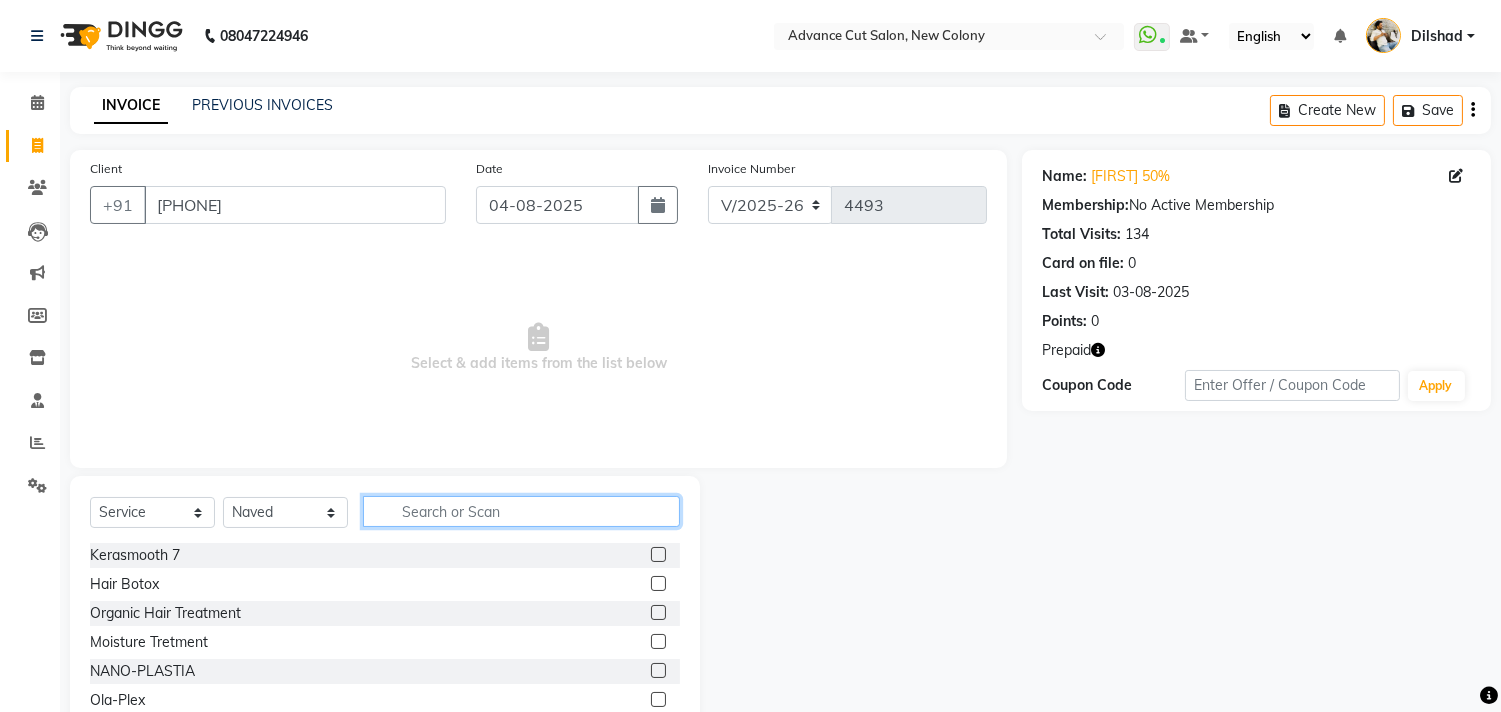 click 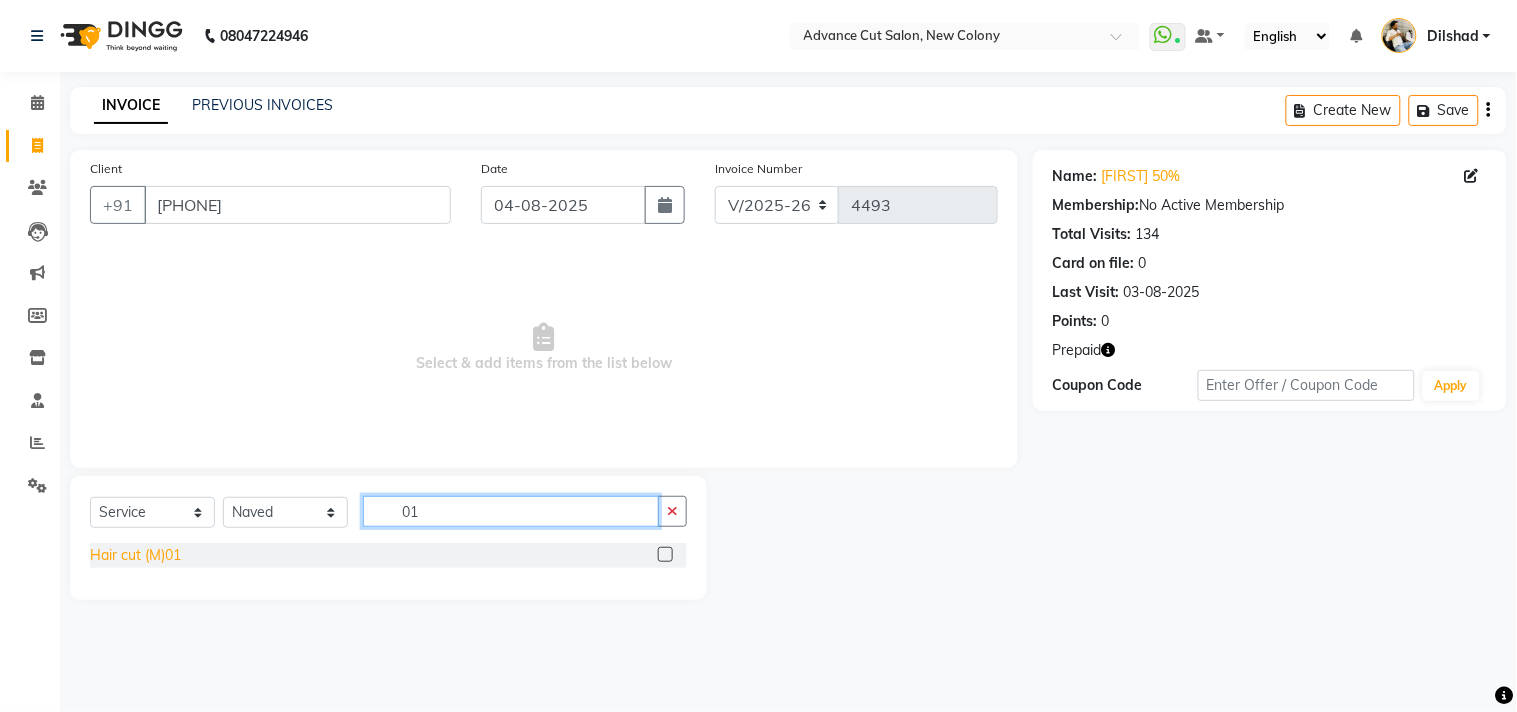 type on "01" 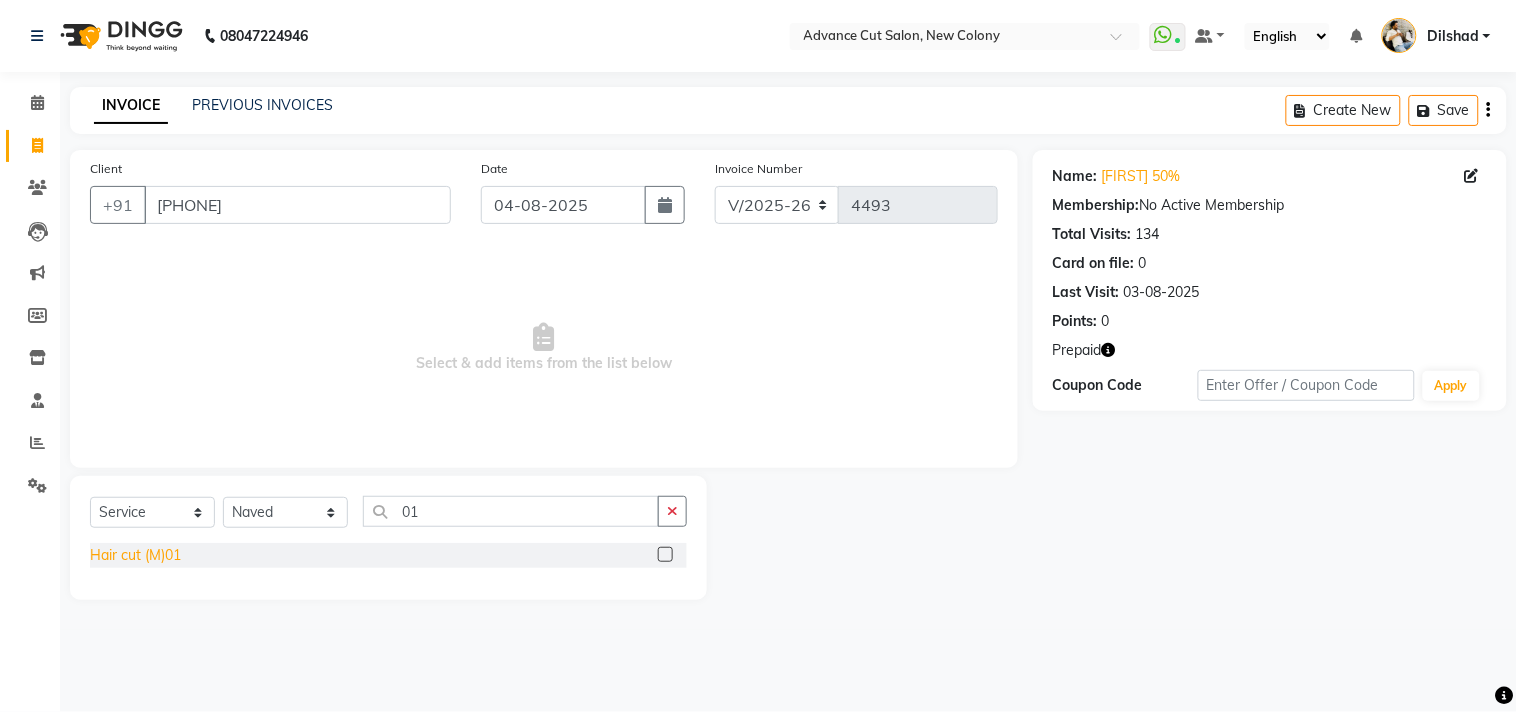 click on "Hair cut (M)01" 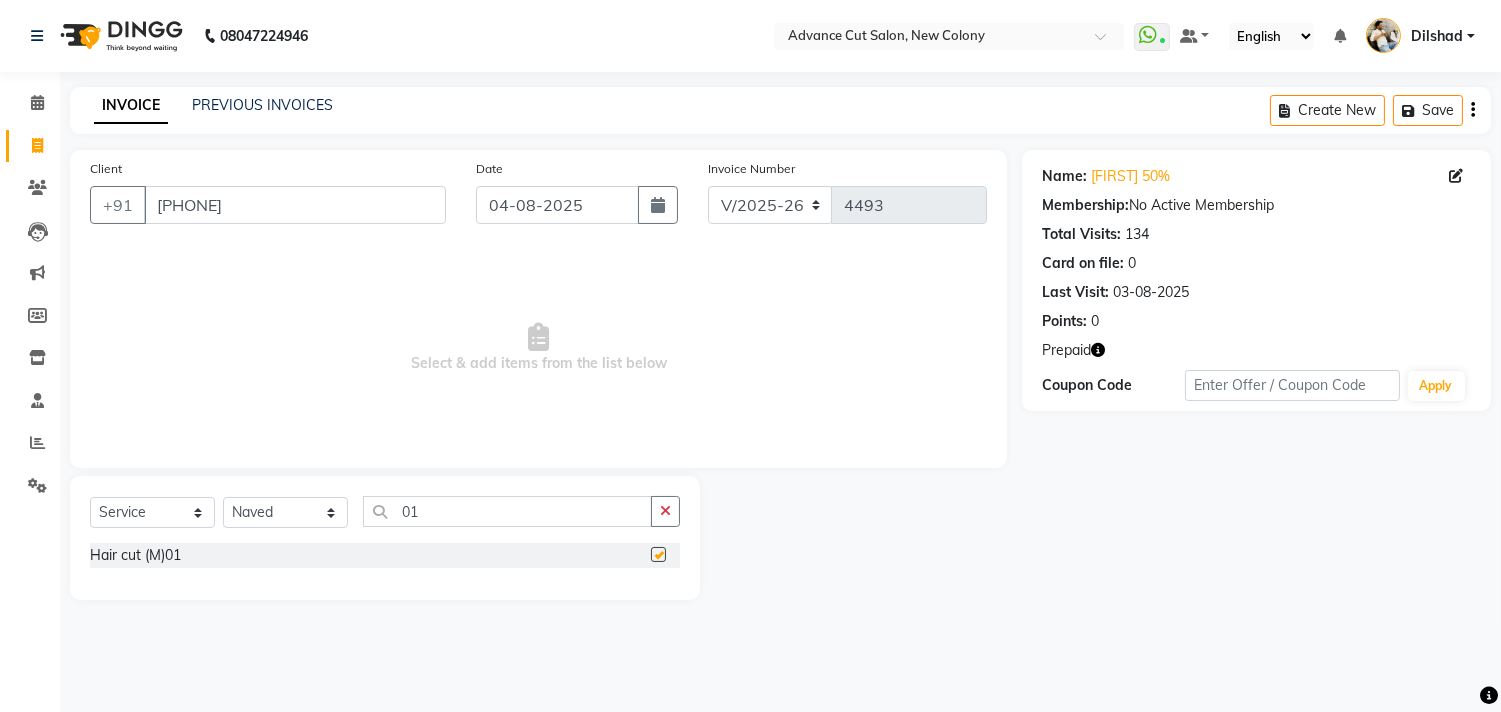 checkbox on "false" 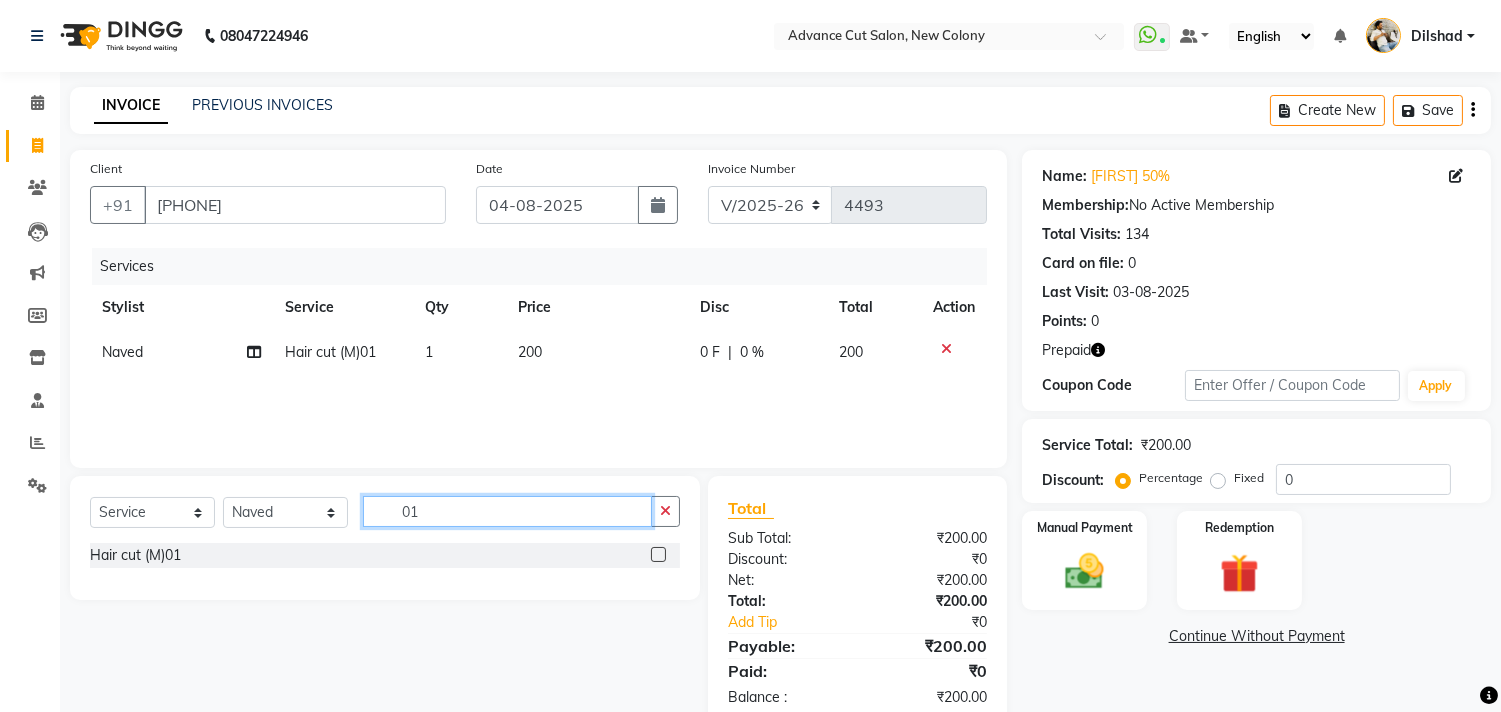 click on "01" 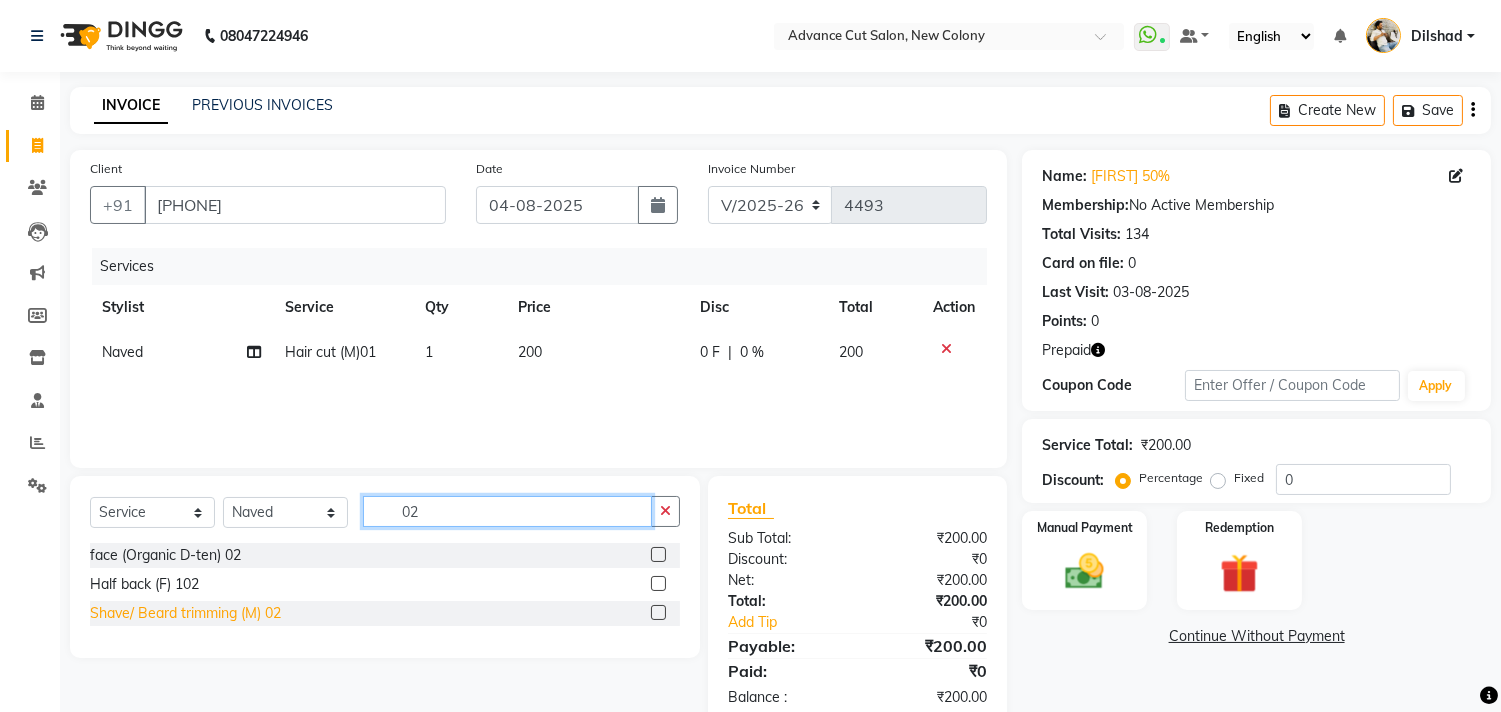 type on "02" 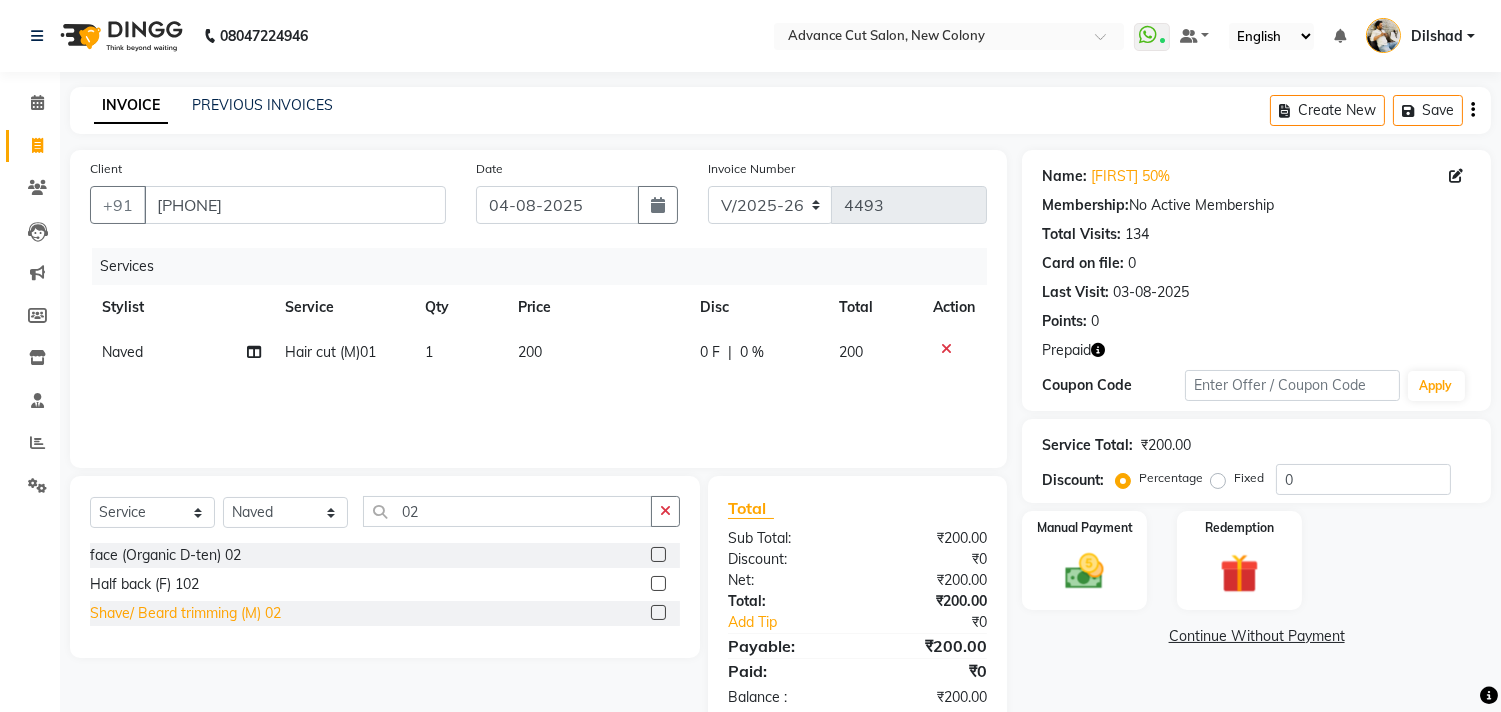 click on "Shave/ Beard trimming (M) 02" 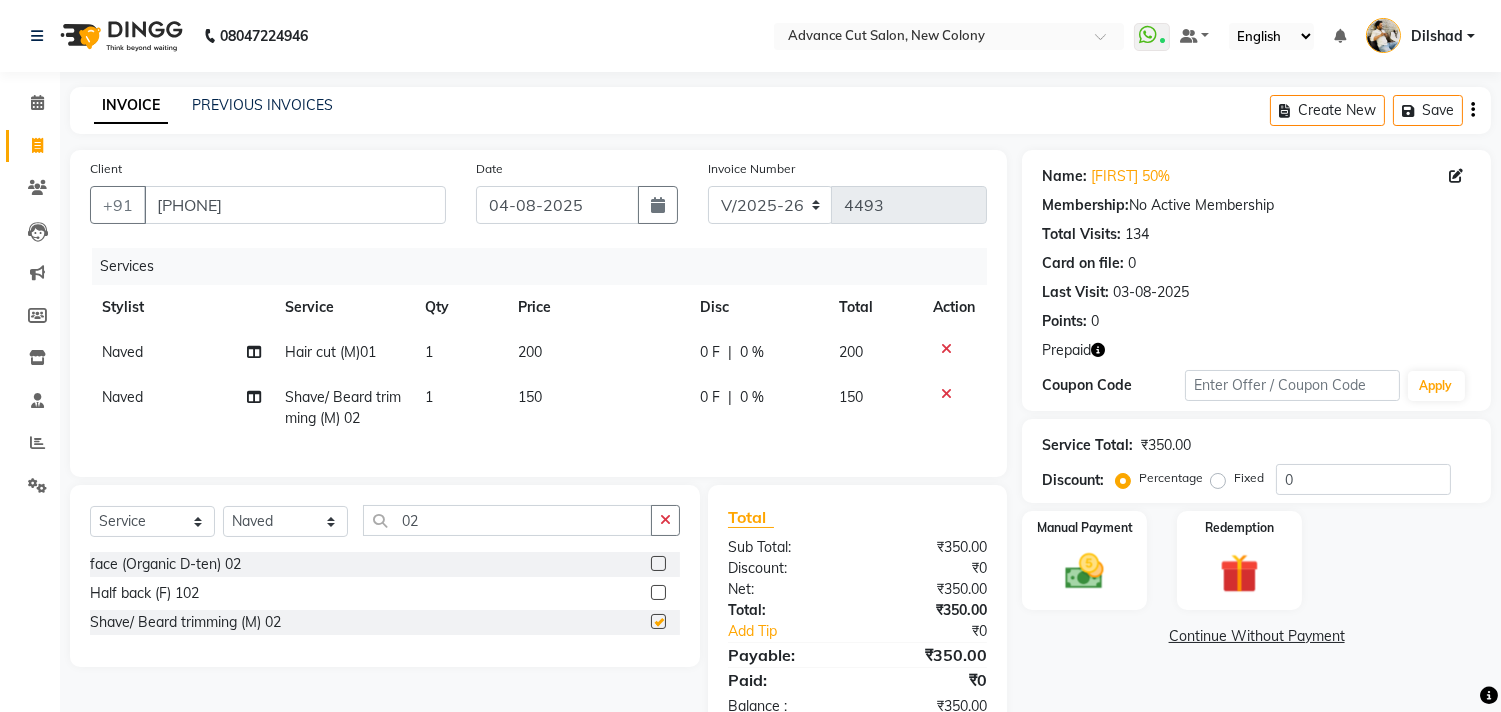 checkbox on "false" 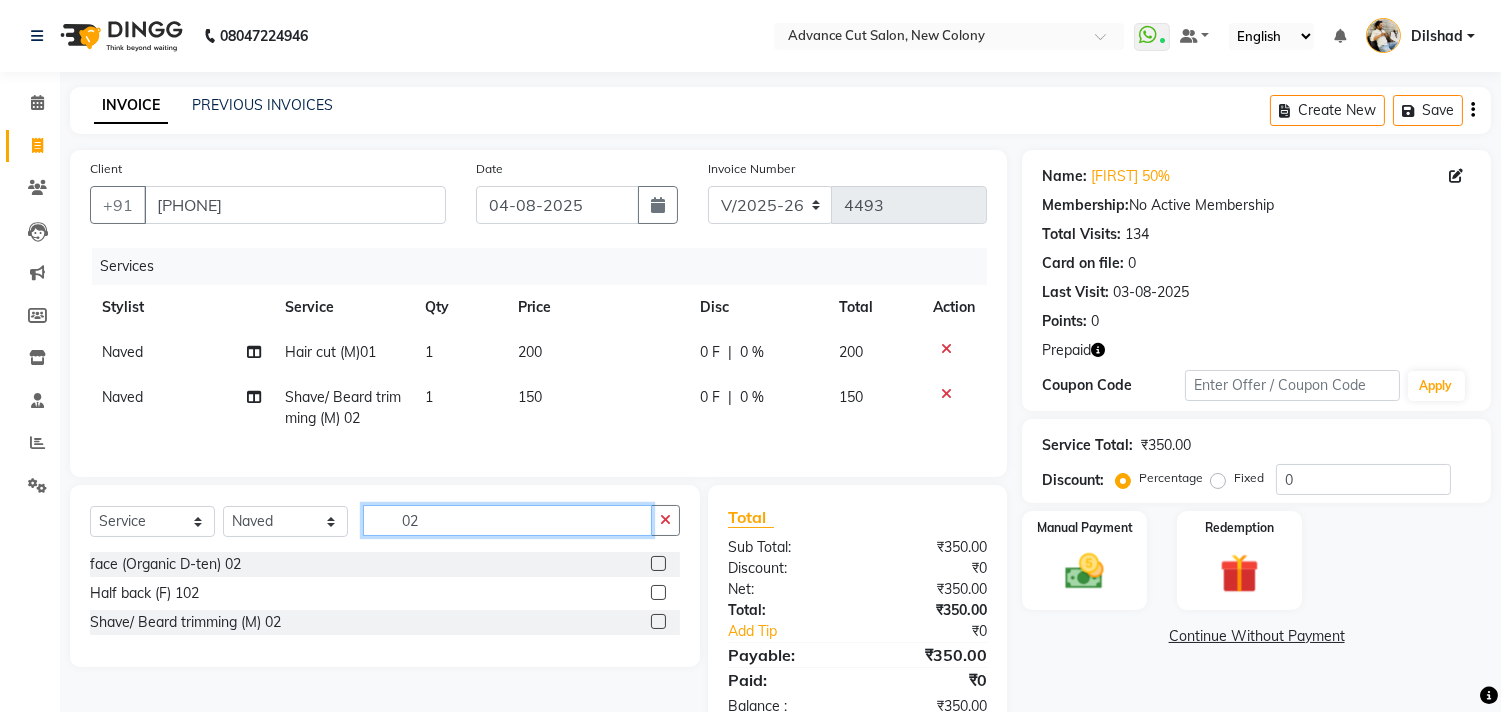 click on "02" 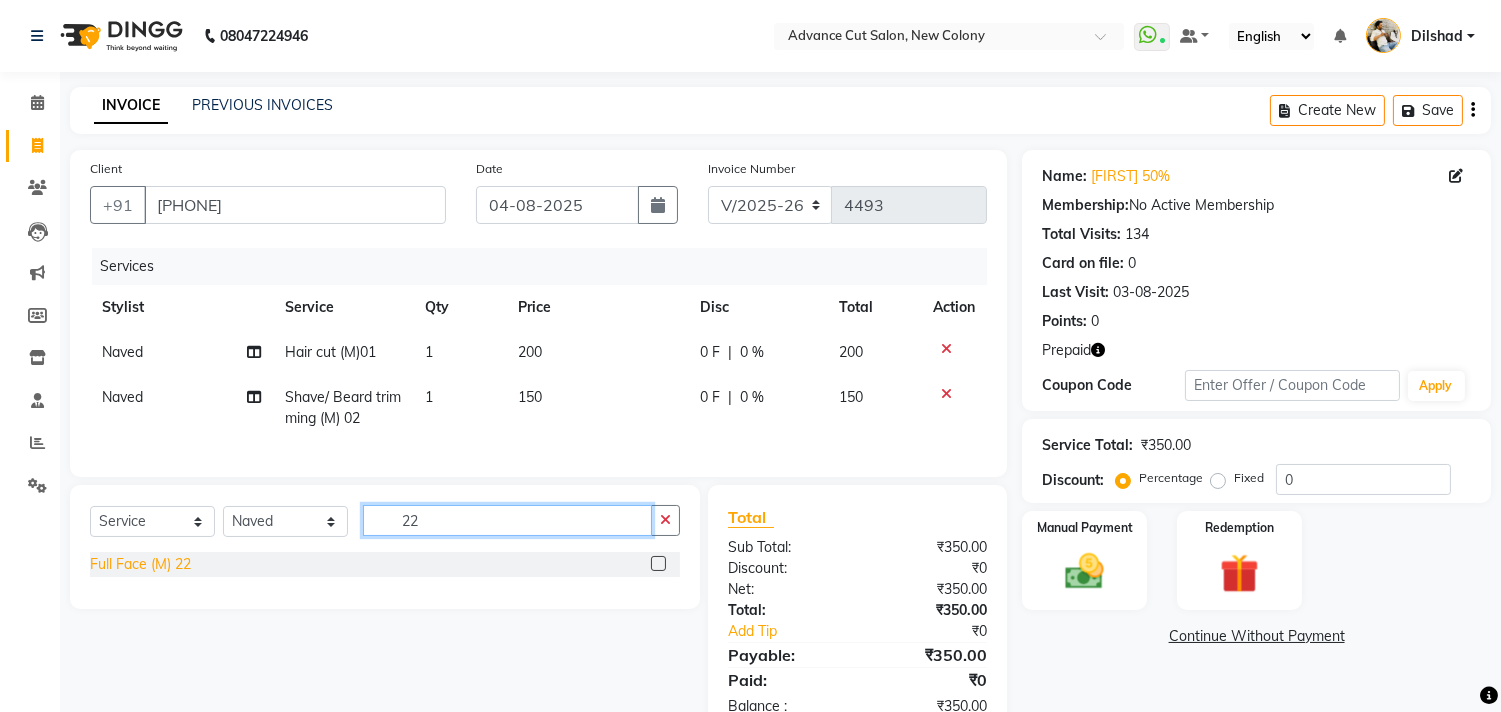 type on "22" 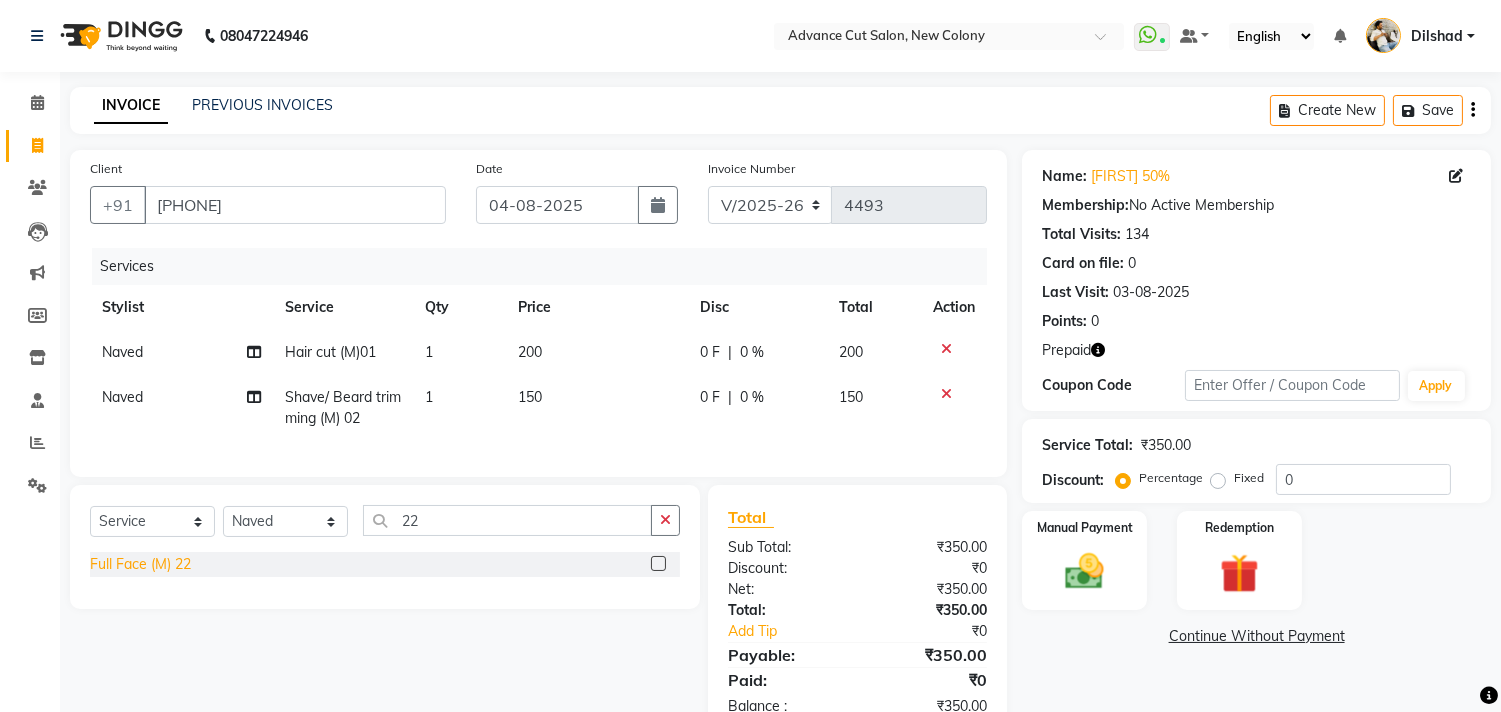 click on "Full Face (M) 22" 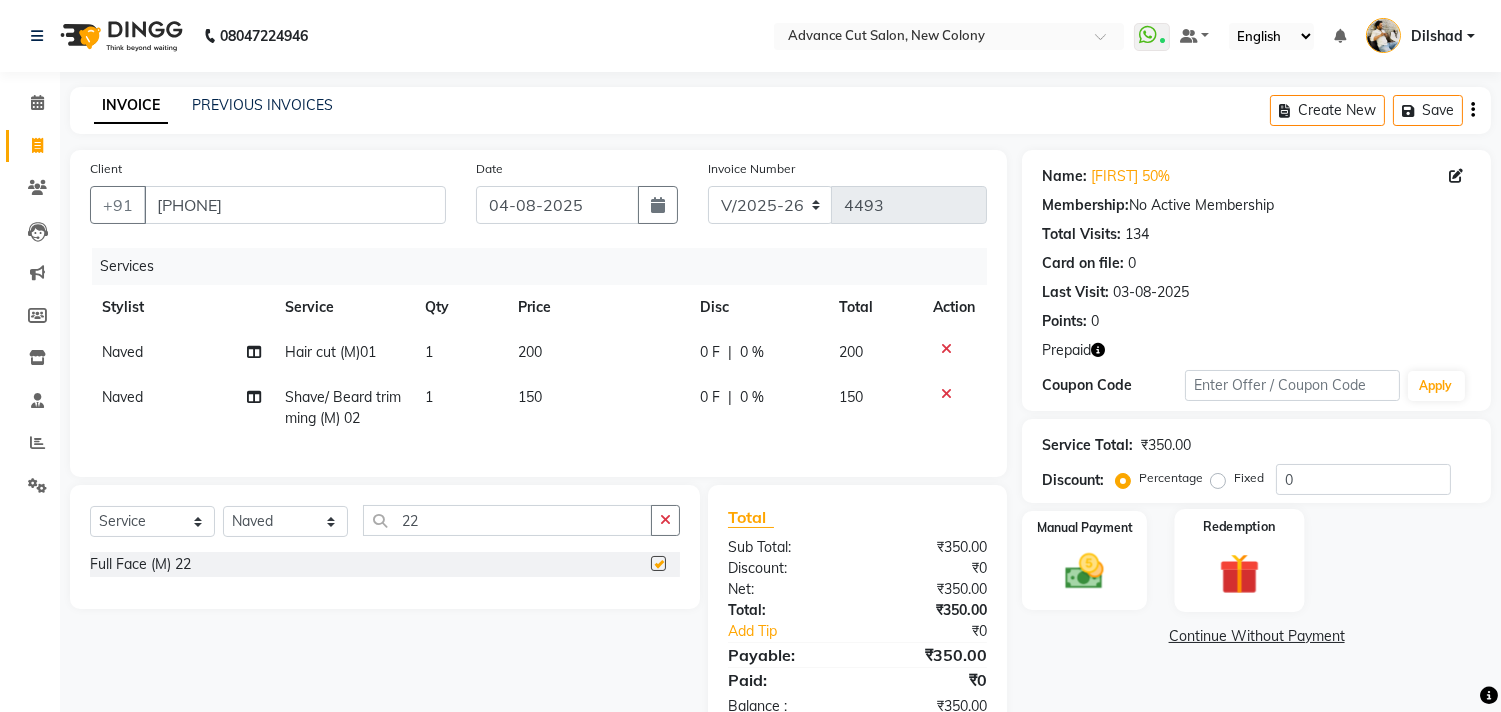 checkbox on "false" 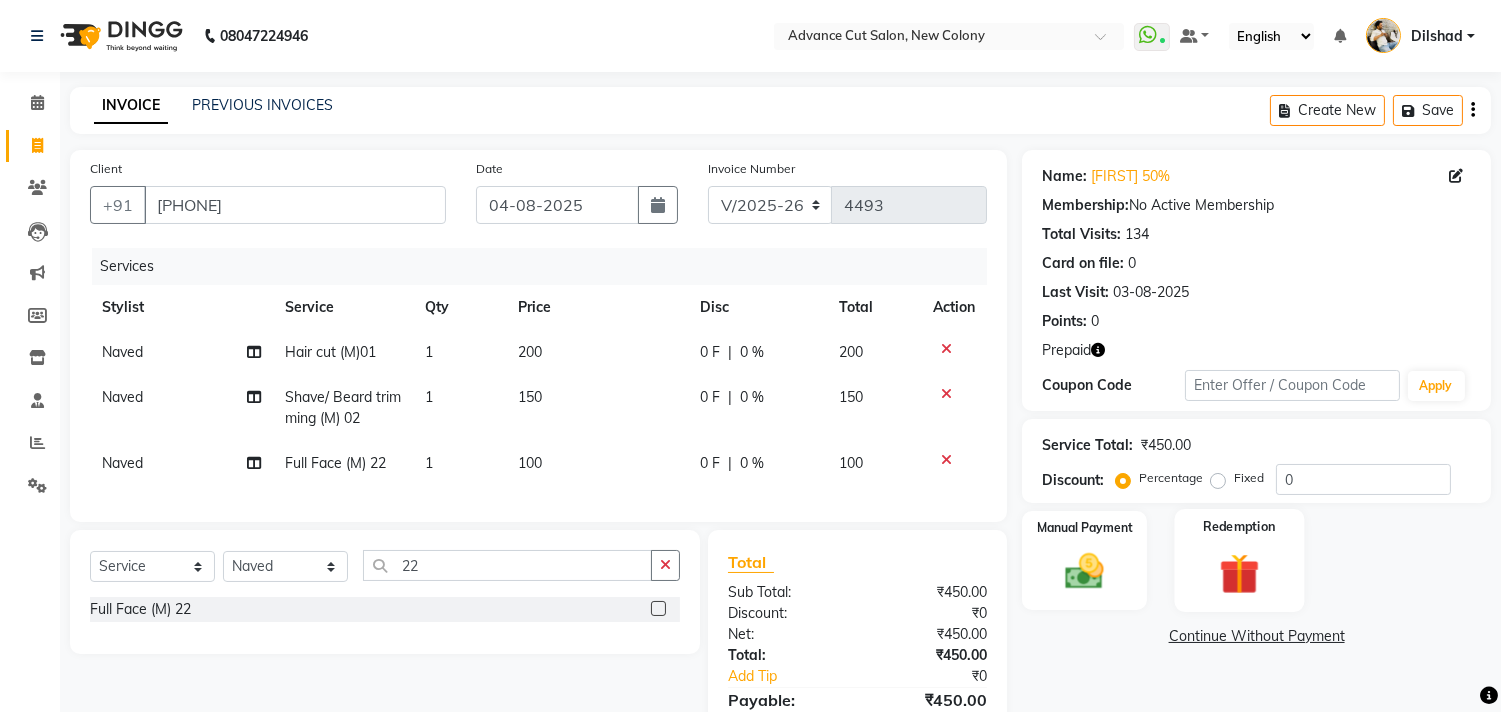 click 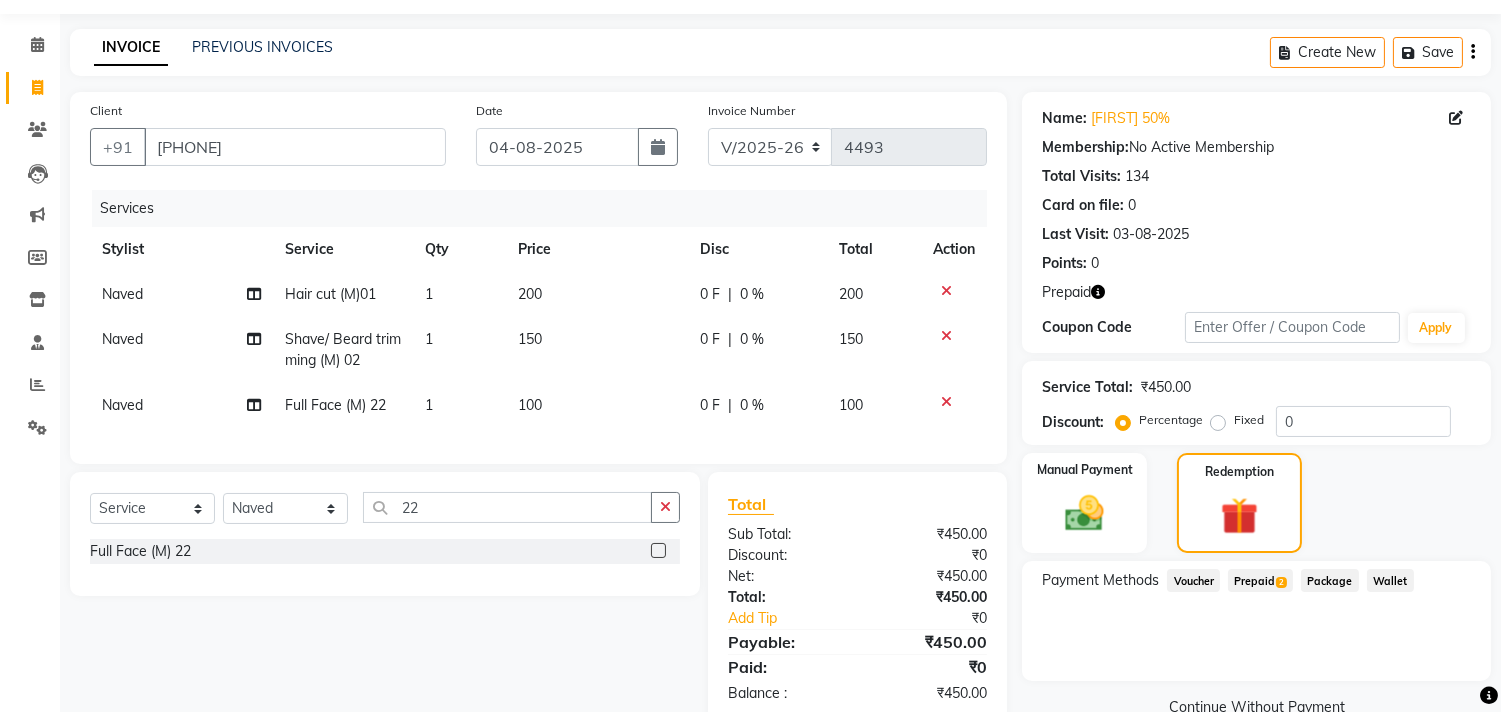 scroll, scrollTop: 116, scrollLeft: 0, axis: vertical 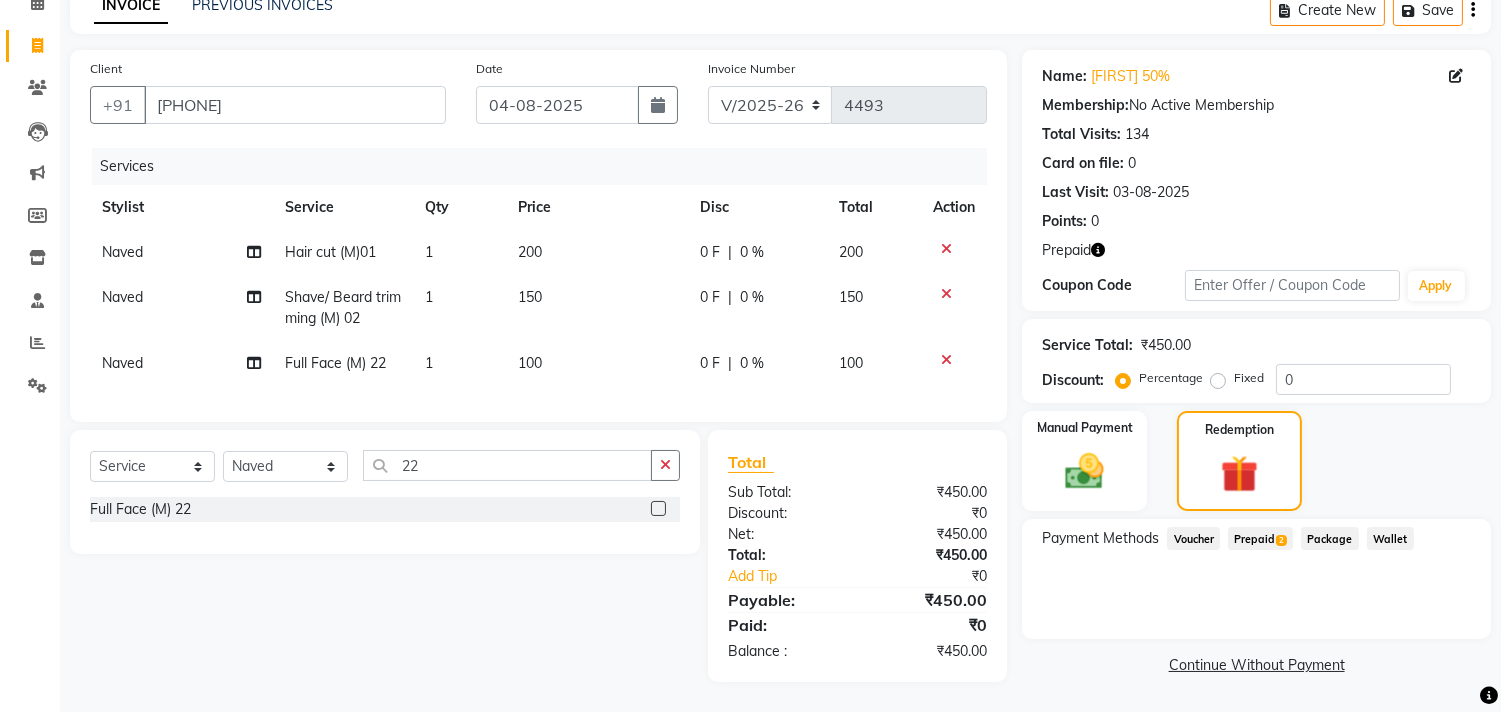 click on "Prepaid  2" 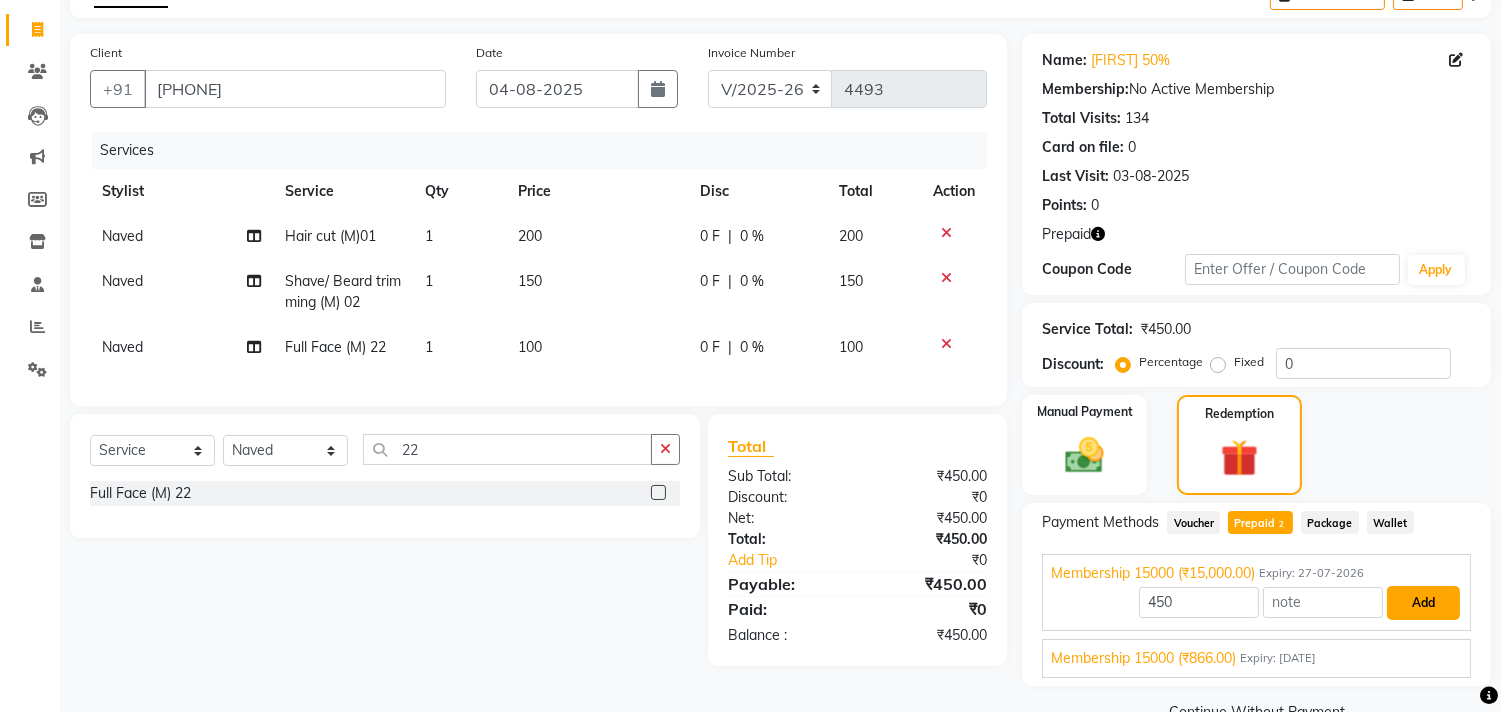 click on "Add" at bounding box center [1423, 603] 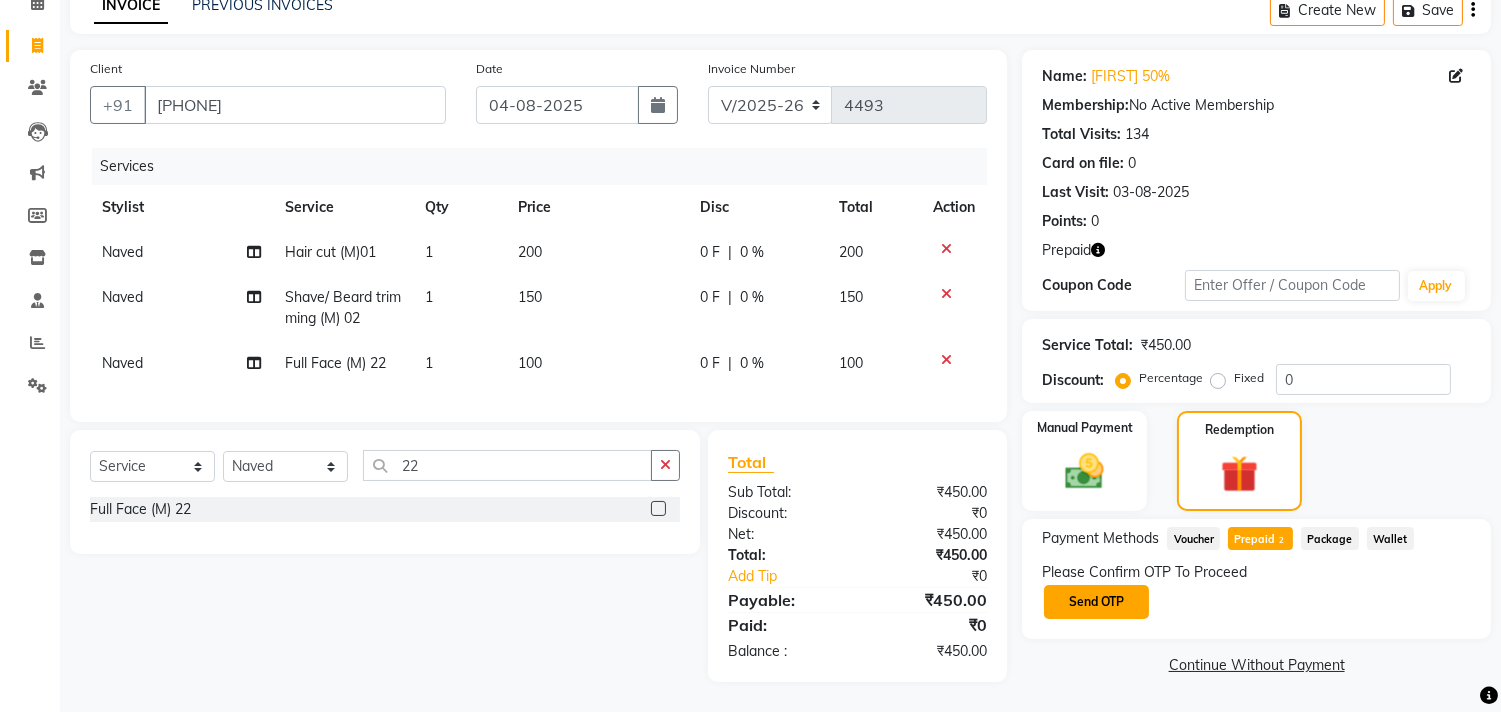 click on "Send OTP" 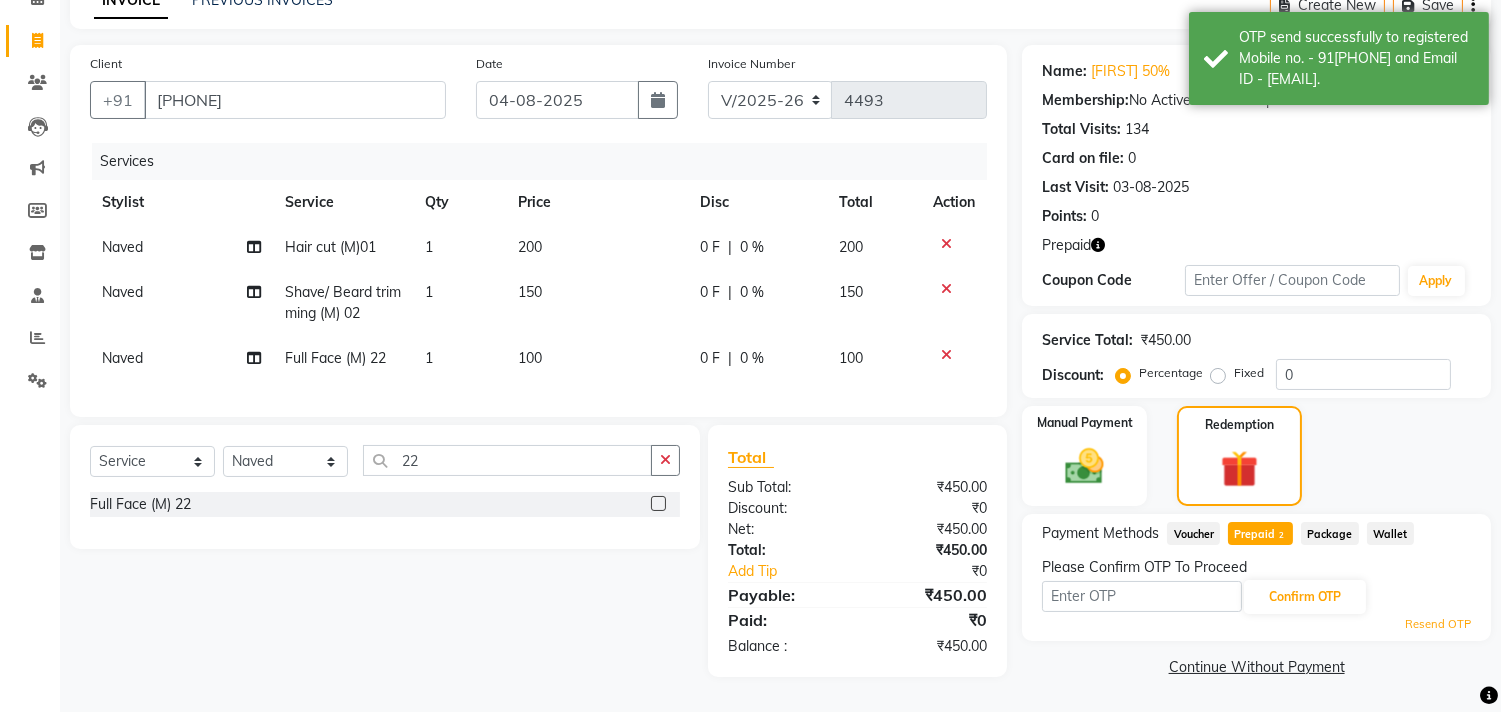 click on "100" 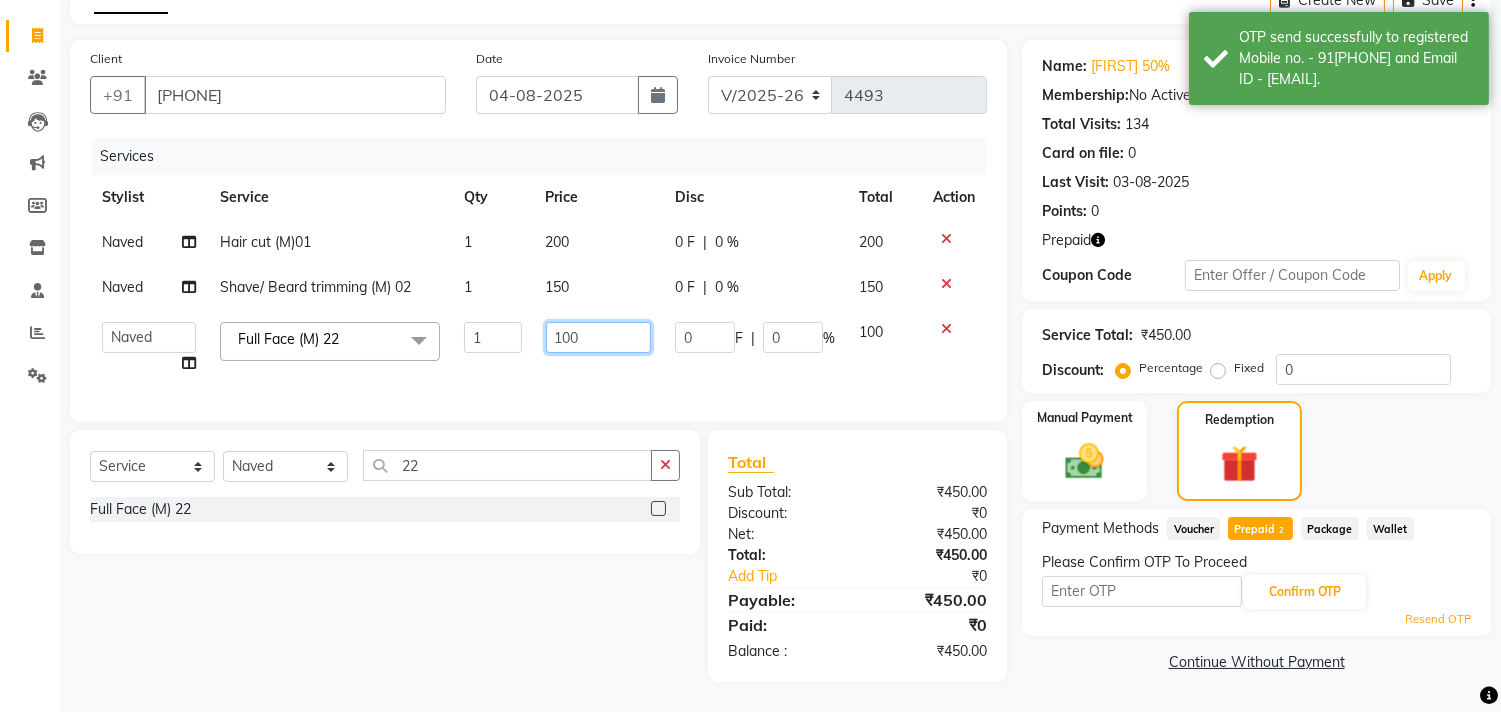 click on "100" 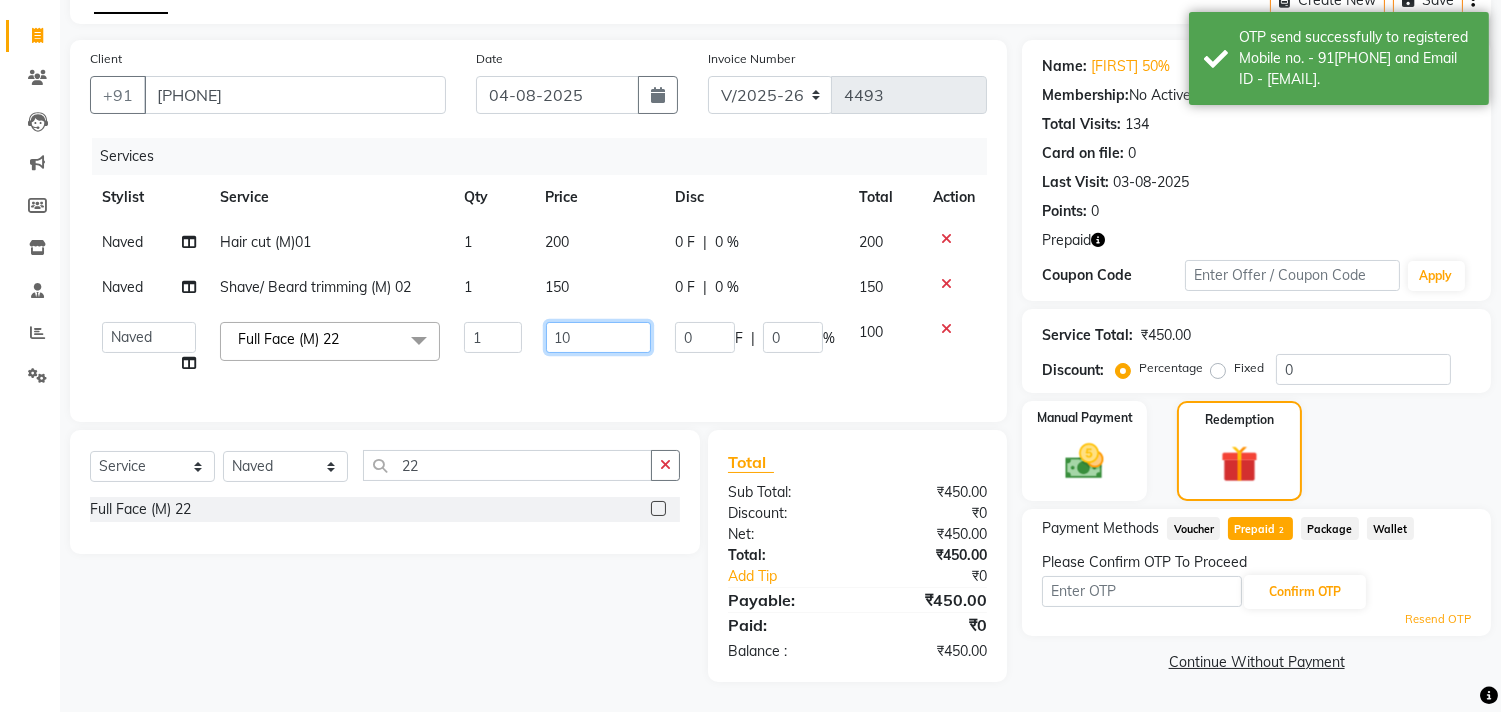 type on "0" 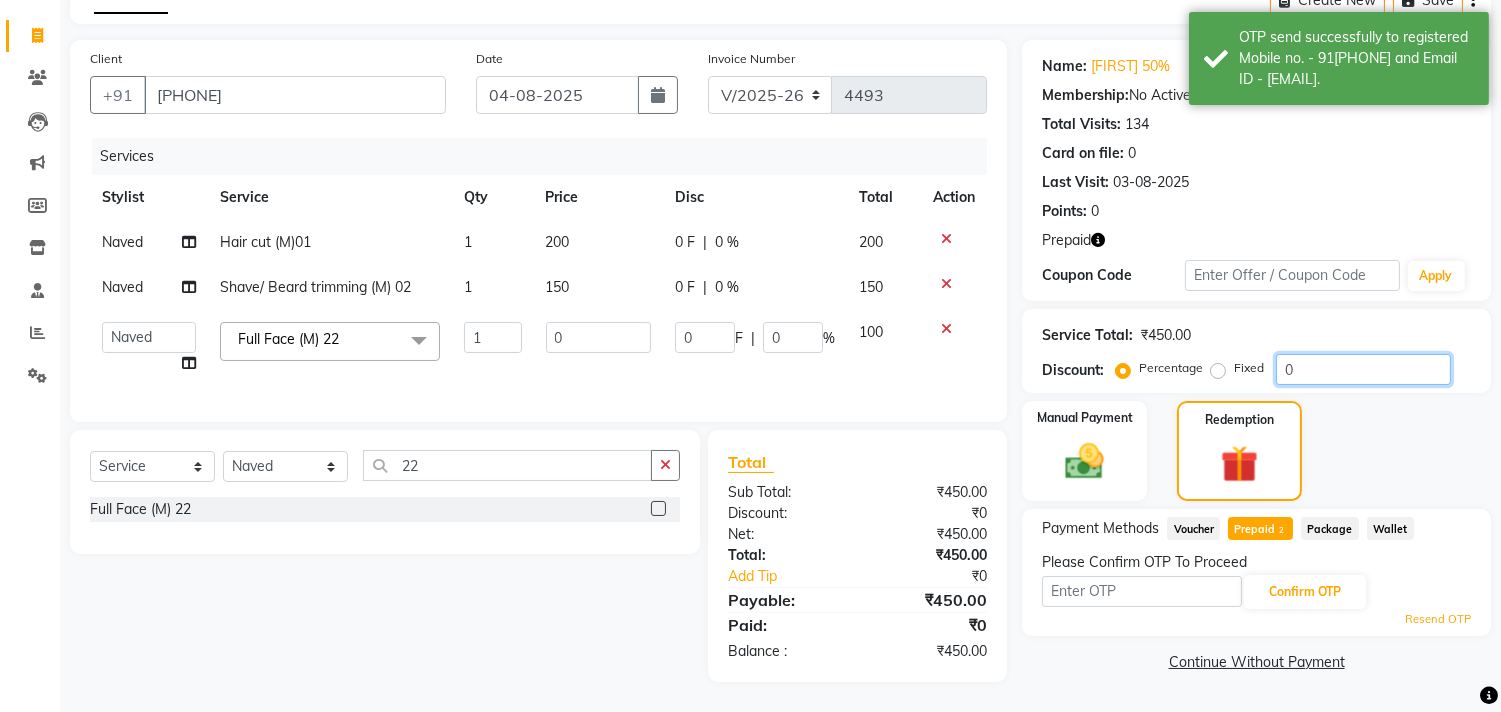 click on "0" 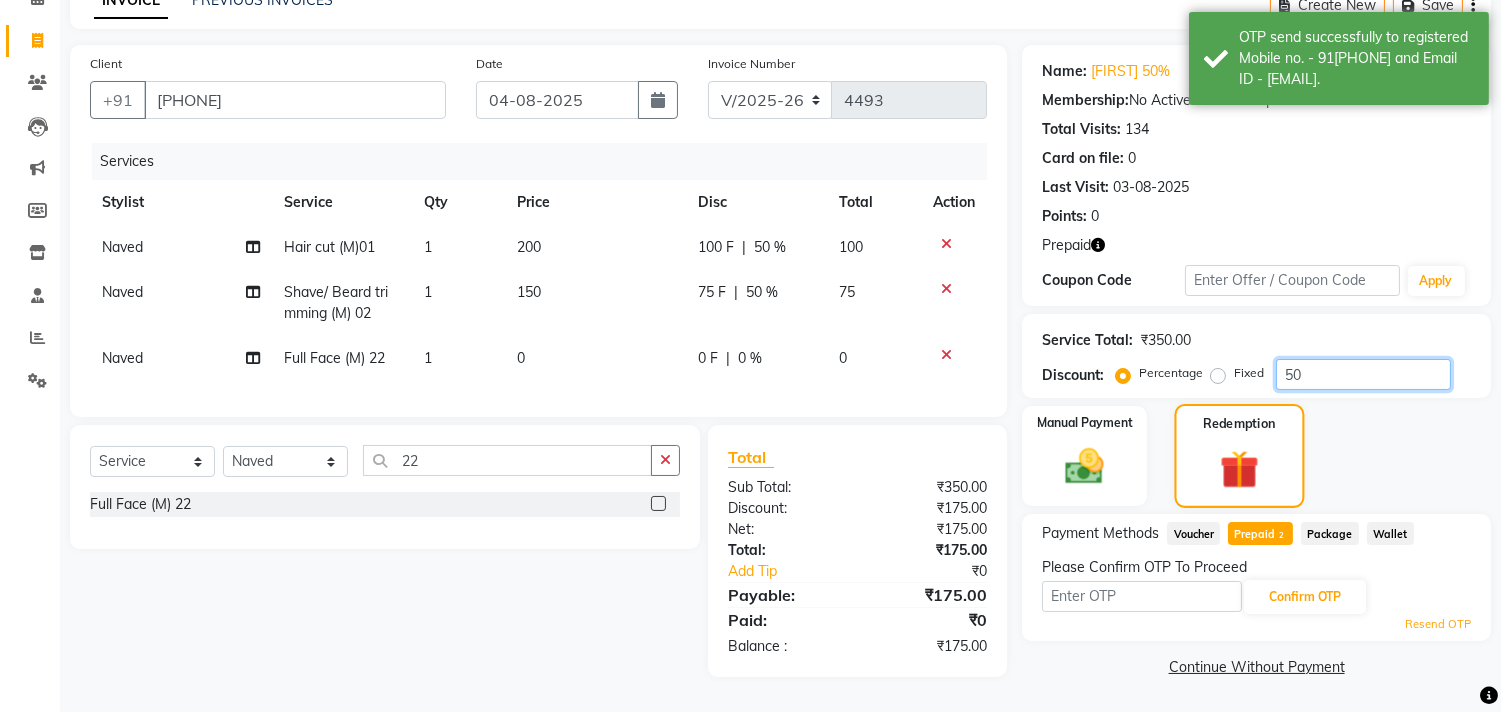 scroll, scrollTop: 116, scrollLeft: 0, axis: vertical 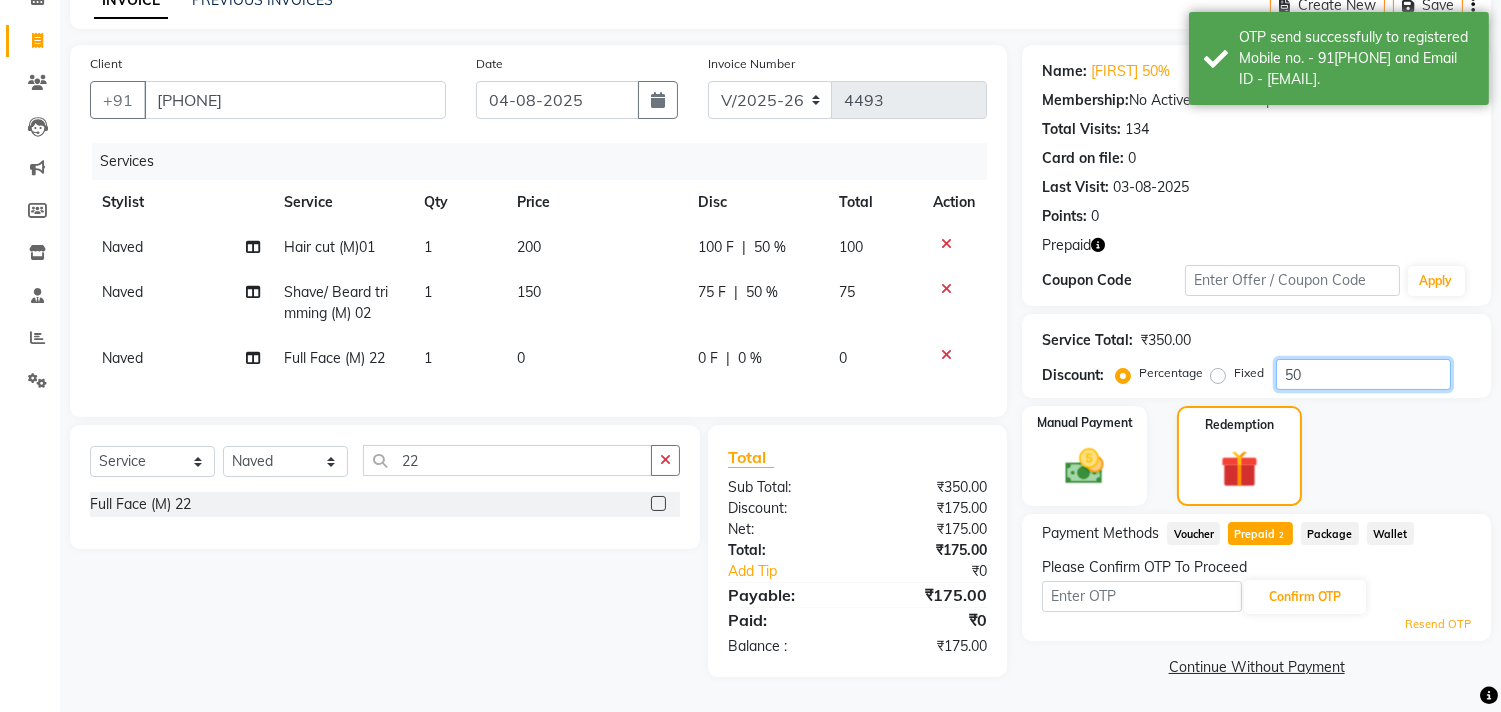 type on "50" 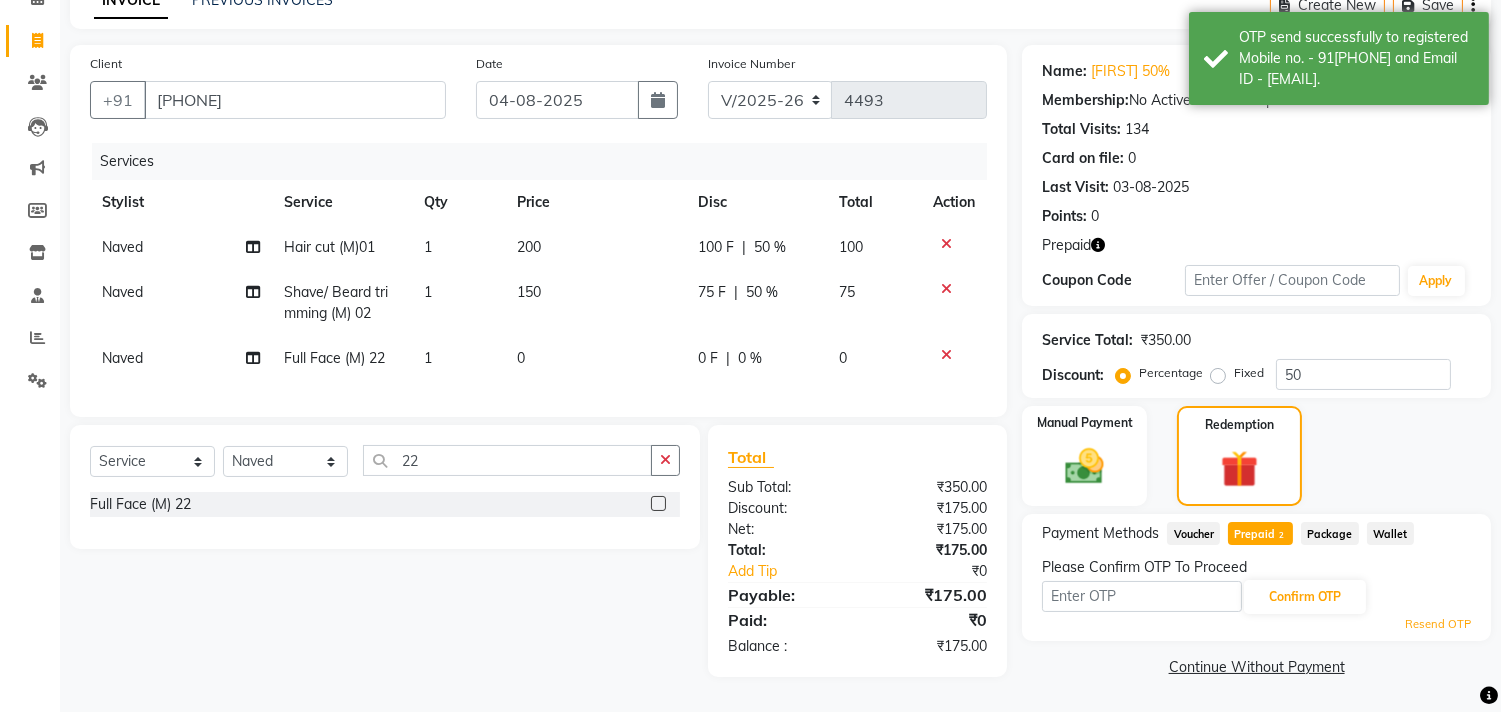 click 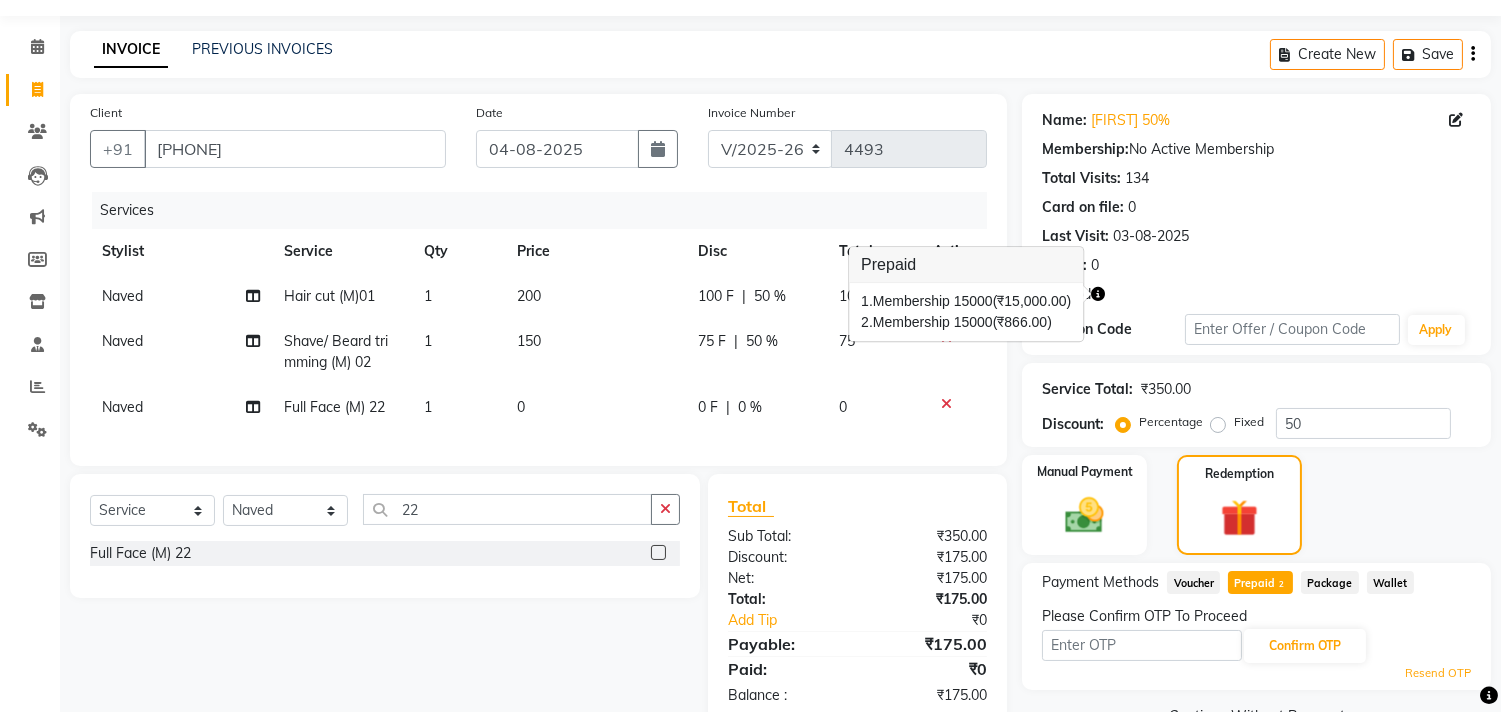 scroll, scrollTop: 0, scrollLeft: 0, axis: both 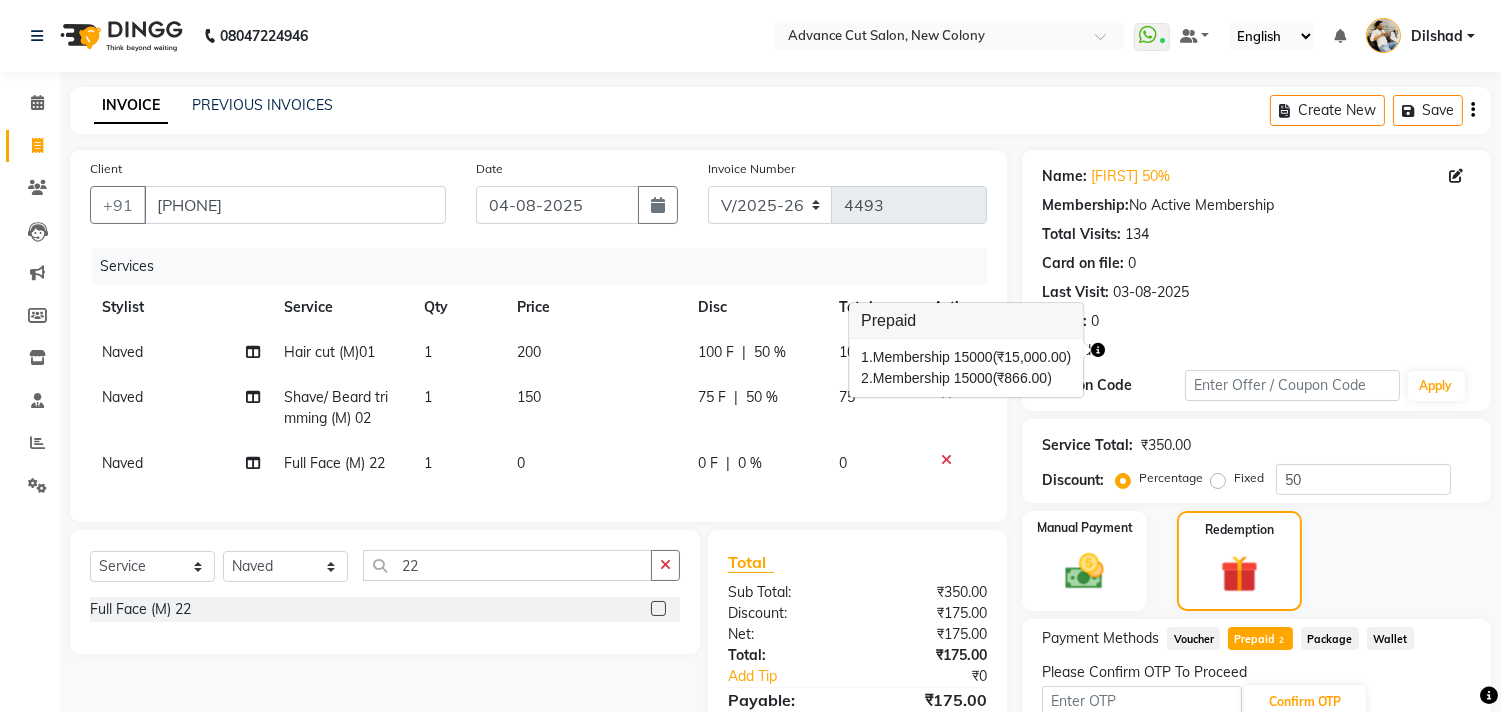 click on "Client +91 [PHONE] Date 04-08-2025 Invoice Number V/2025 V/2025-26 4493 Services Stylist Service Qty Price Disc Total Action Naved Hair cut (M)01 1 200 100 F | 50 % 100 Naved Shave/ Beard trimming (M) 02 1 150 75 F | 50 % 75 Naved Full Face (M) 22 1 0 0 F | 0 % 0 Select Service Product Membership Package Voucher Prepaid Gift Card Select Stylist Abrar Alam Dilshad Lallan Meenu Nafeesh Ahmad Naved O.P. Sharma Pryag Samar Shahzad SHWETA SINGH Zarina 22 Full Face (M) 22 Total Sub Total: ₹350.00 Discount: ₹175.00 Net: ₹175.00 Total: ₹175.00 Add Tip ₹0 Payable: ₹175.00 Paid: ₹0 Balance : ₹175.00" 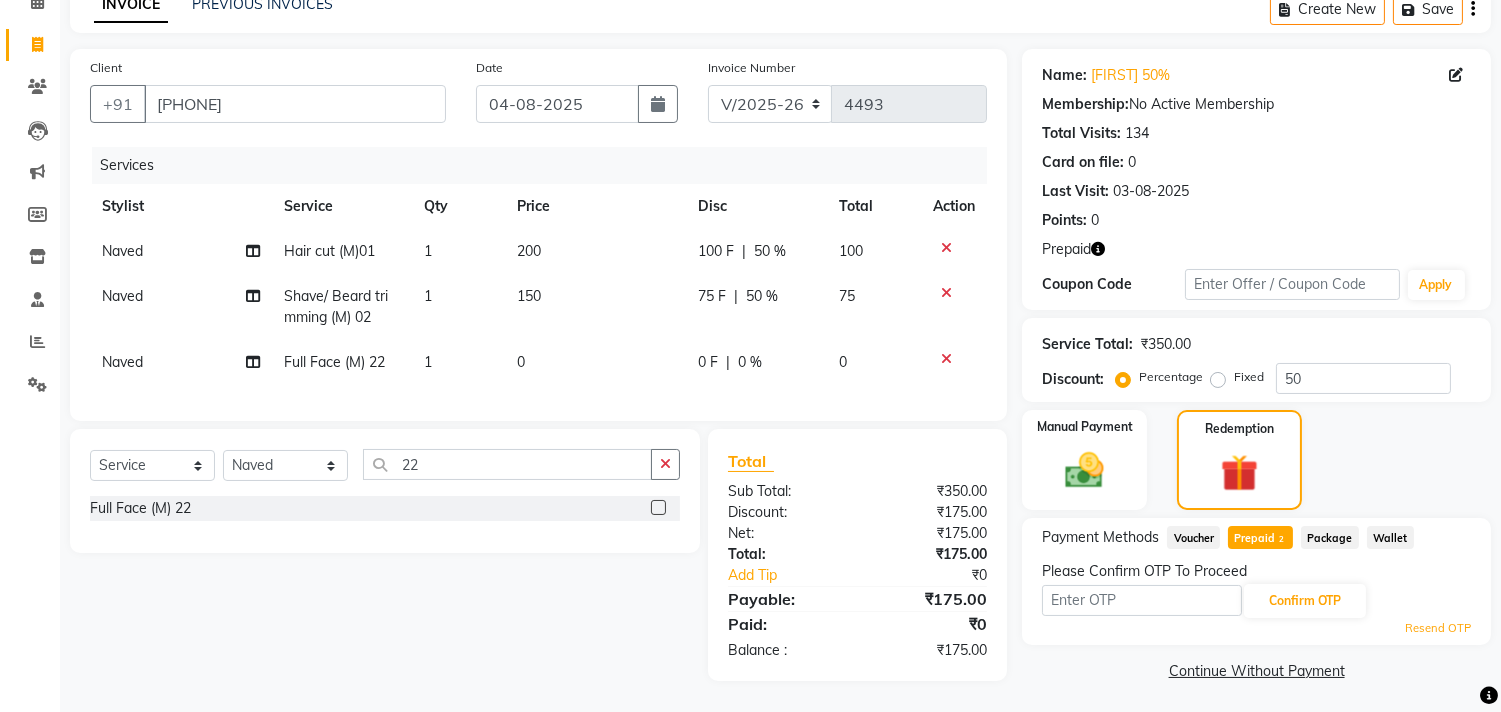 scroll, scrollTop: 116, scrollLeft: 0, axis: vertical 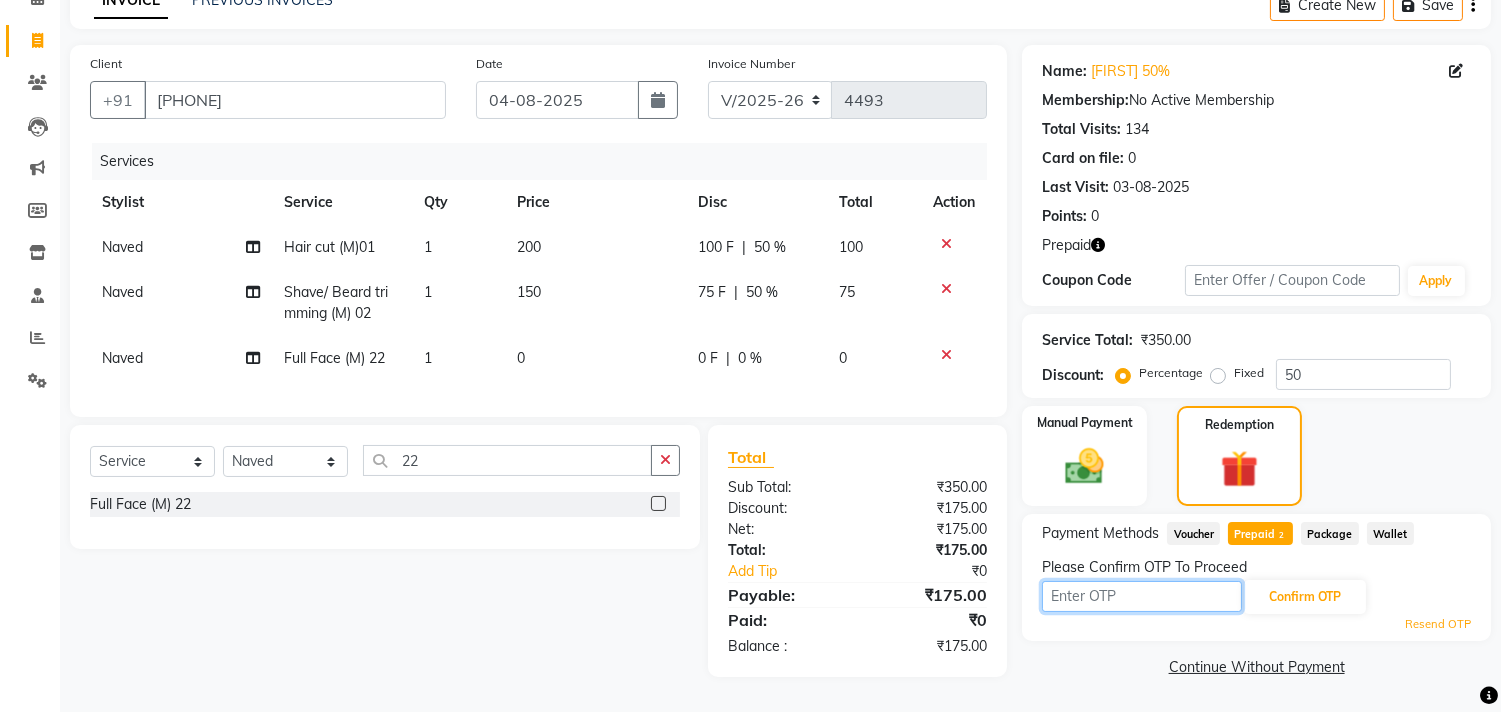 click at bounding box center (1142, 596) 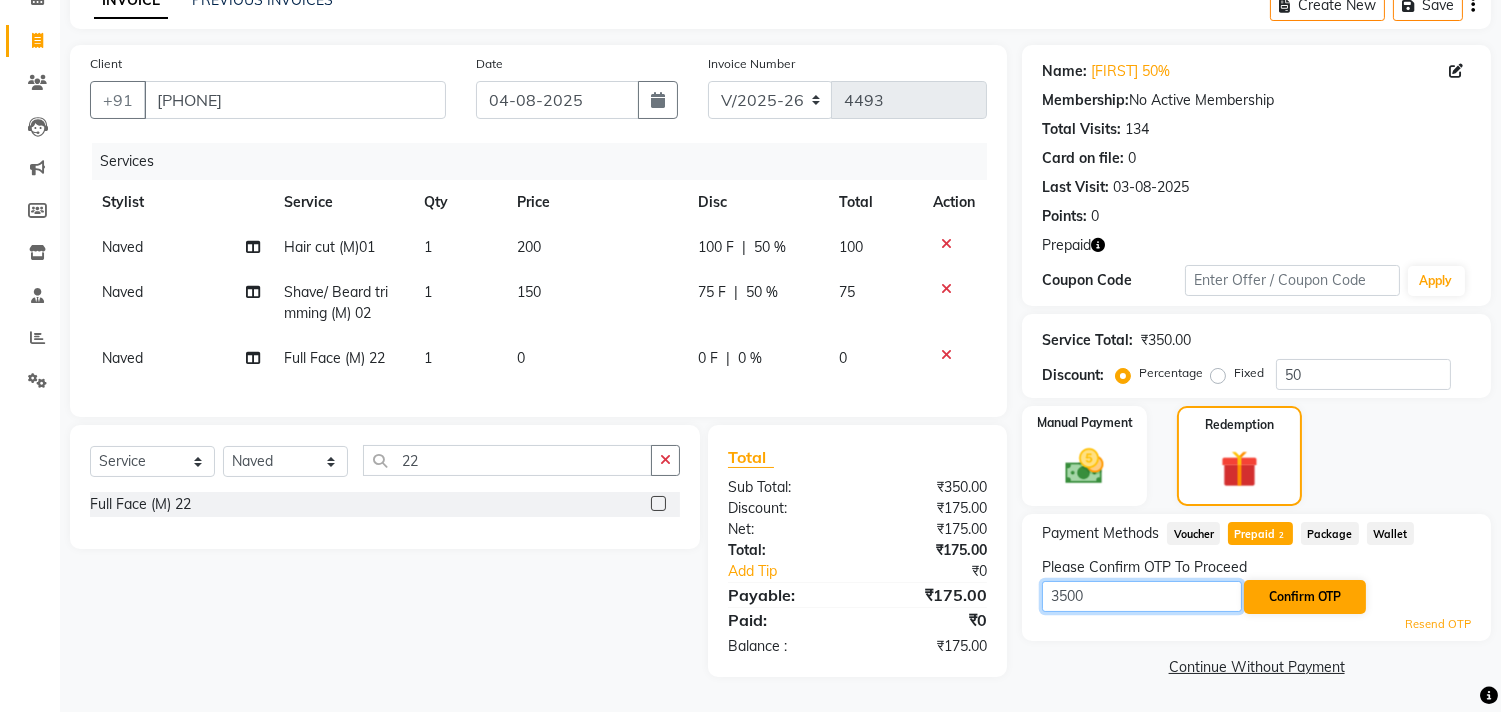 type on "3500" 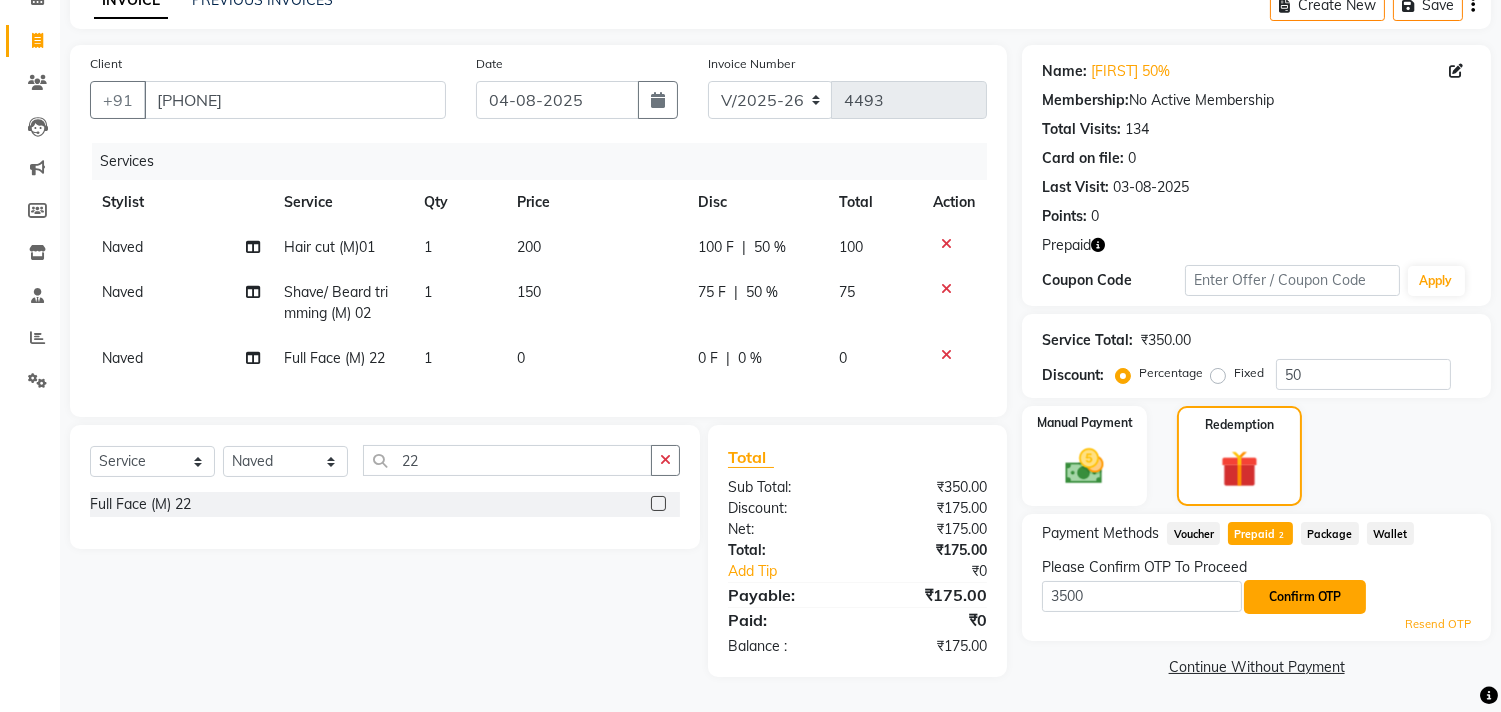 click on "Confirm OTP" 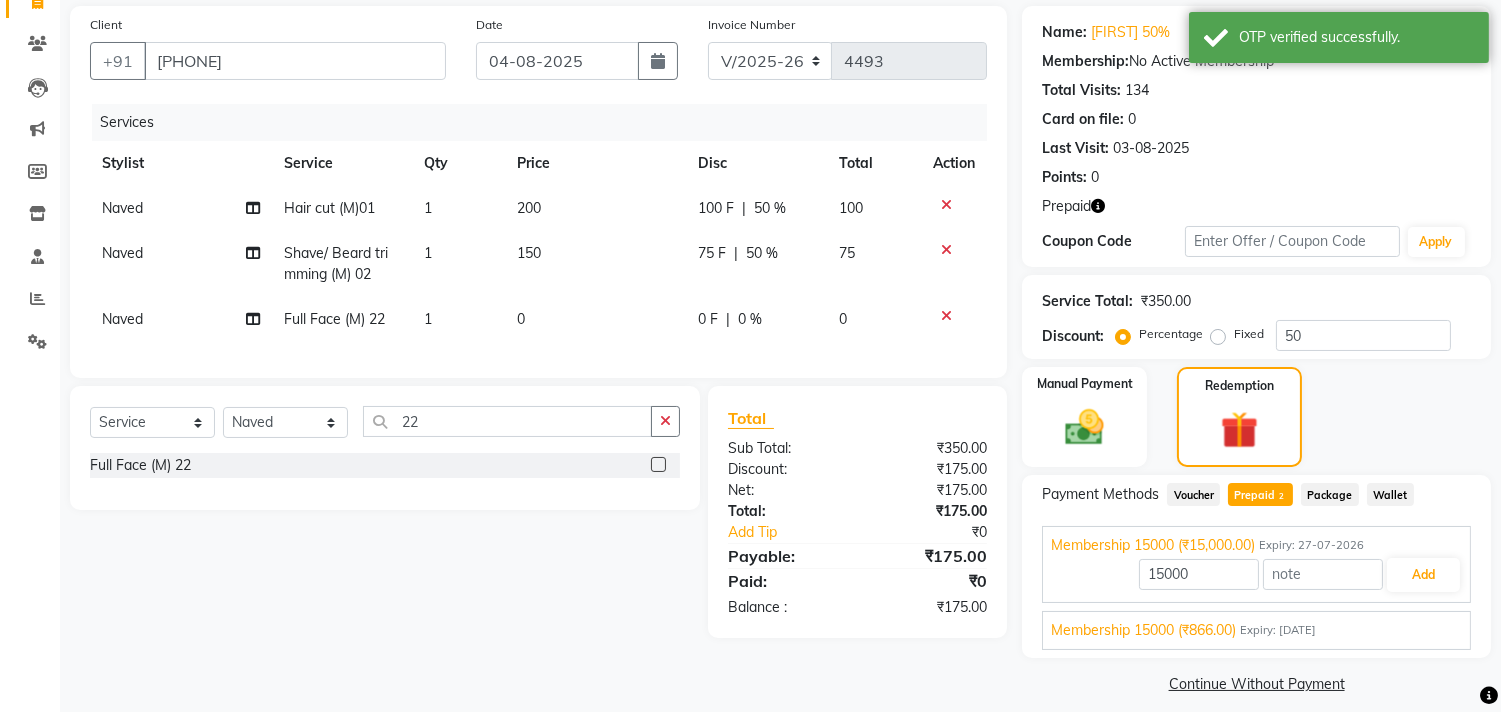scroll, scrollTop: 160, scrollLeft: 0, axis: vertical 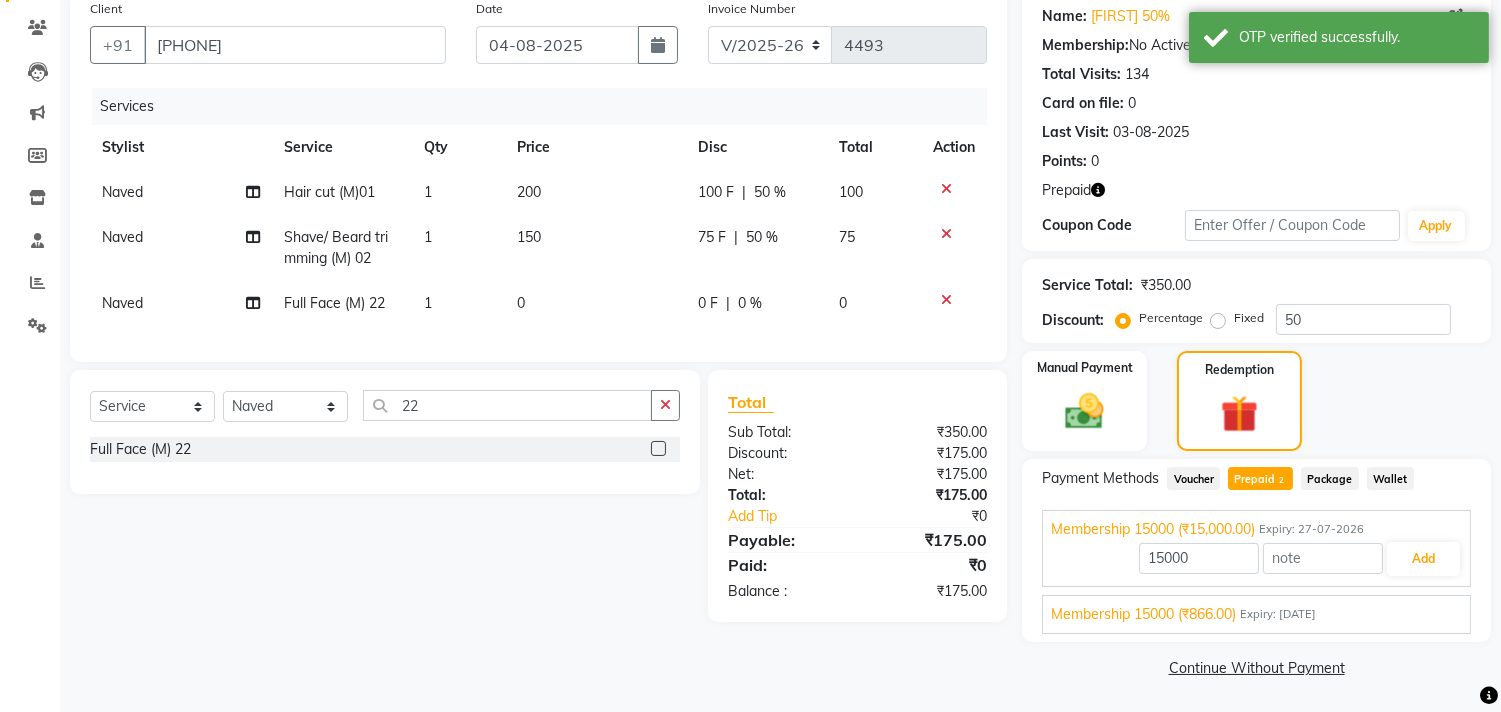 click on "Membership 15000 (₹866.00) Expiry: [DATE] 866 Add" at bounding box center (1256, 614) 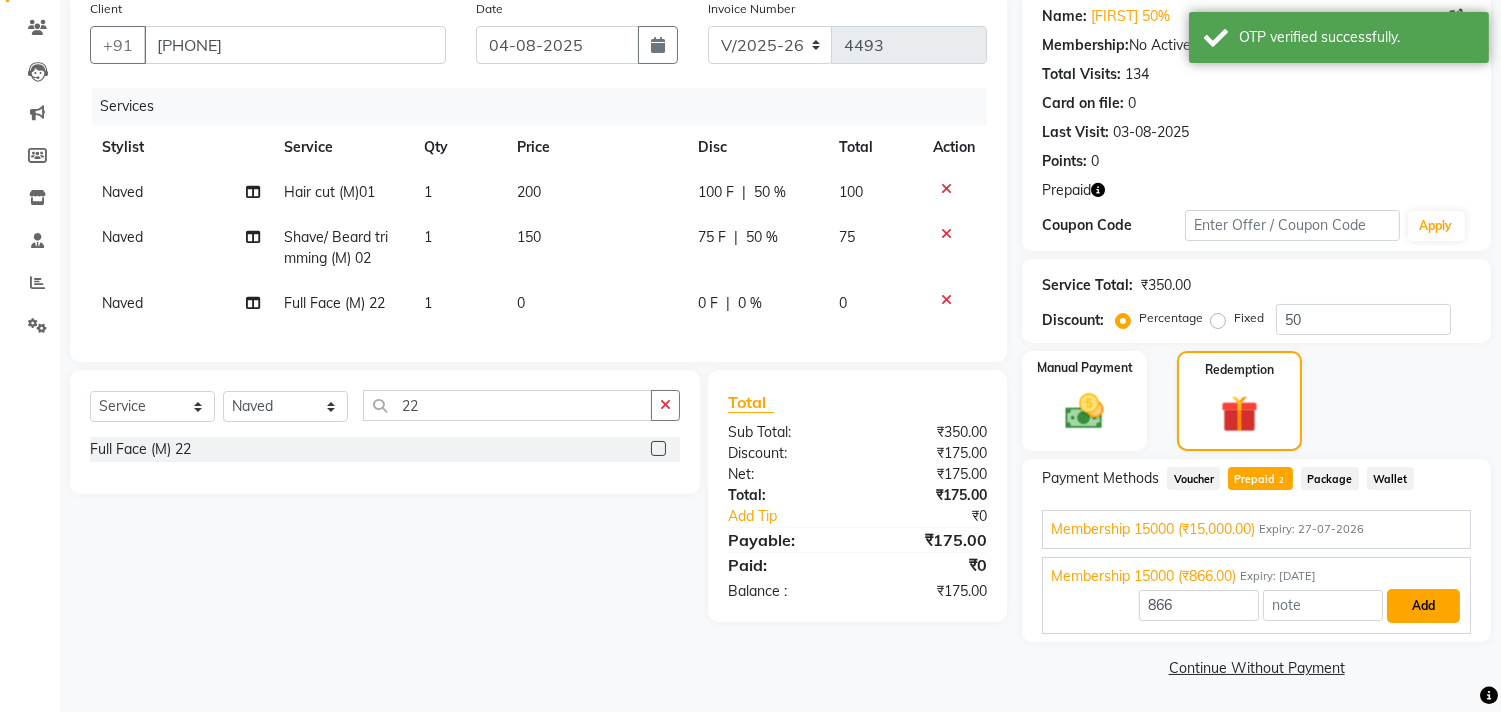 click on "Add" at bounding box center (1423, 606) 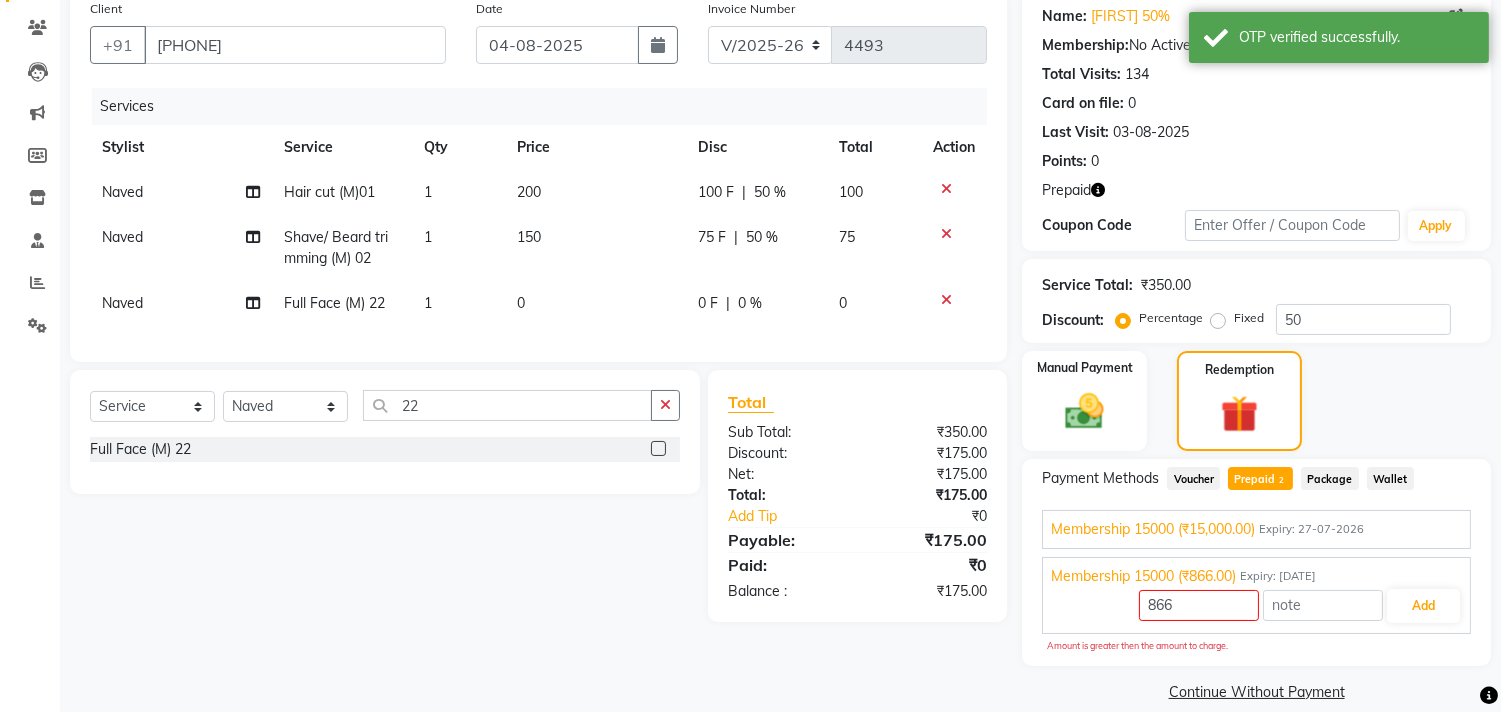 click on "Prepaid  2" 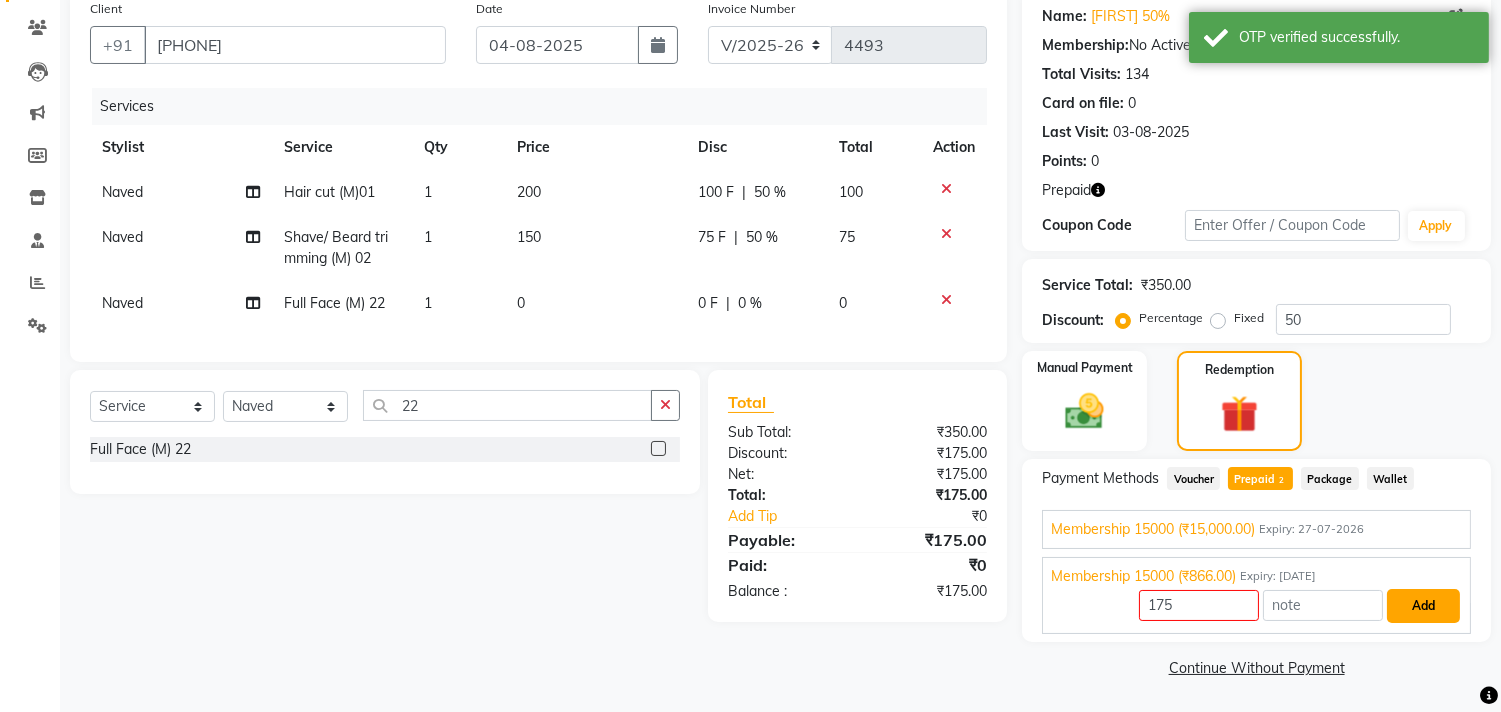 click on "Add" at bounding box center (1423, 606) 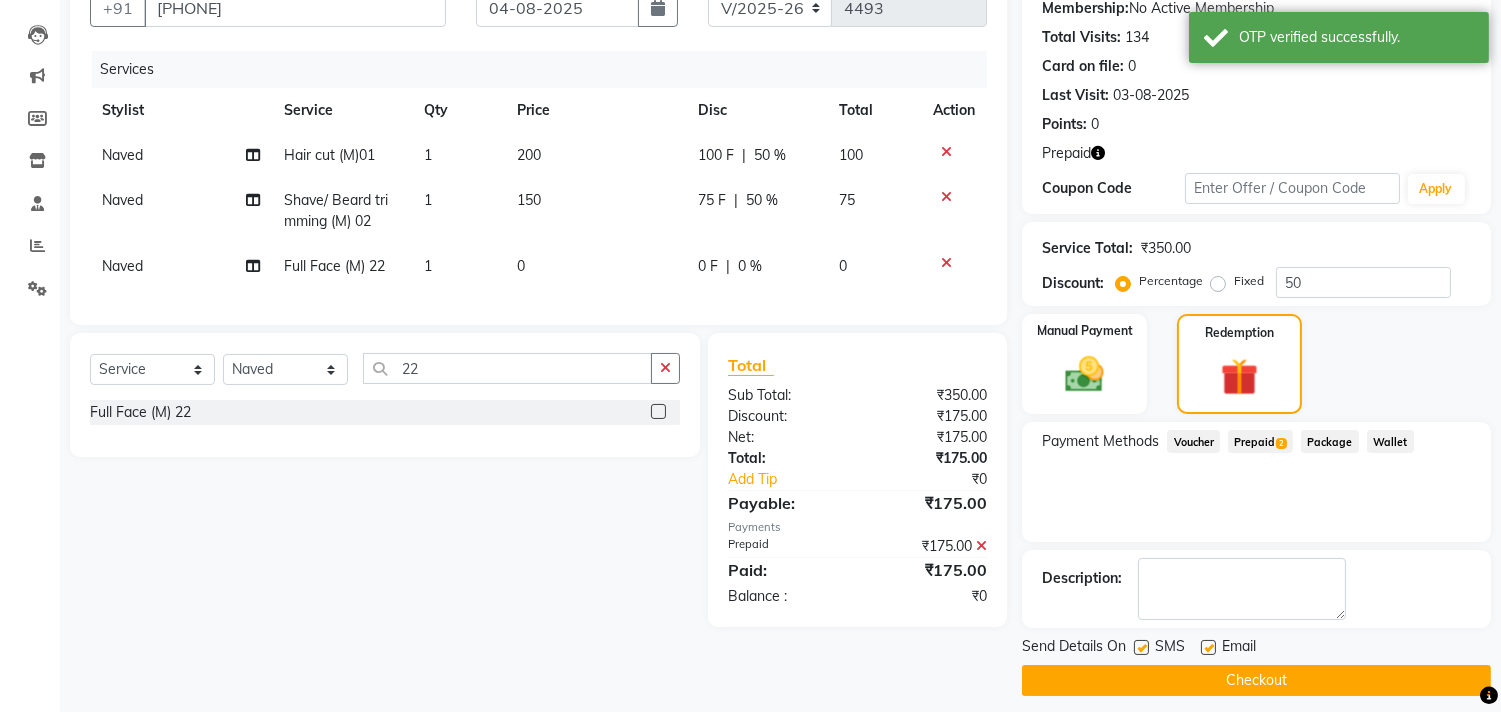 scroll, scrollTop: 210, scrollLeft: 0, axis: vertical 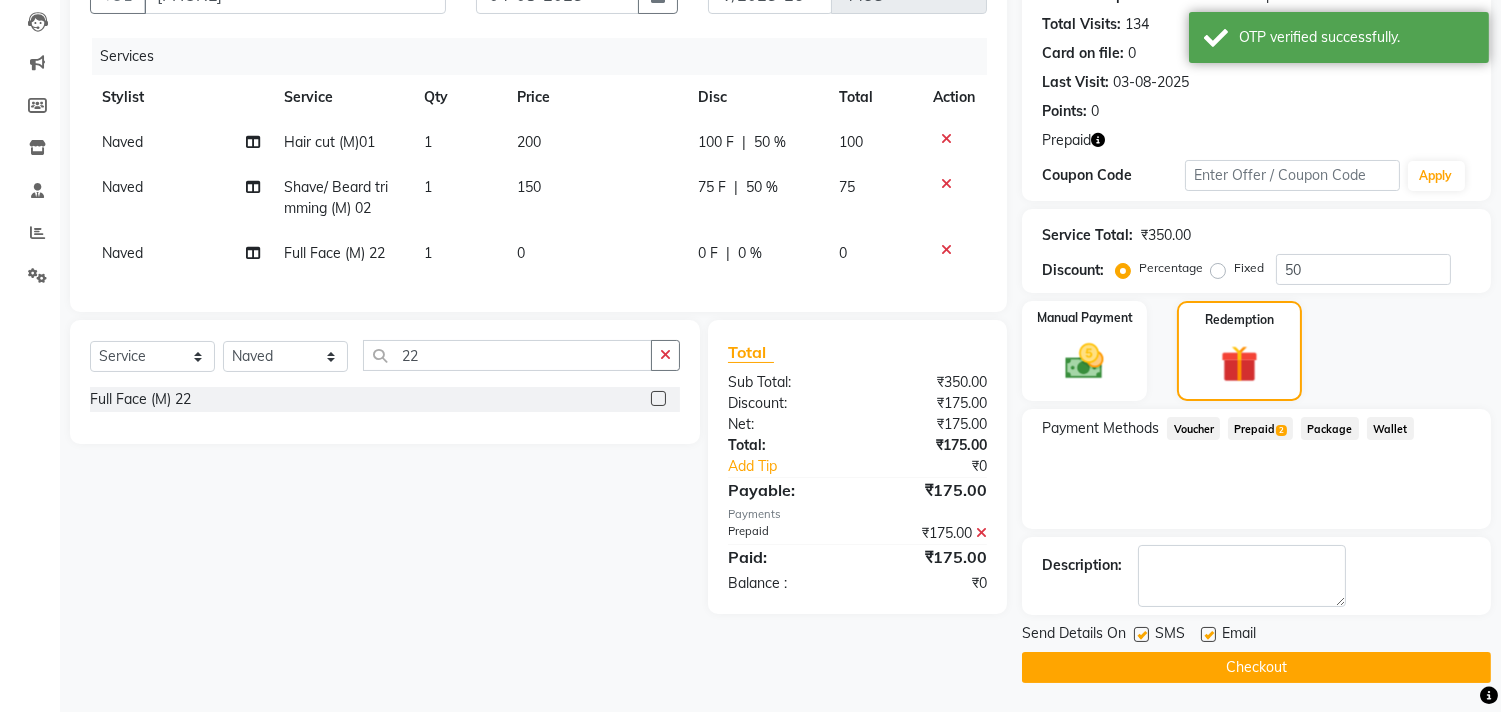 click on "Checkout" 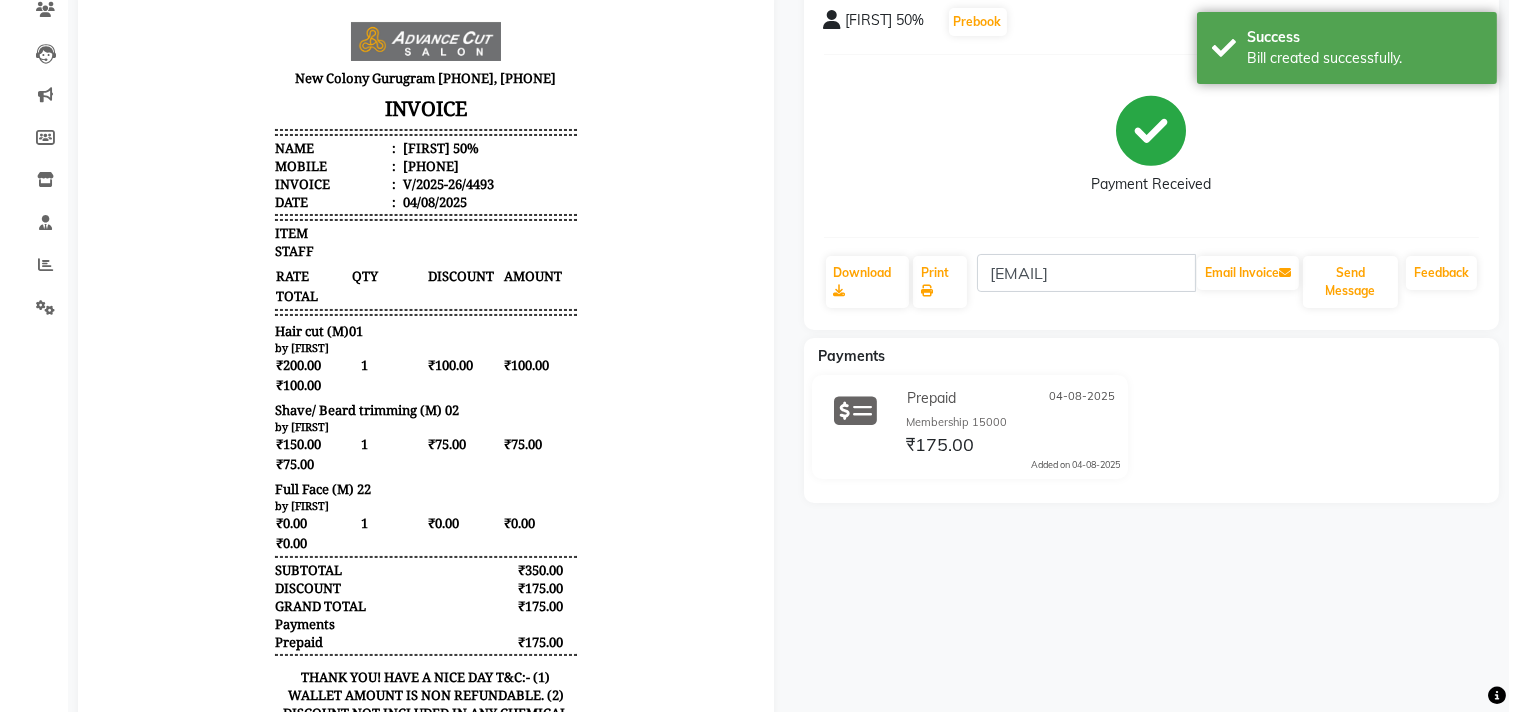 scroll, scrollTop: 0, scrollLeft: 0, axis: both 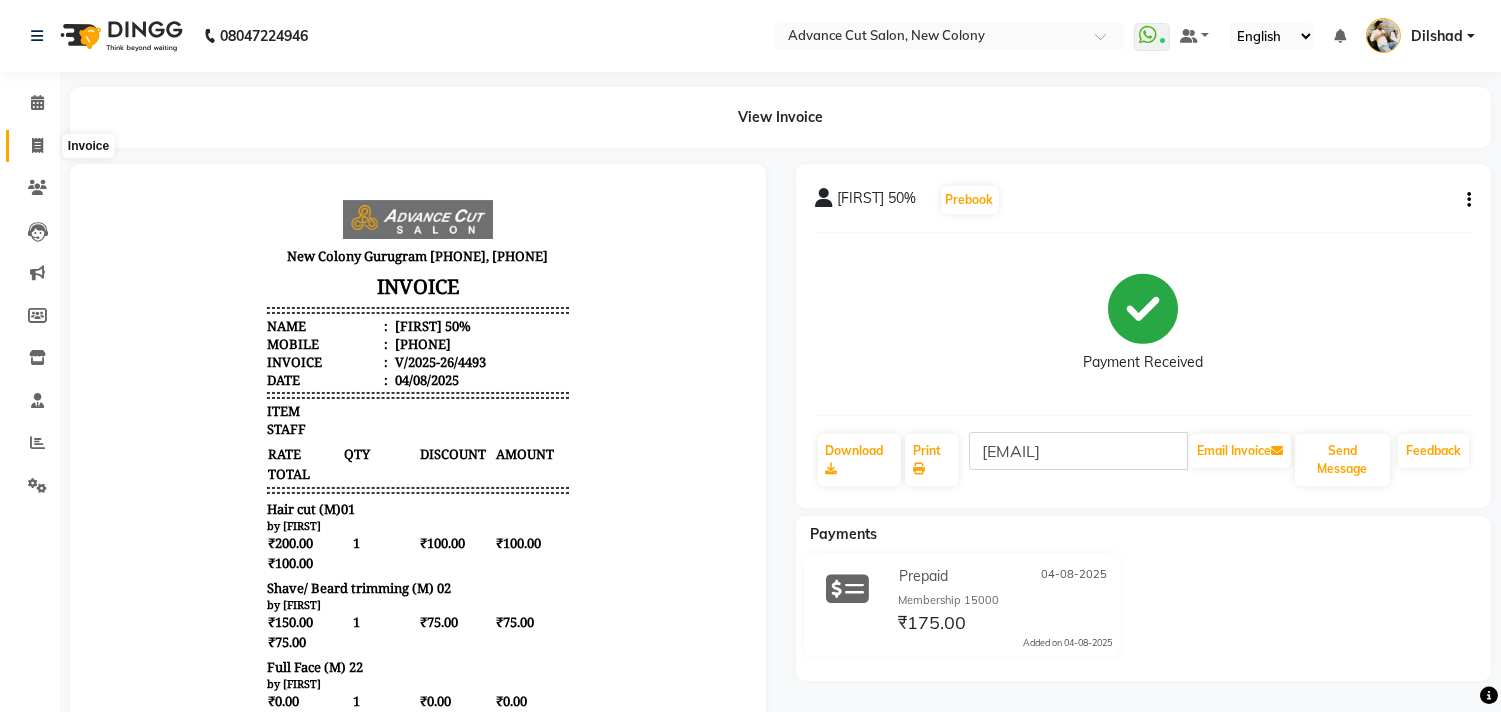 click 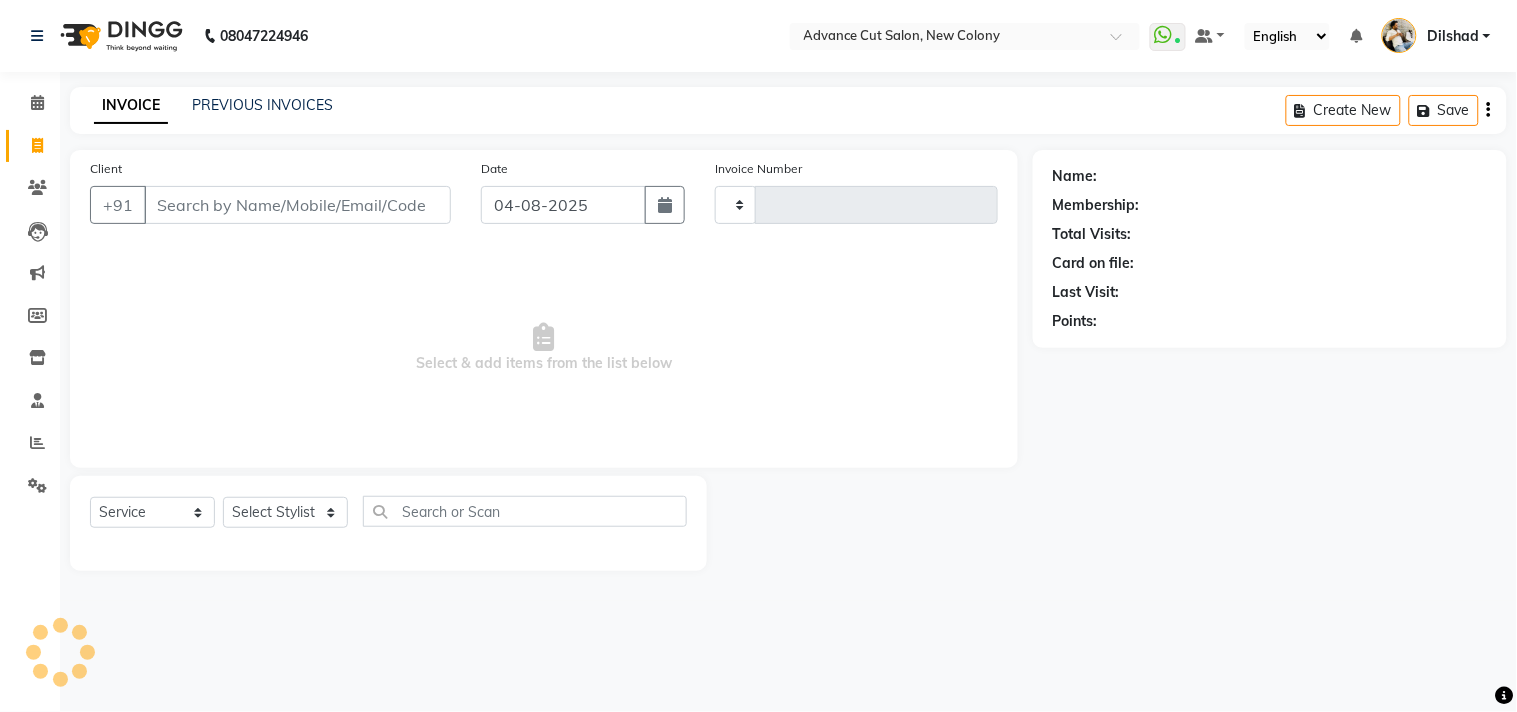 type on "4494" 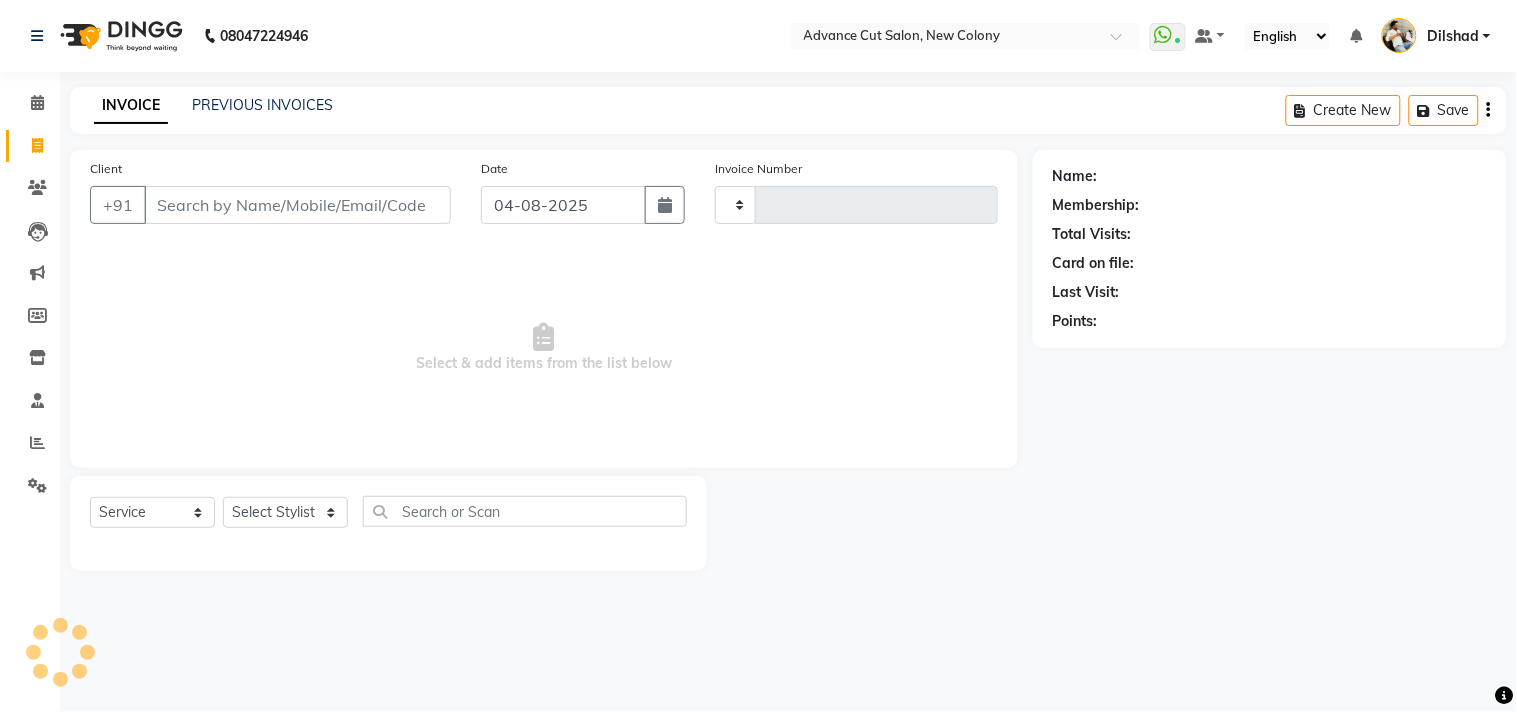 select on "922" 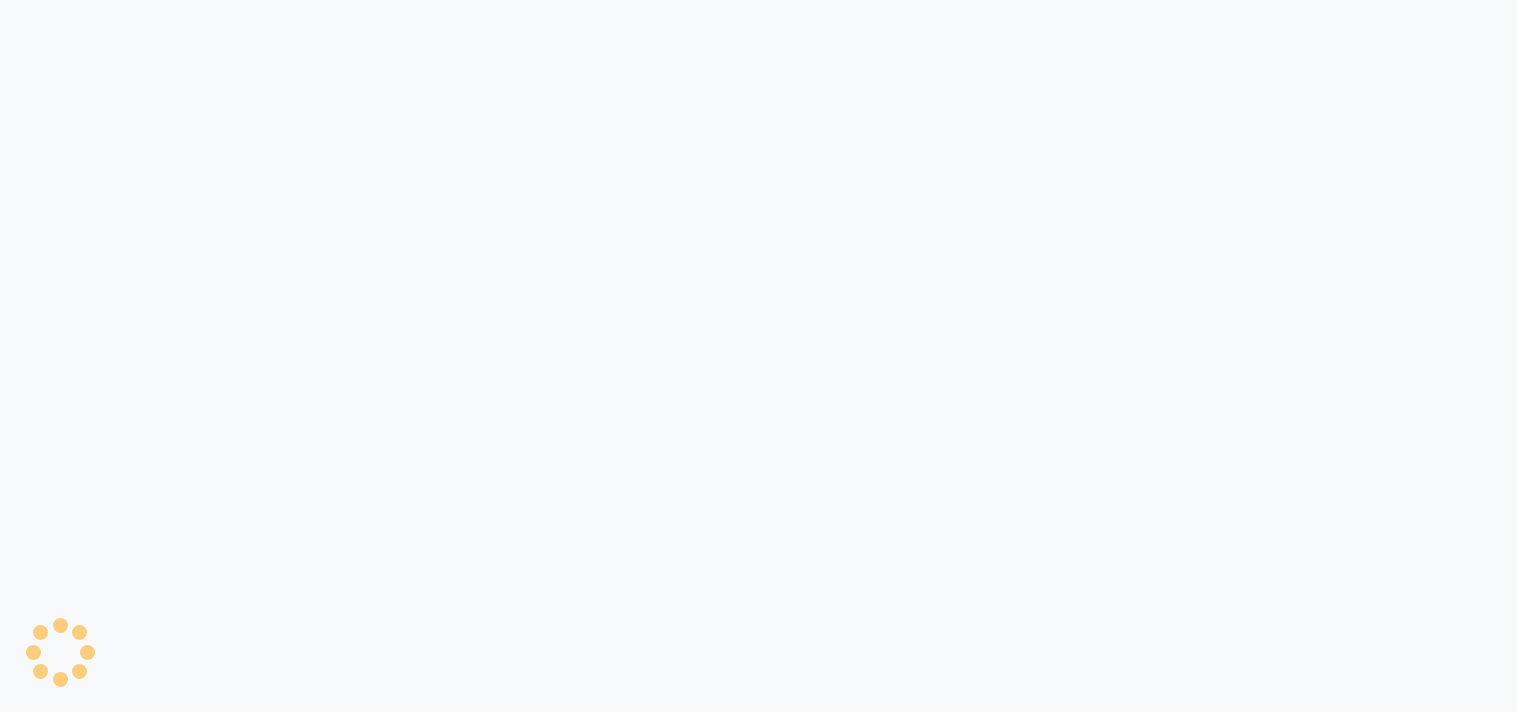 scroll, scrollTop: 0, scrollLeft: 0, axis: both 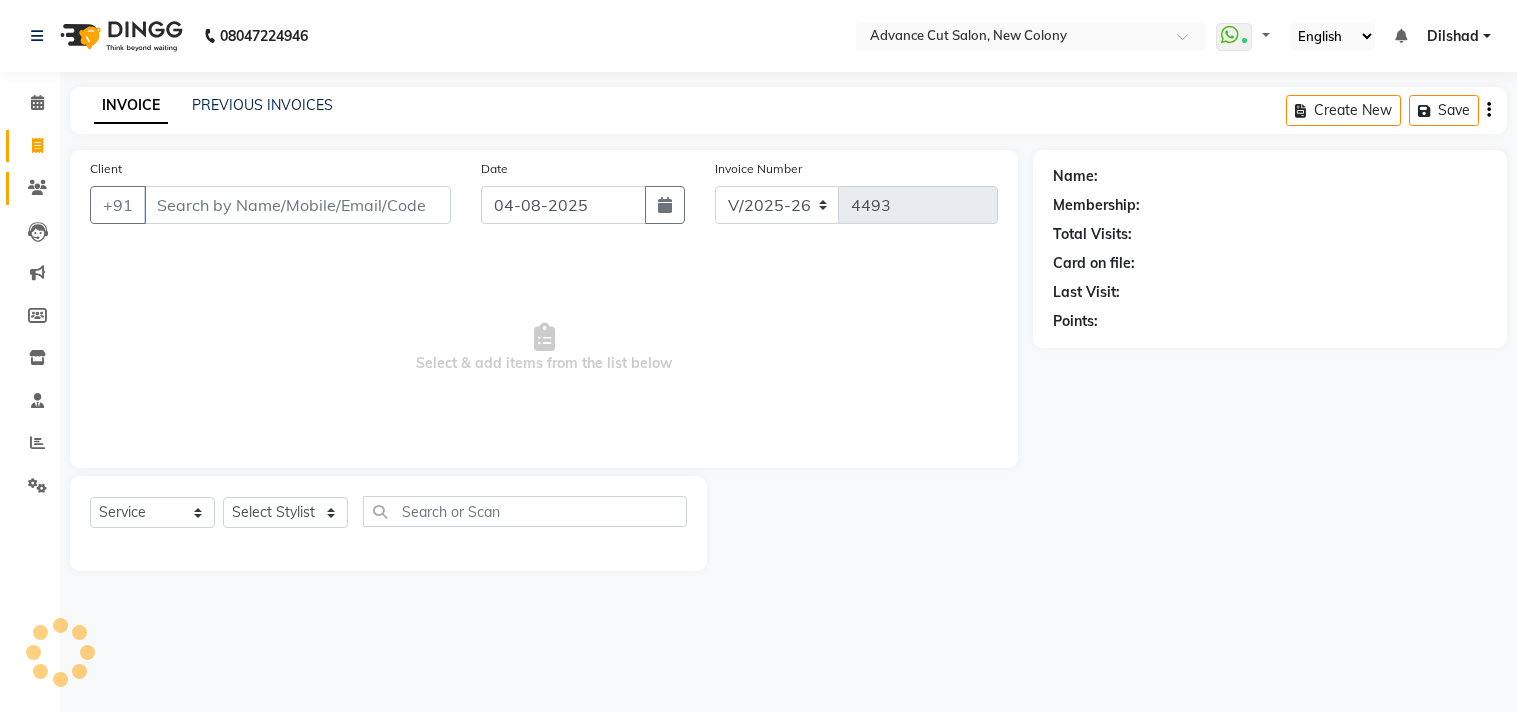 click on "Clients" 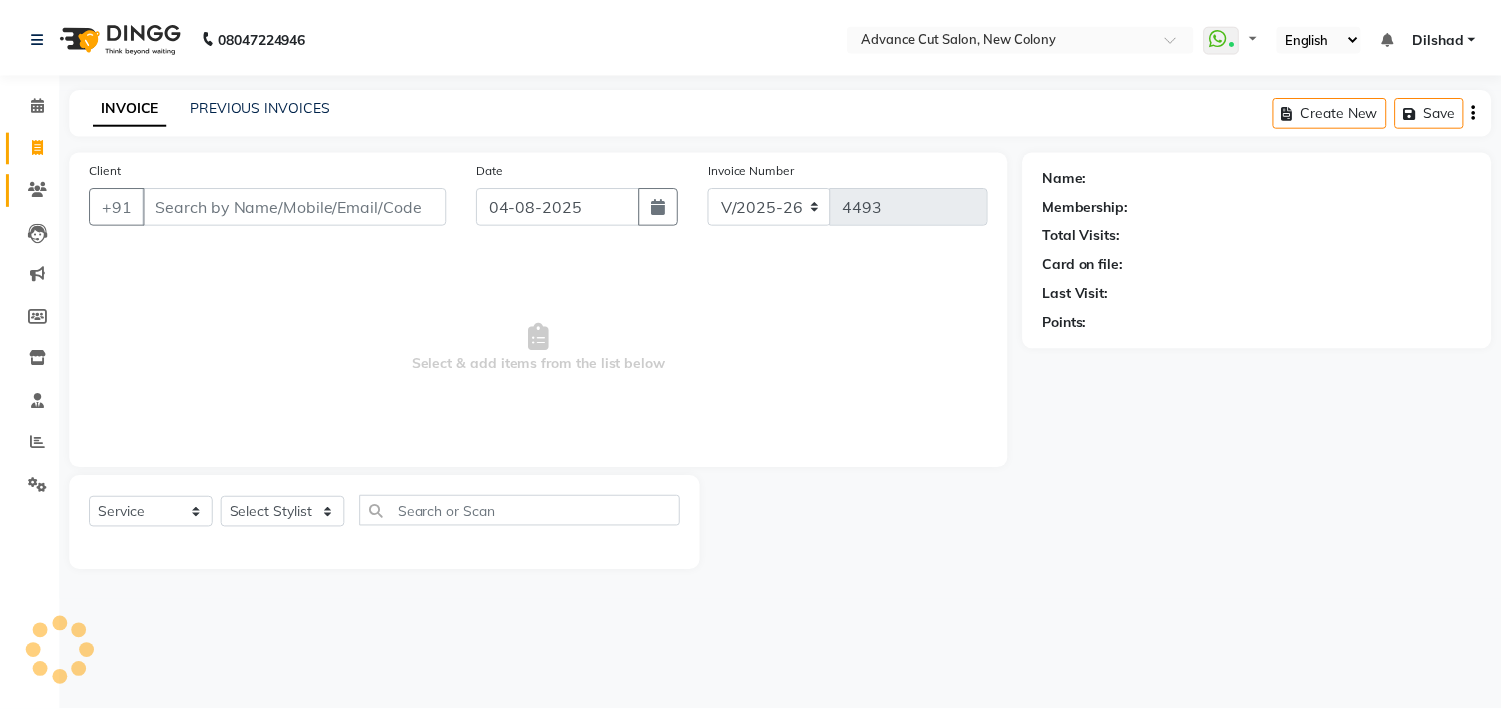 scroll, scrollTop: 0, scrollLeft: 0, axis: both 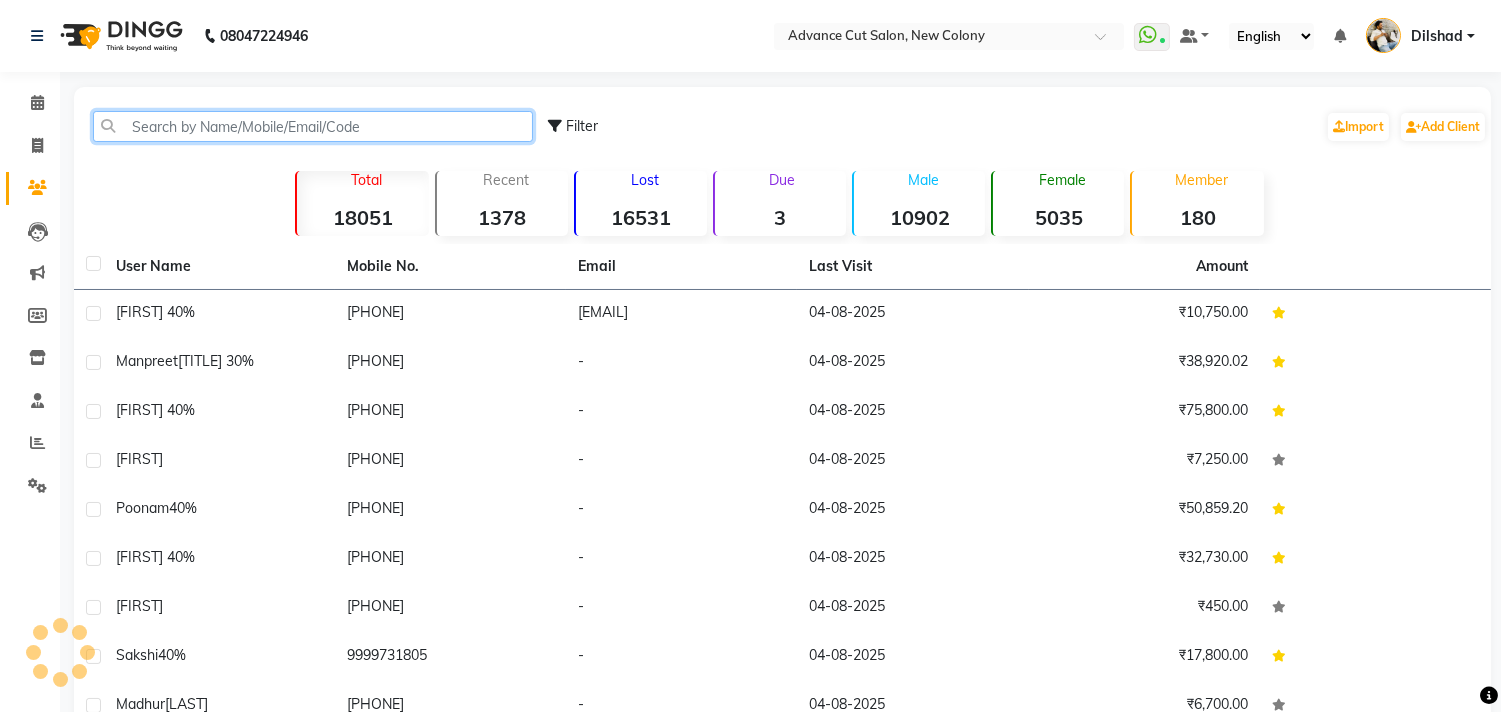 click 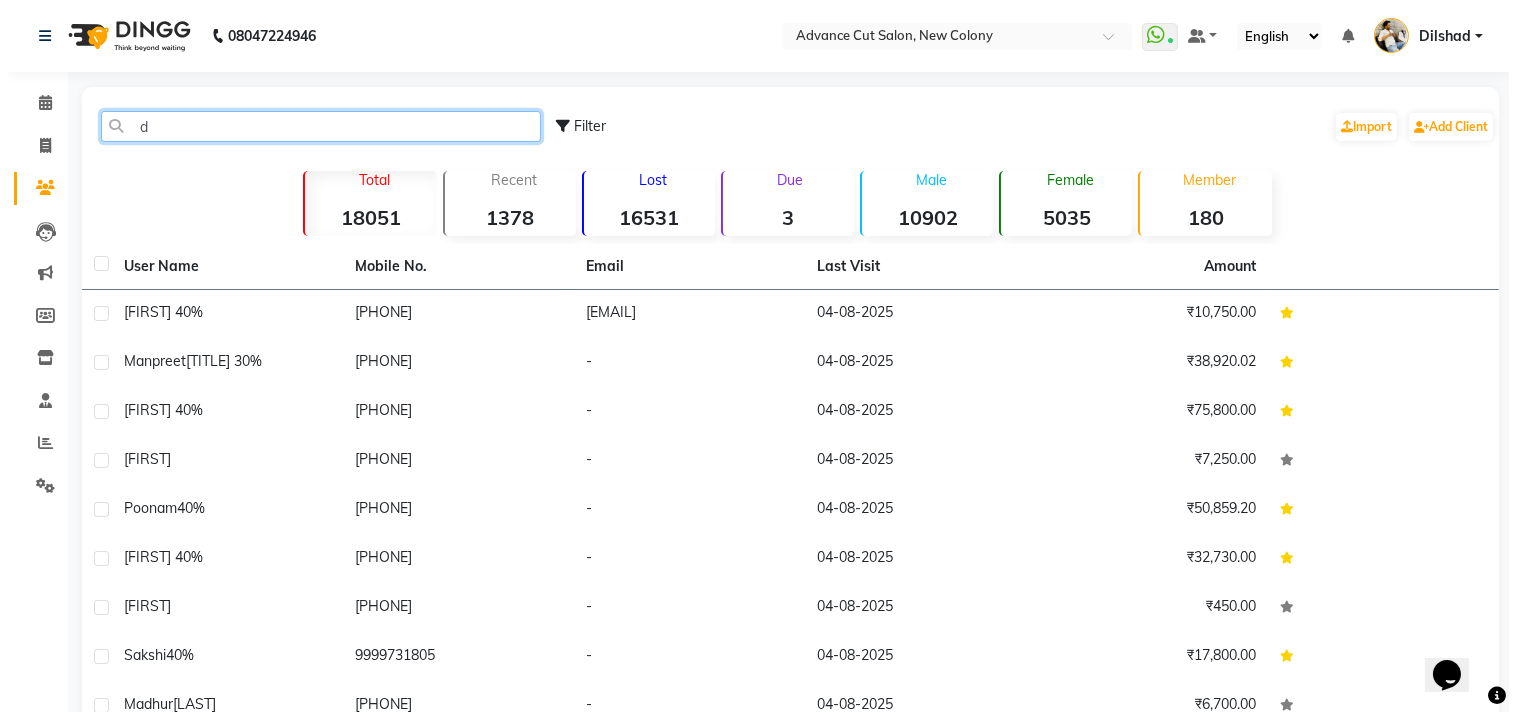 scroll, scrollTop: 0, scrollLeft: 0, axis: both 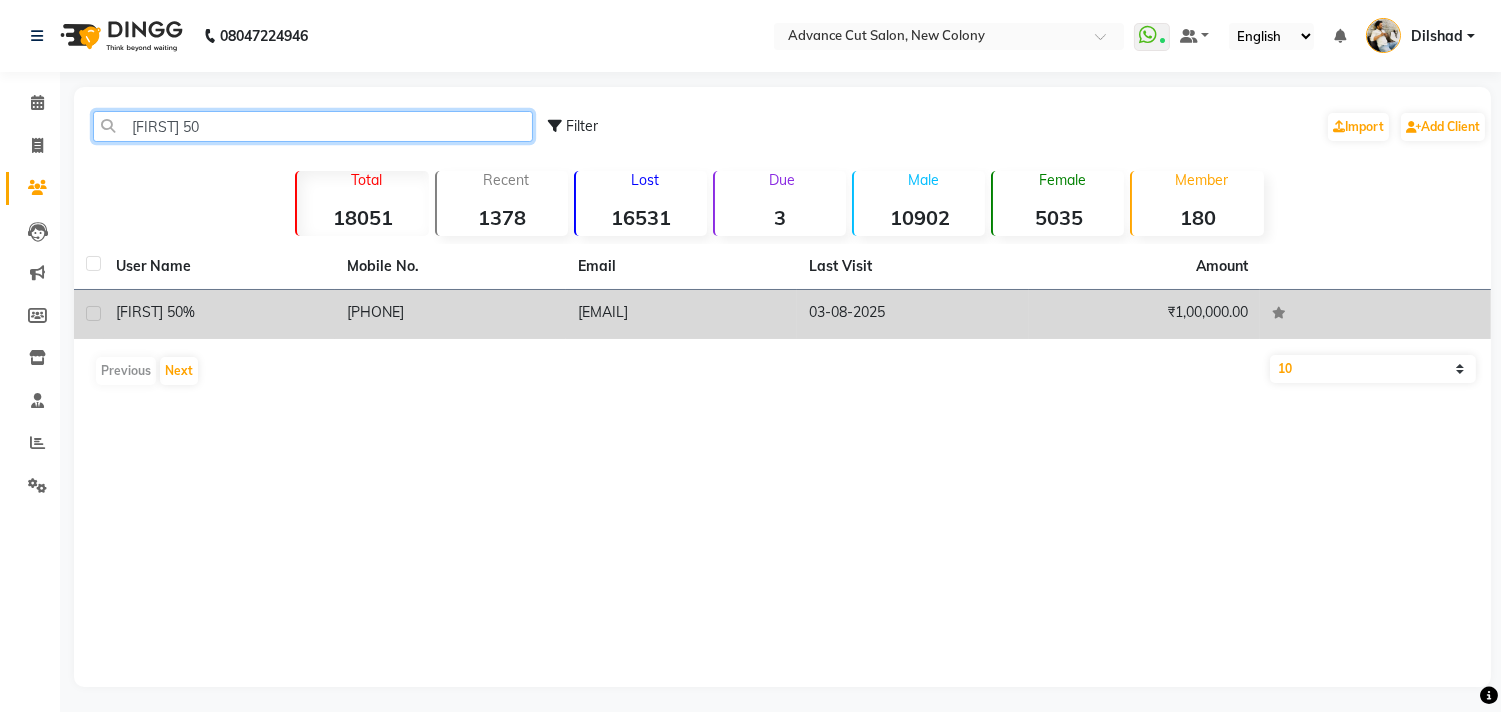type on "[FIRST] 50" 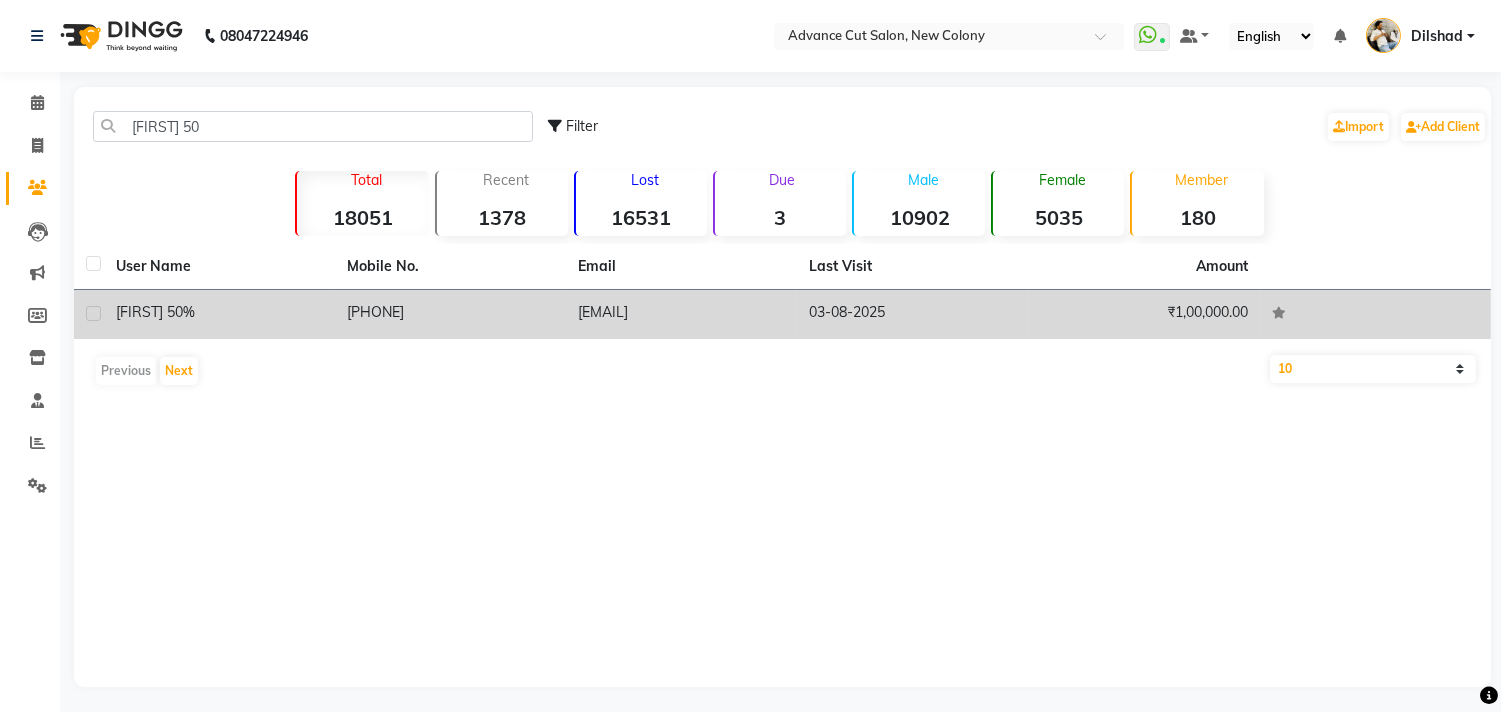 click on "[PHONE]" 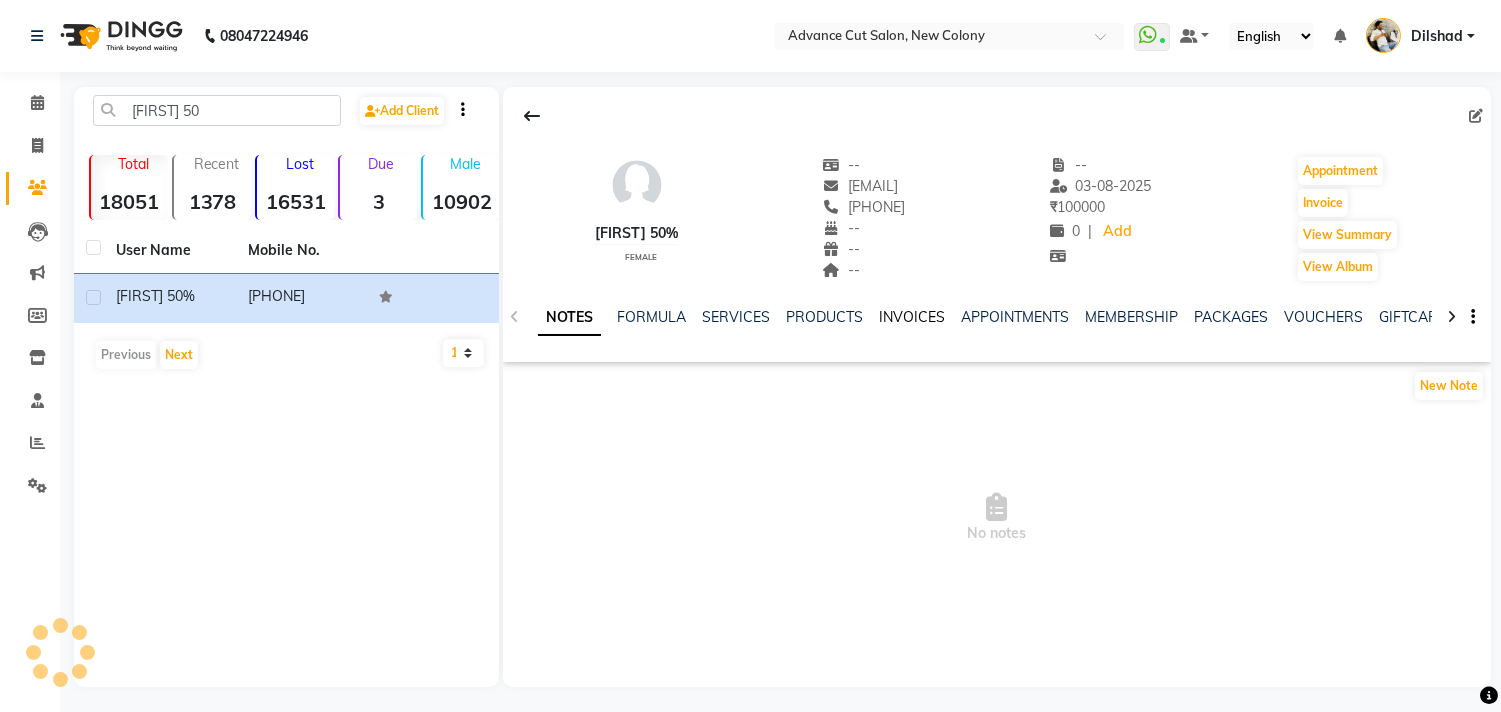 click on "INVOICES" 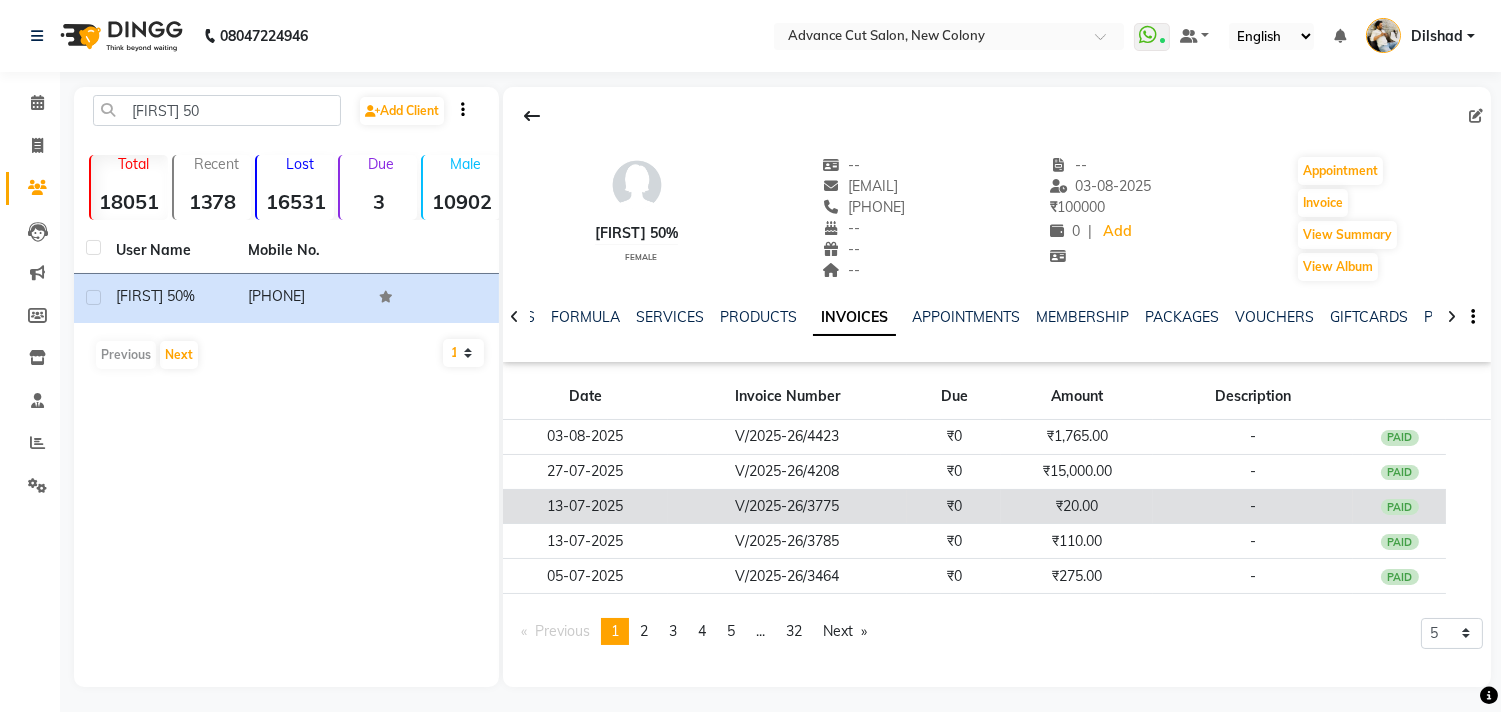 click on "V/2025-26/3775" 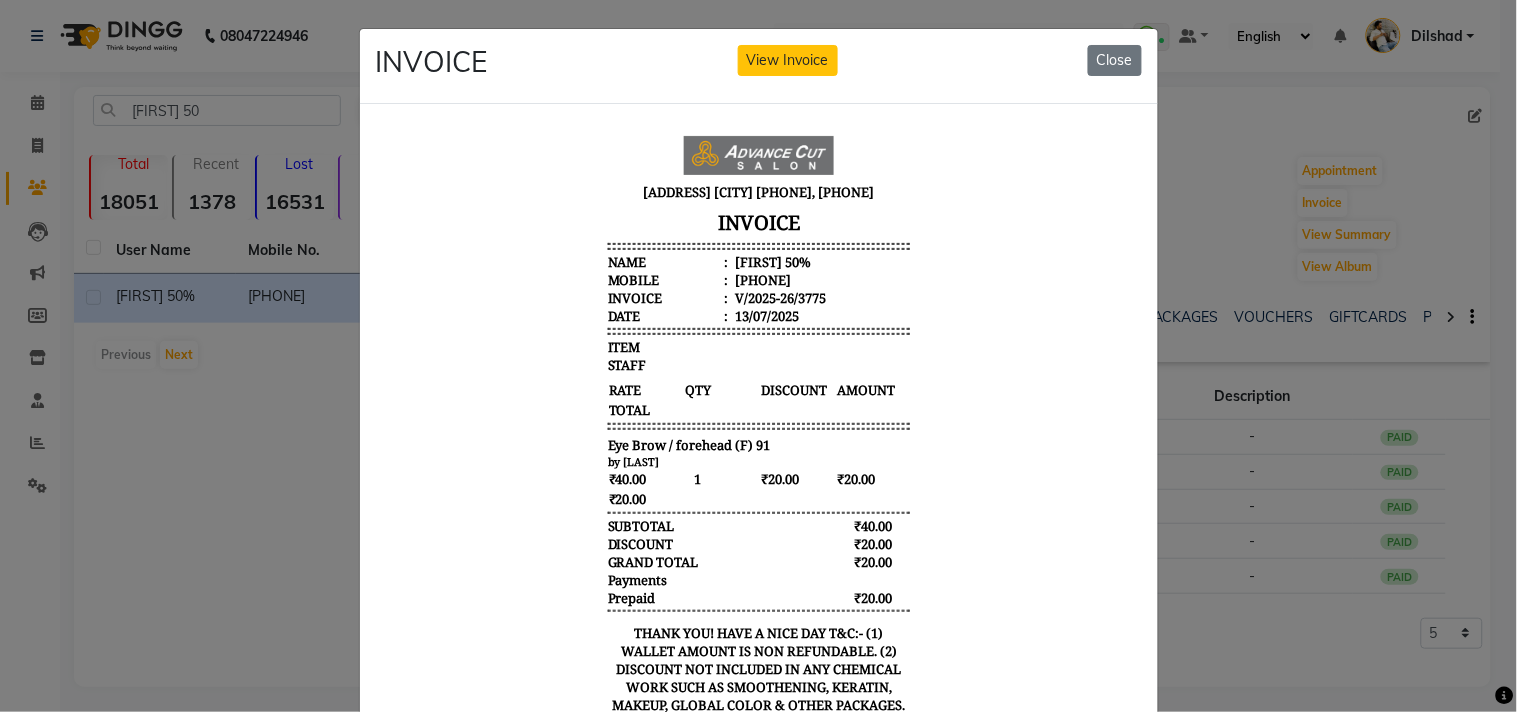 scroll, scrollTop: 15, scrollLeft: 0, axis: vertical 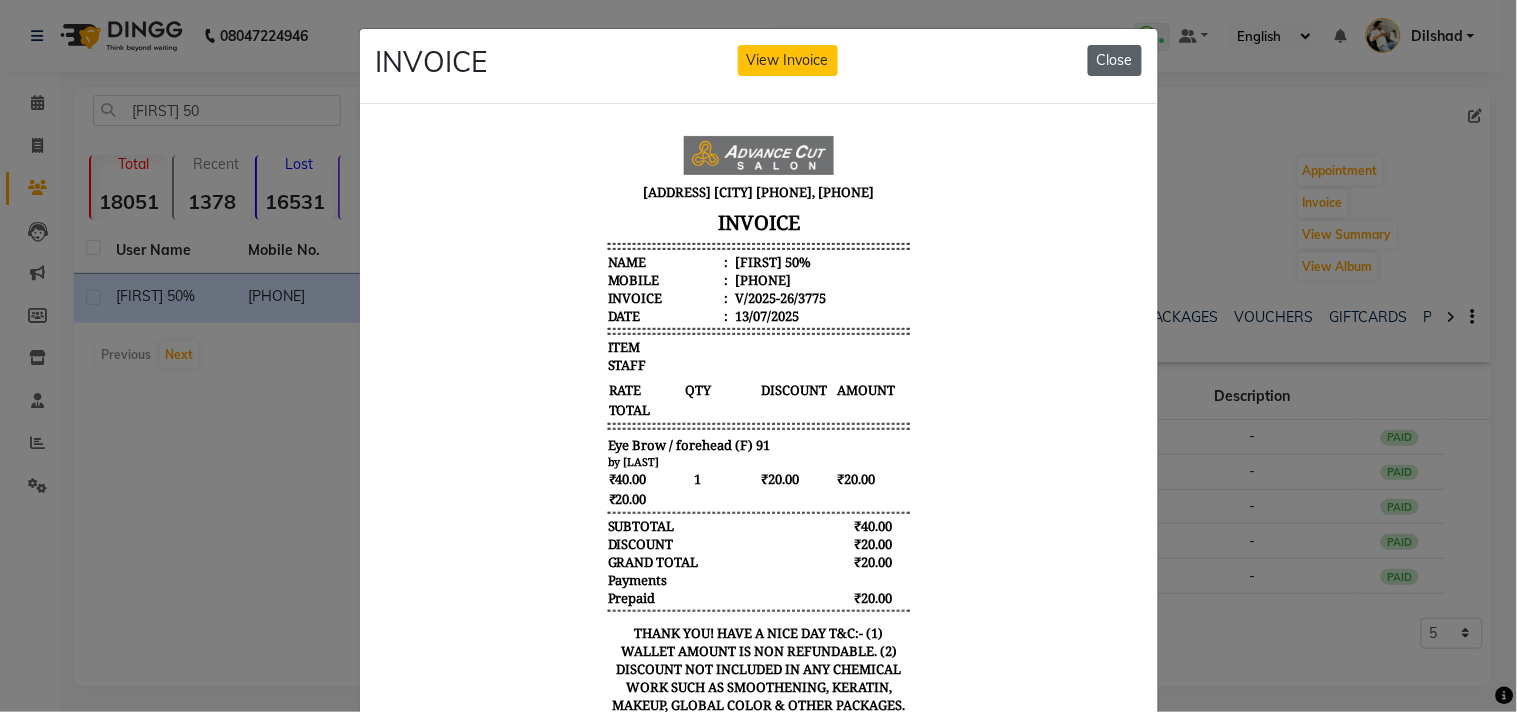 click on "Close" 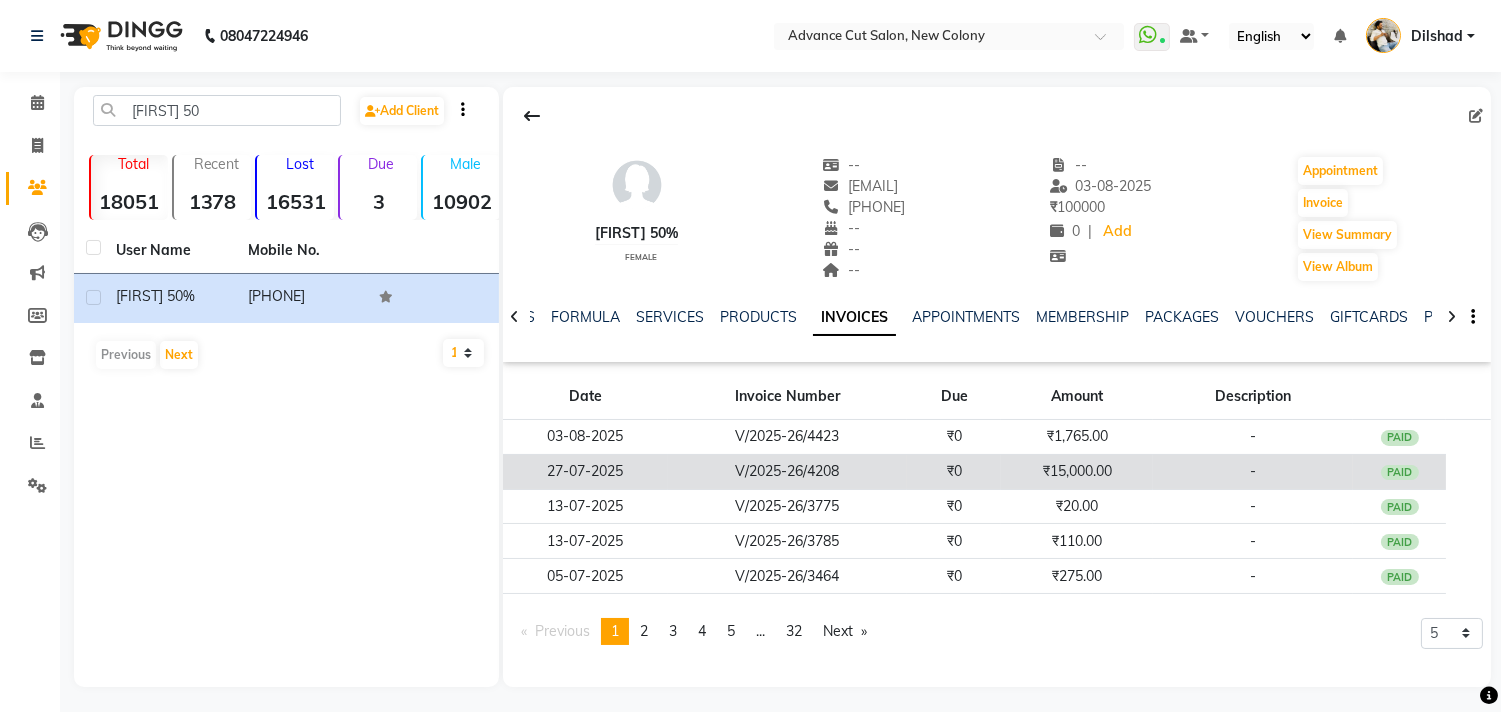 click on "₹0" 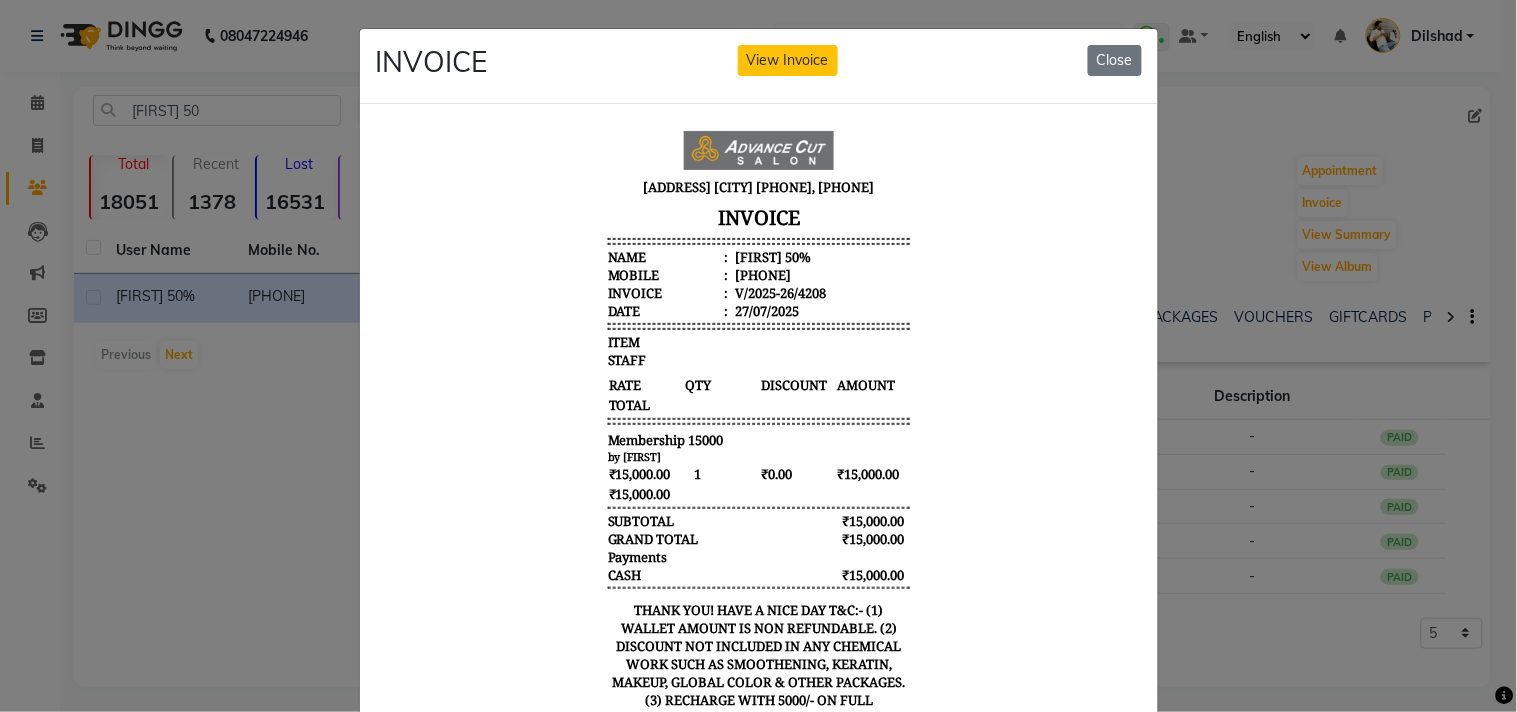 scroll, scrollTop: 15, scrollLeft: 0, axis: vertical 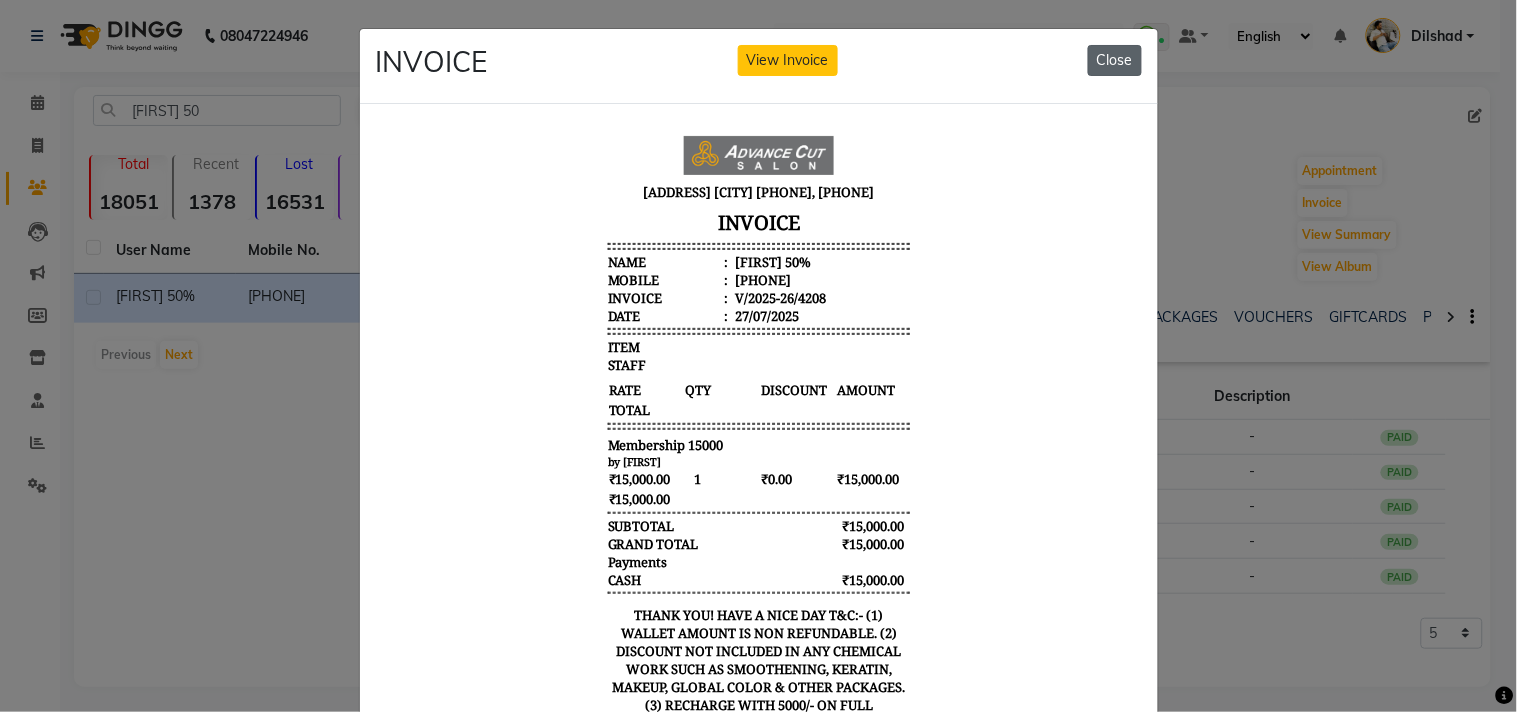 click on "Close" 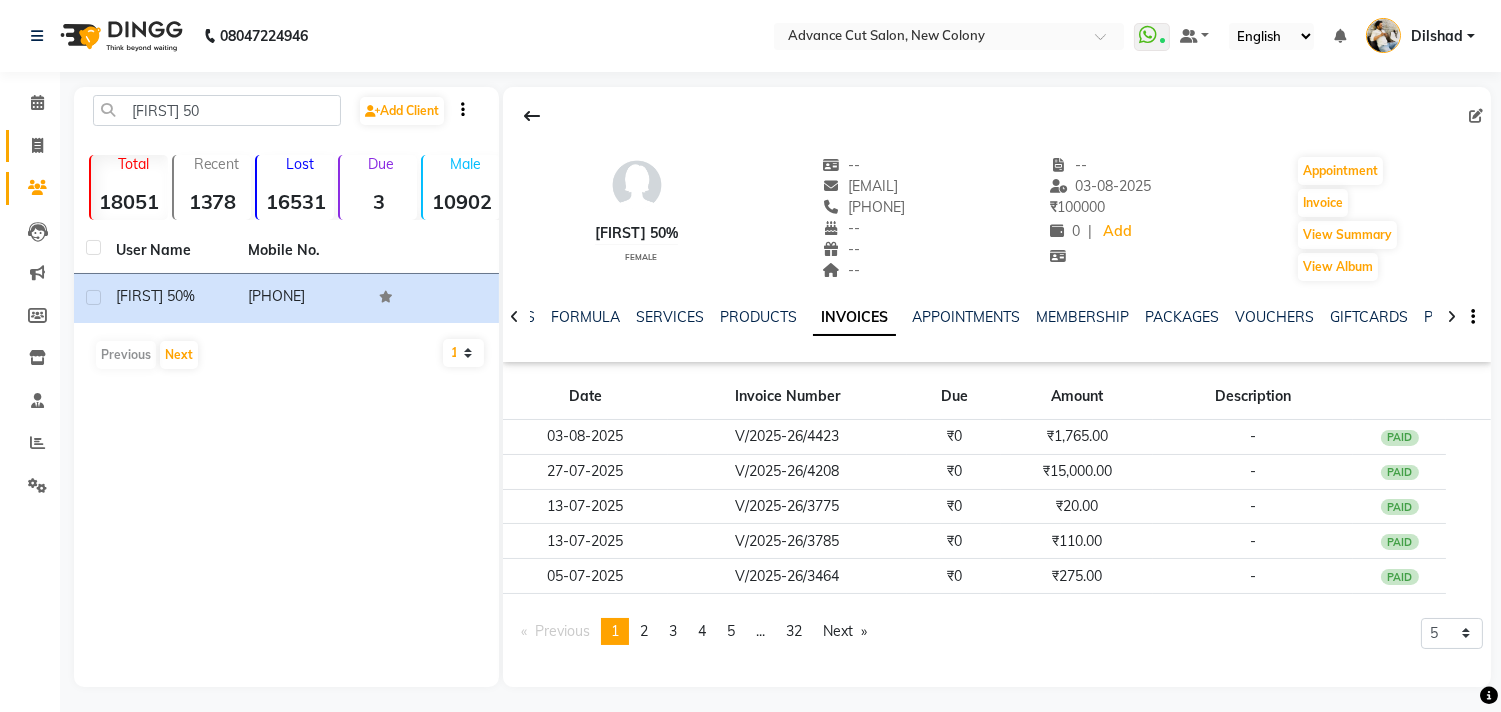 click on "Invoice" 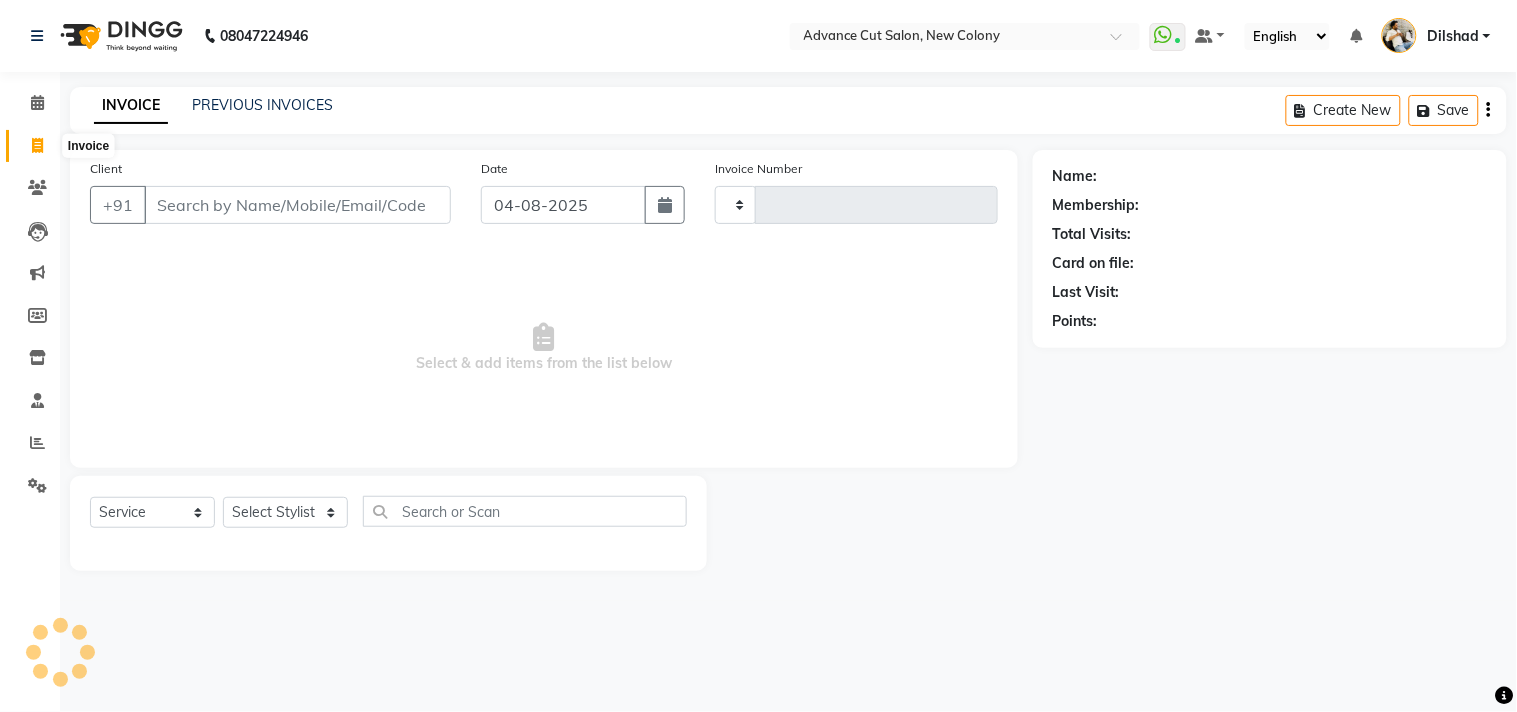 type on "4494" 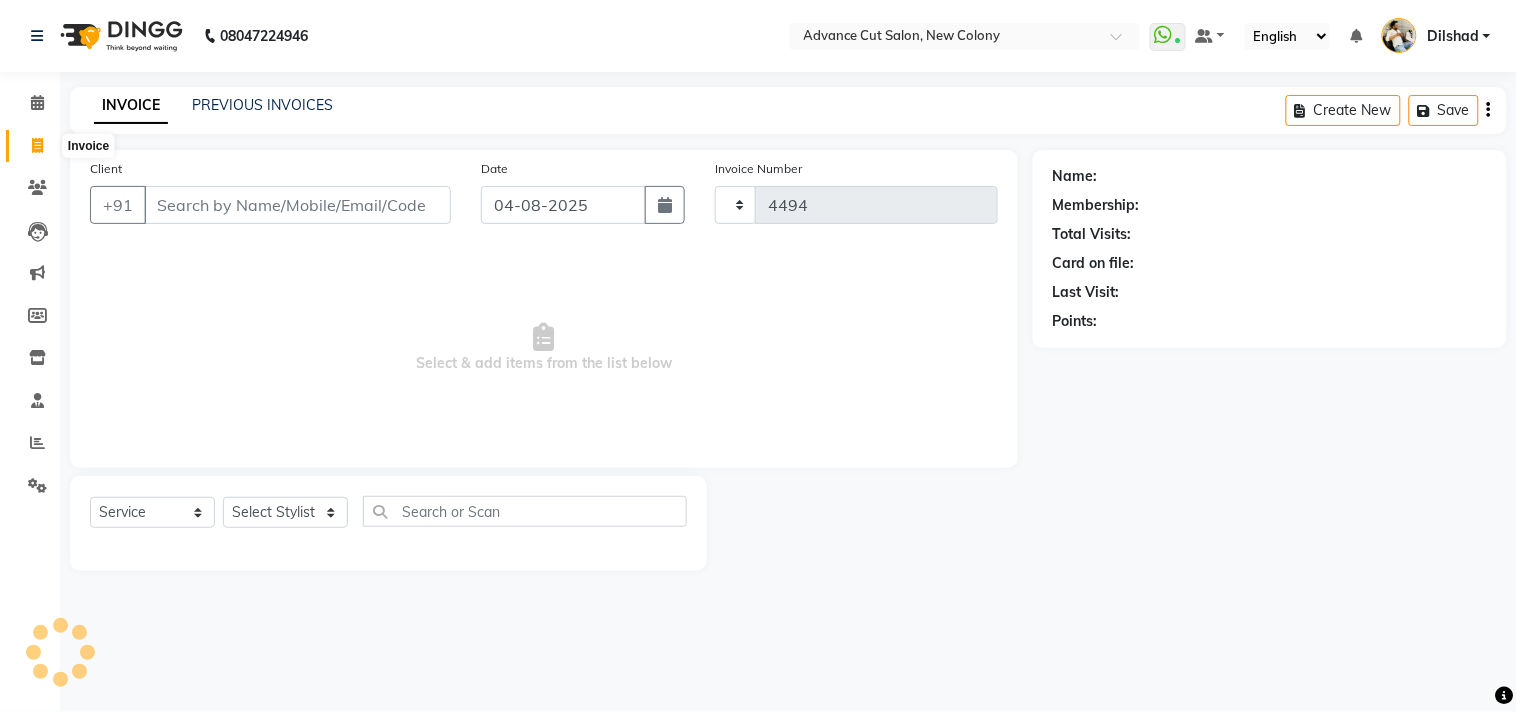 select on "922" 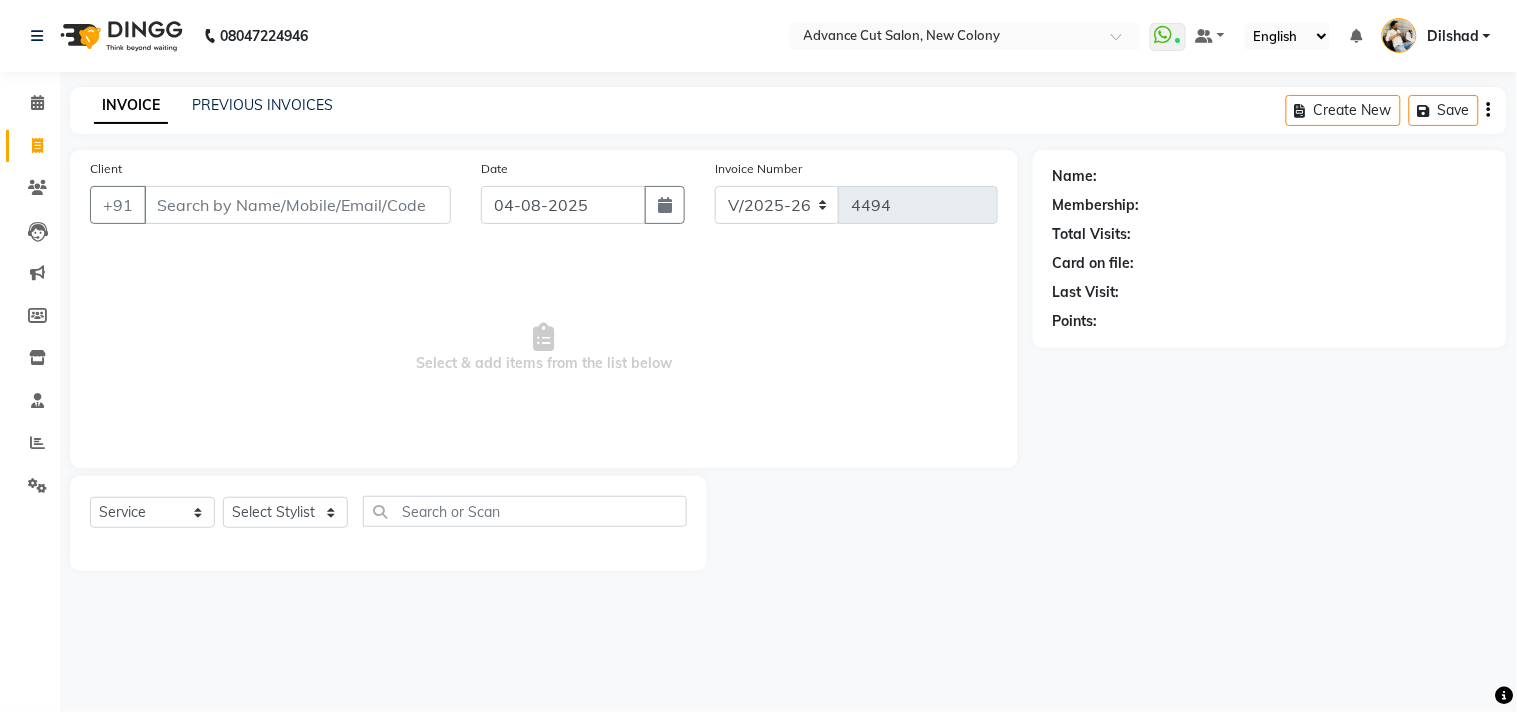 drag, startPoint x: 33, startPoint y: 128, endPoint x: 22, endPoint y: 131, distance: 11.401754 